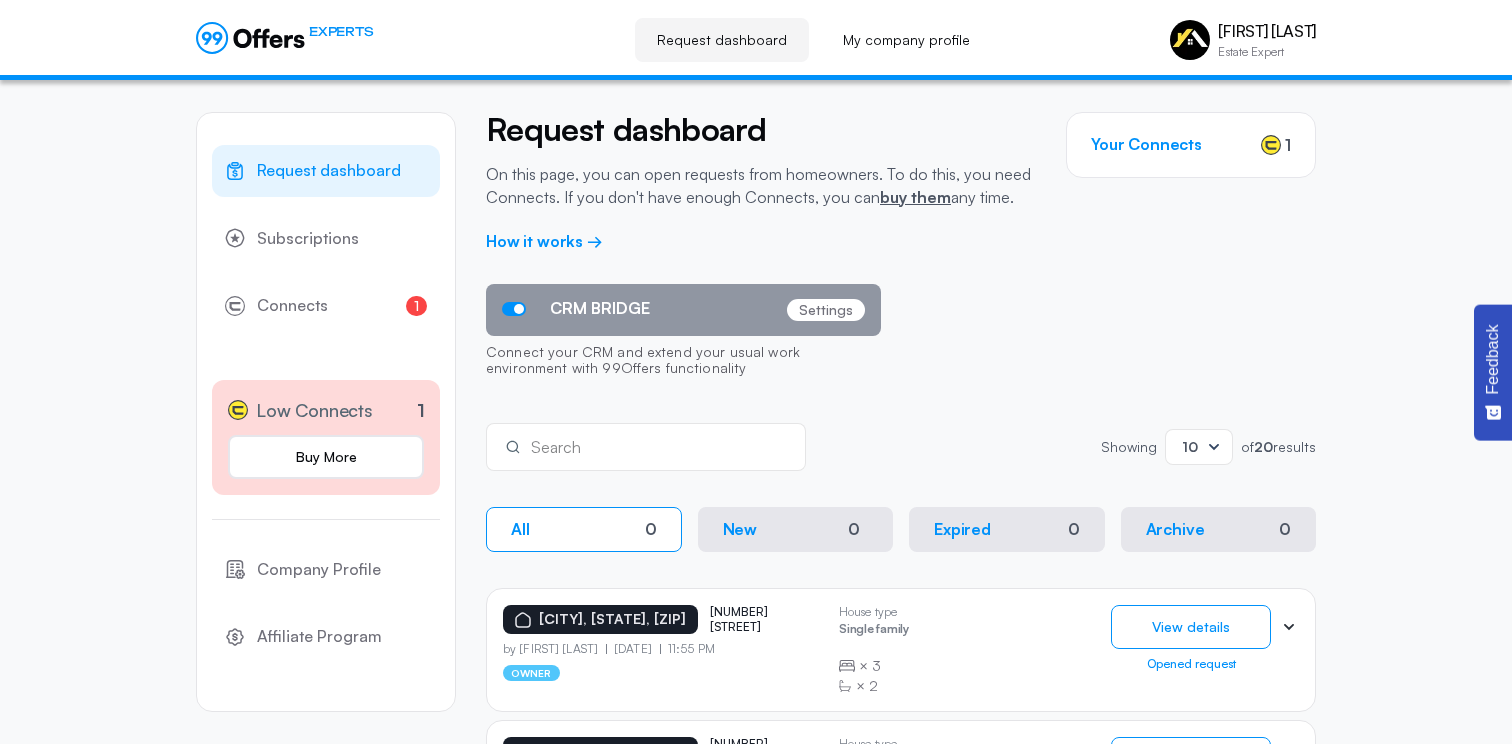 scroll, scrollTop: 0, scrollLeft: 0, axis: both 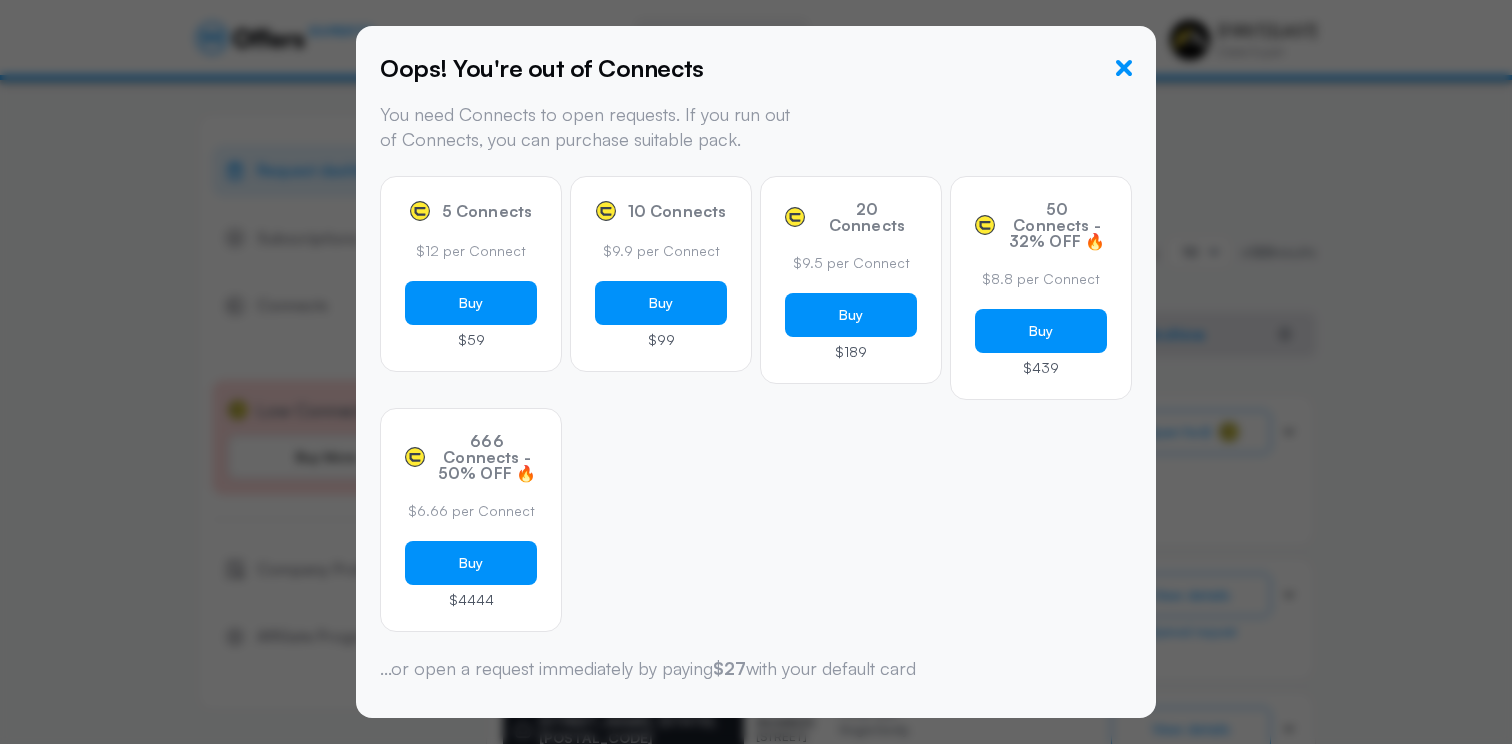 click at bounding box center [1124, 68] 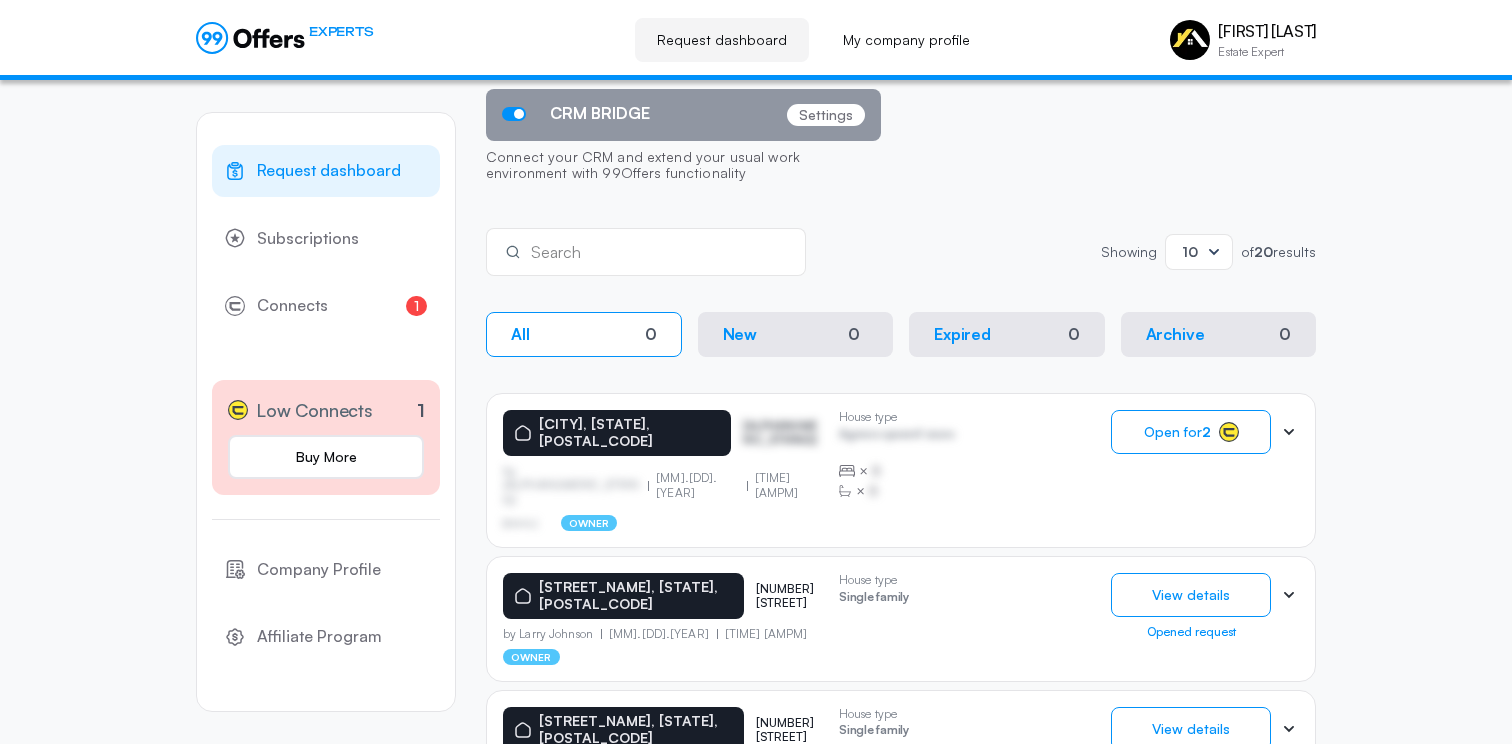scroll, scrollTop: 0, scrollLeft: 0, axis: both 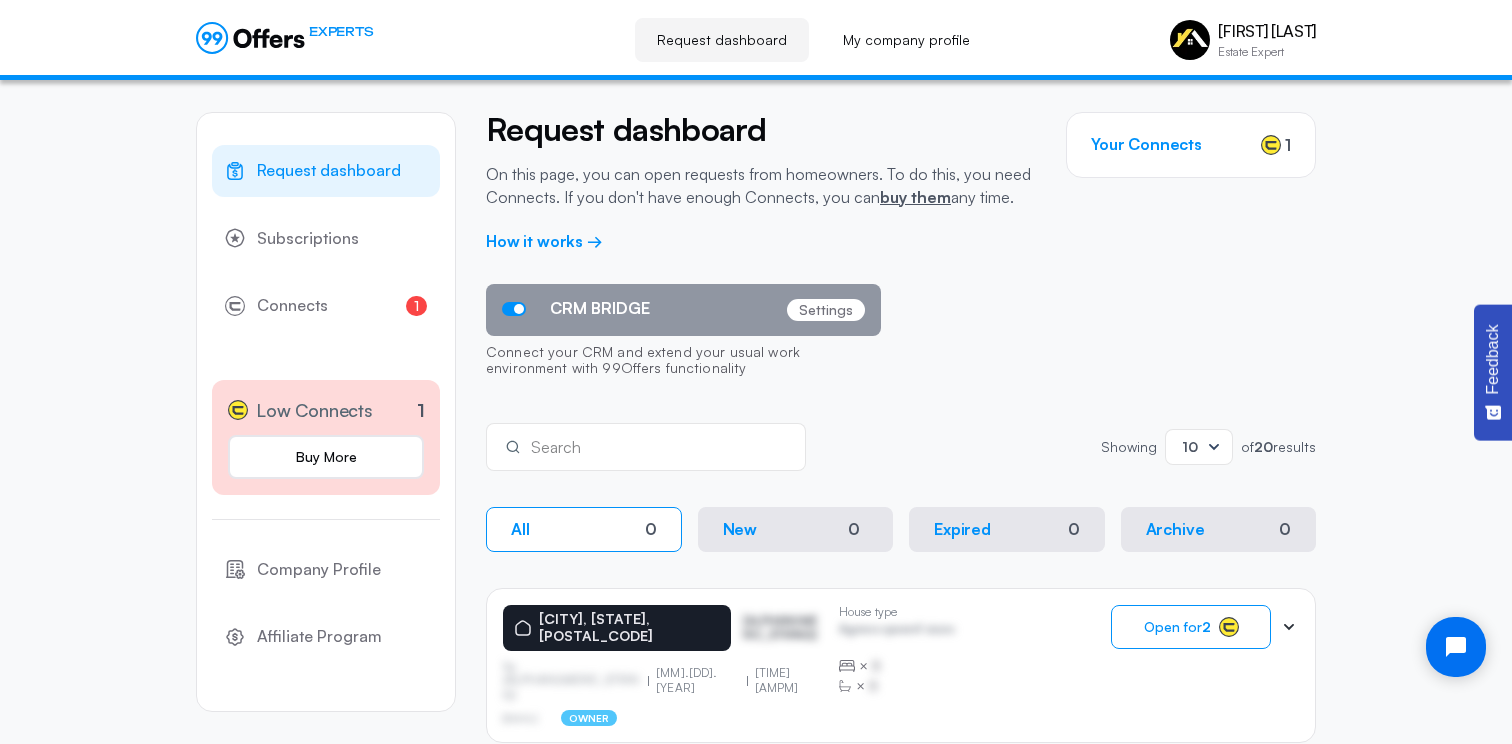 click on "Request dashboard" at bounding box center [722, 40] 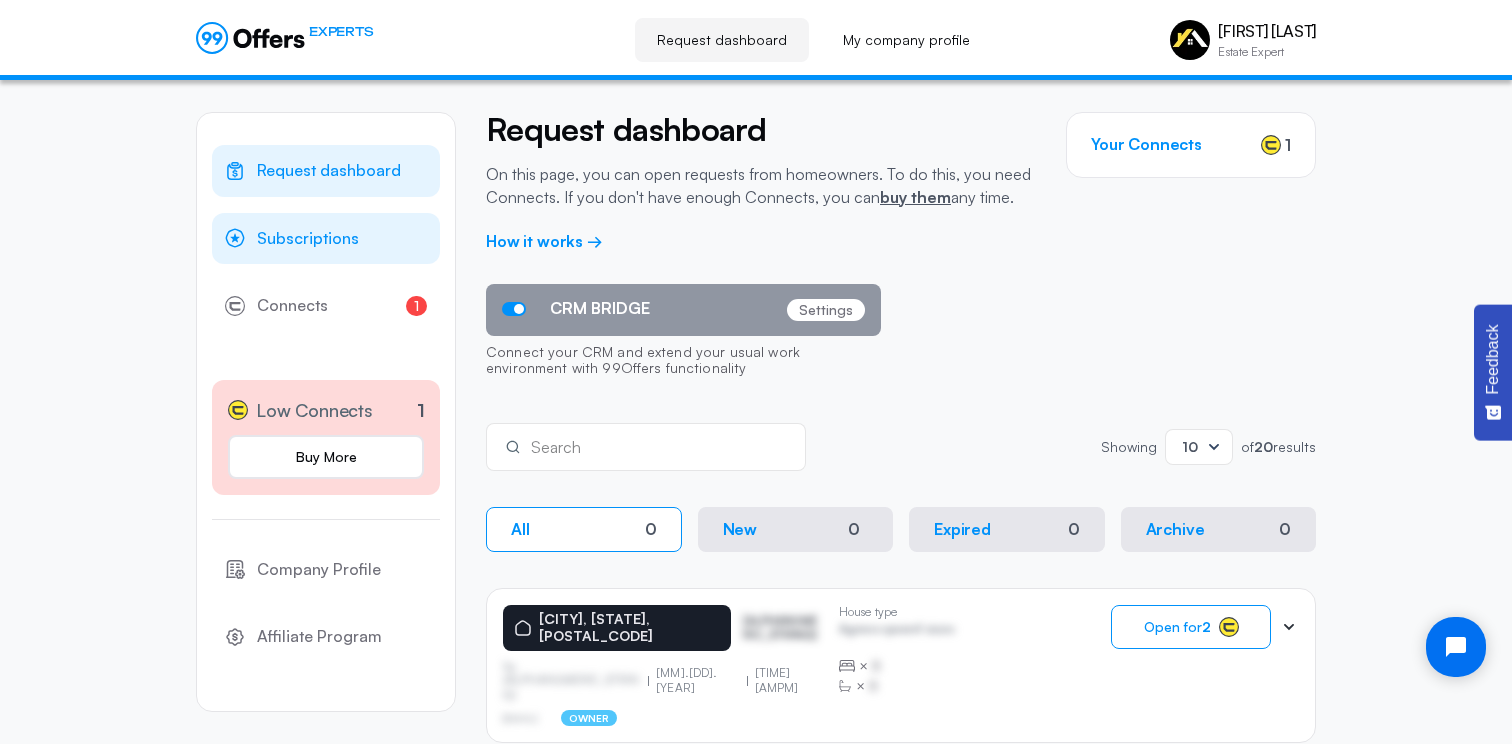 click on "Subscriptions" at bounding box center [308, 239] 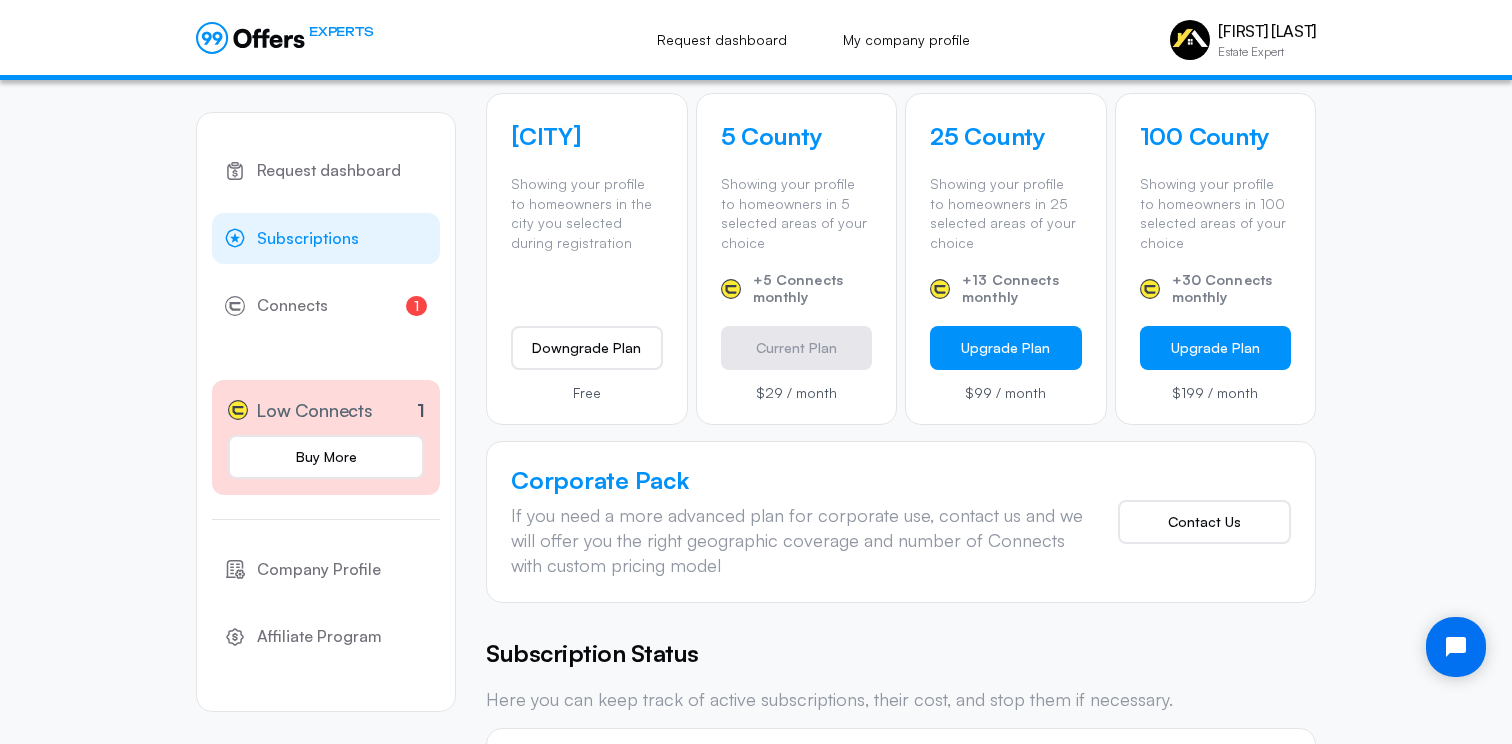 scroll, scrollTop: 776, scrollLeft: 0, axis: vertical 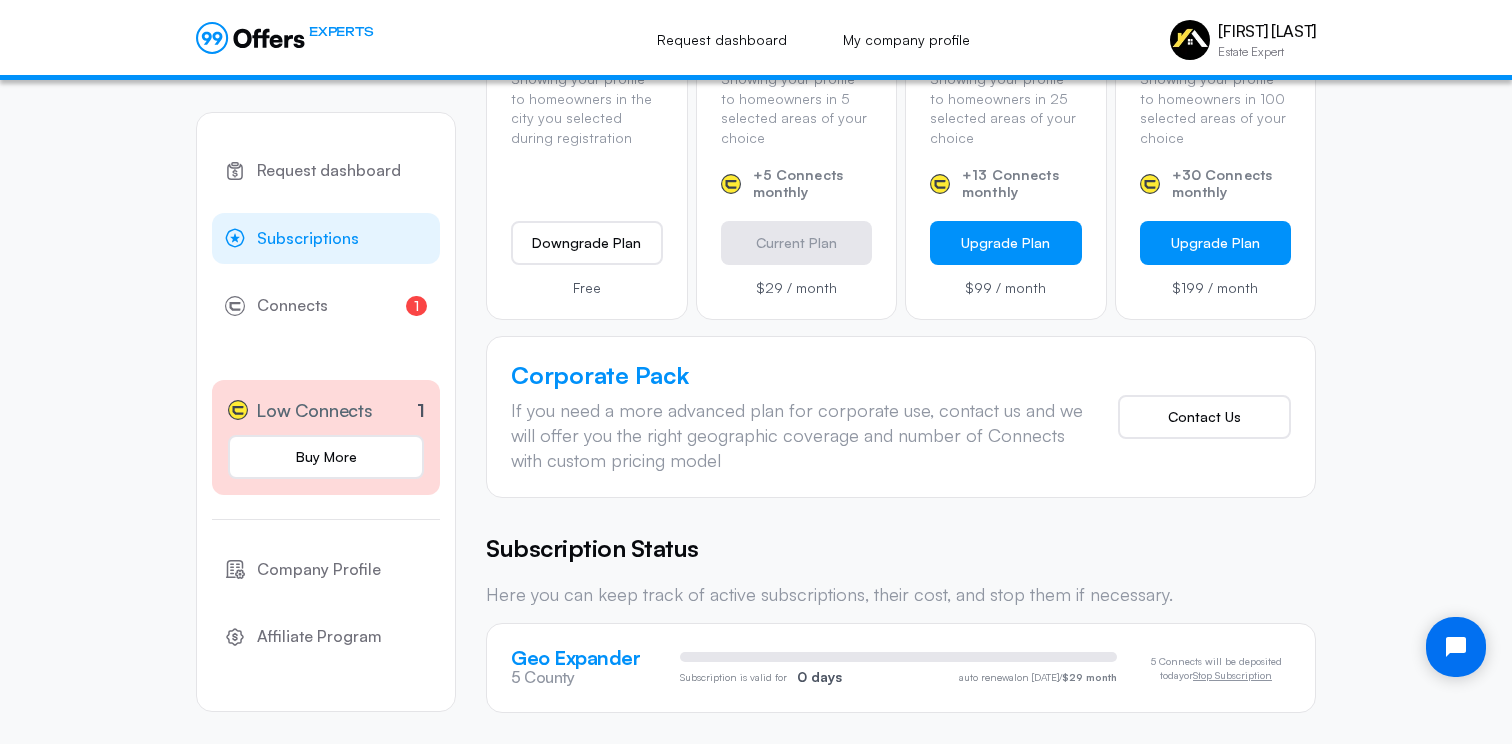 click on "Subscription is valid for" at bounding box center [733, 677] 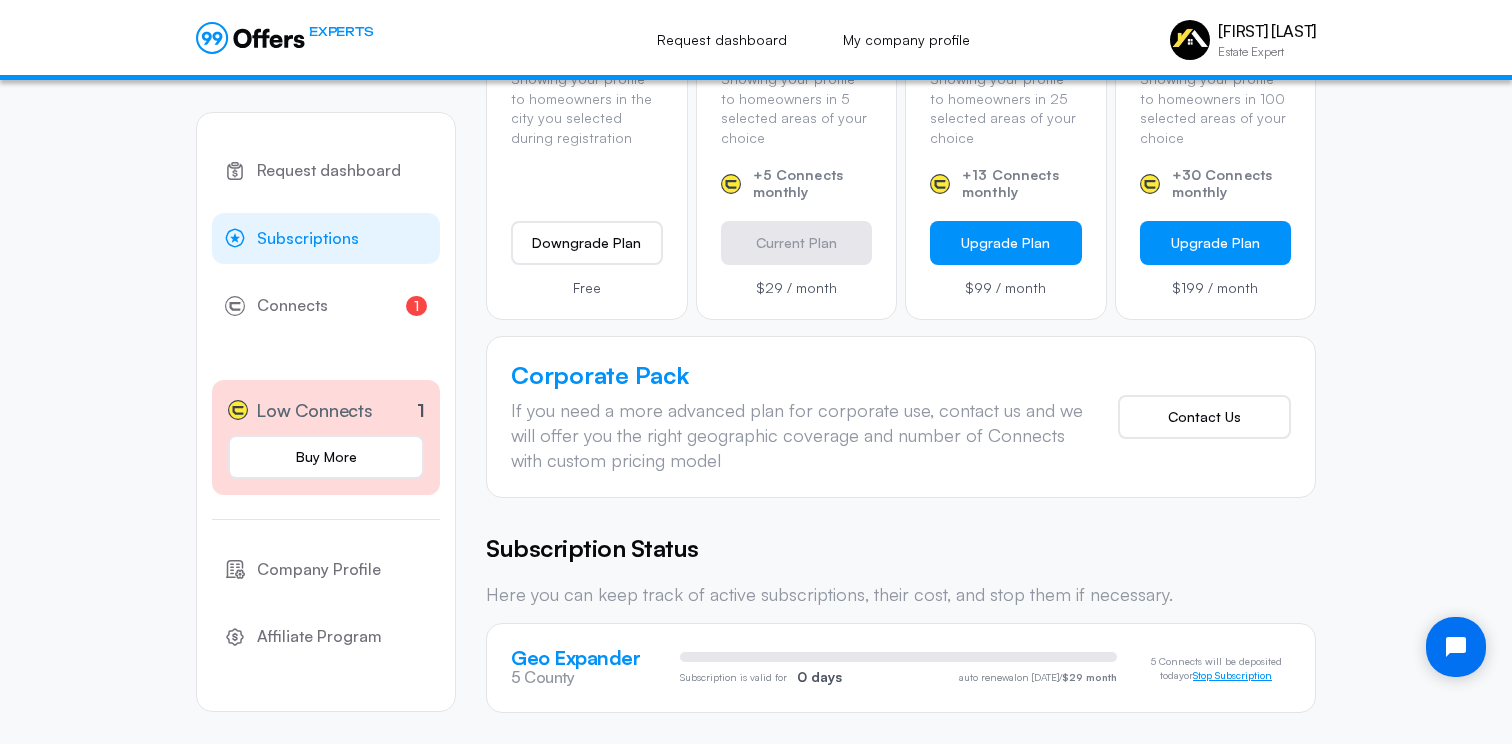click on "Stop Subscription" at bounding box center [1232, 676] 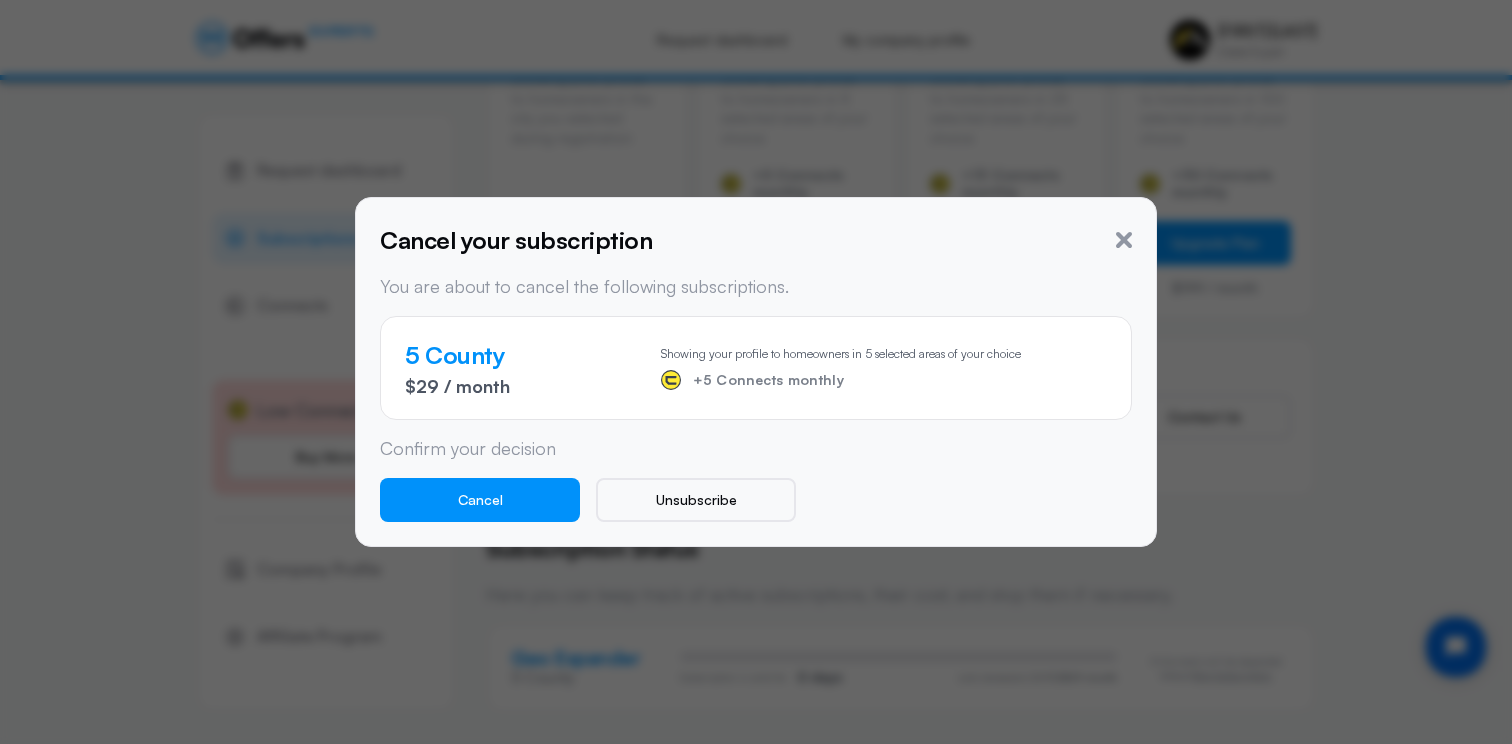 click on "+5 Connects monthly" at bounding box center [768, 380] 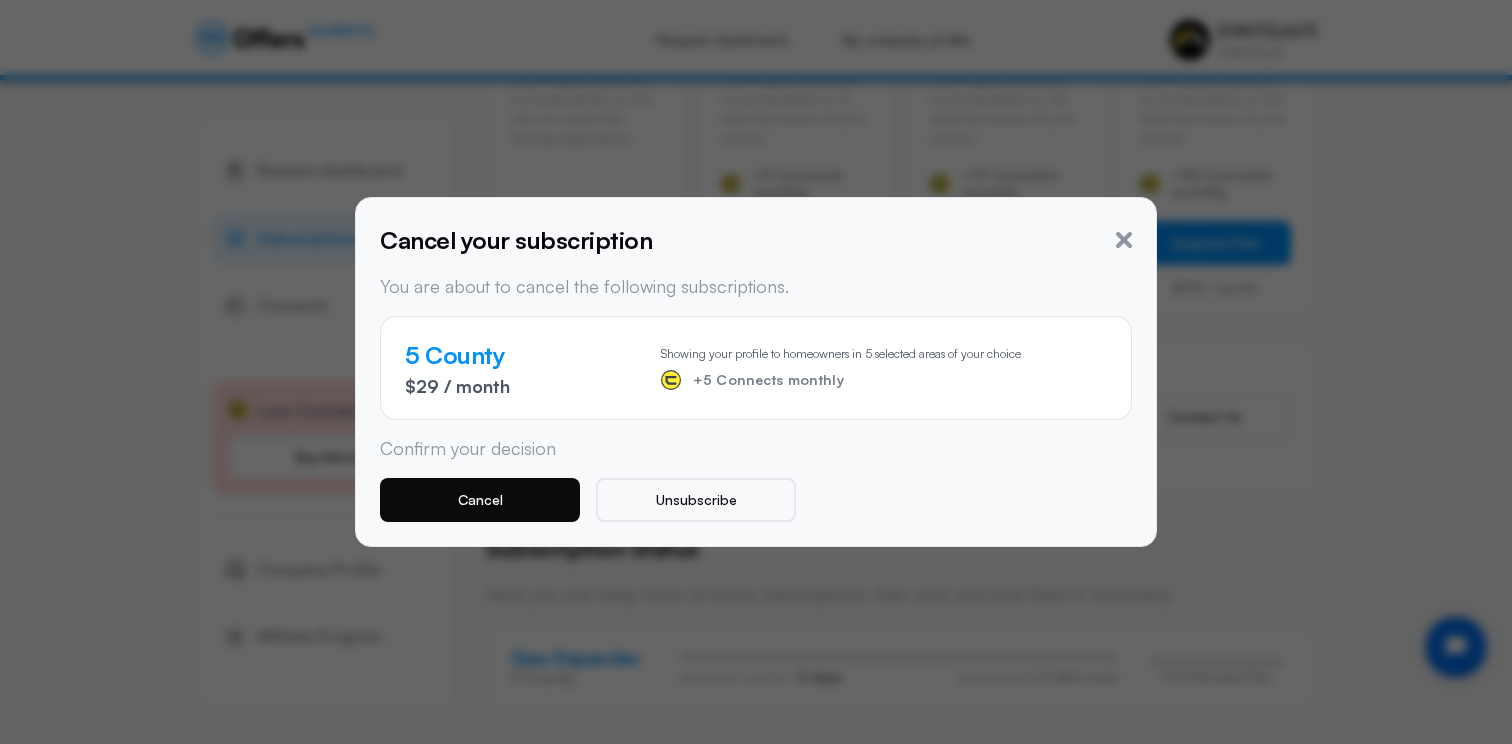 click on "Cancel" at bounding box center (480, 500) 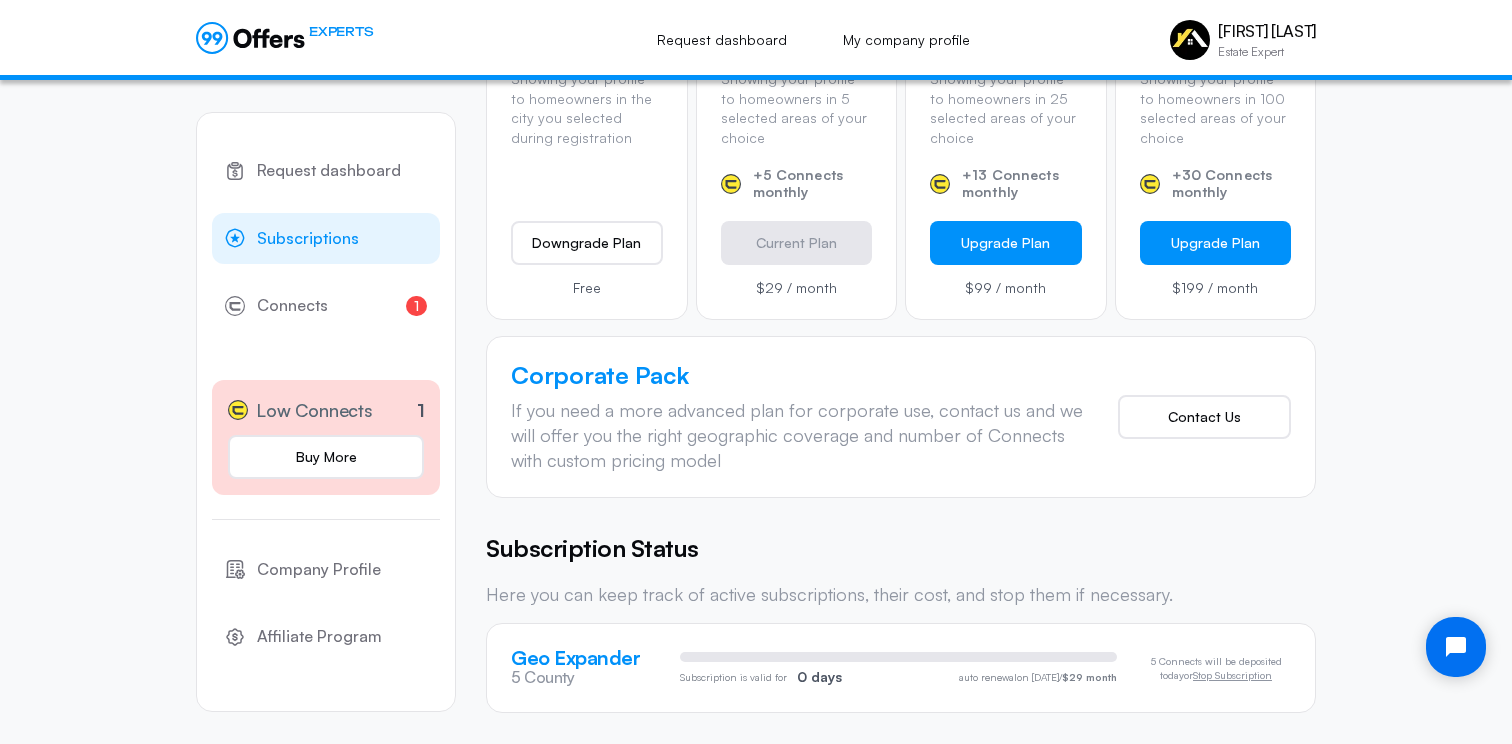 click on "Geo Expander 5 County Subscription is valid for 0 days  auto renewal  on [DATE]  /  $29 month  5 Connects will be deposited  today  or  Stop Subscription" at bounding box center (901, 667) 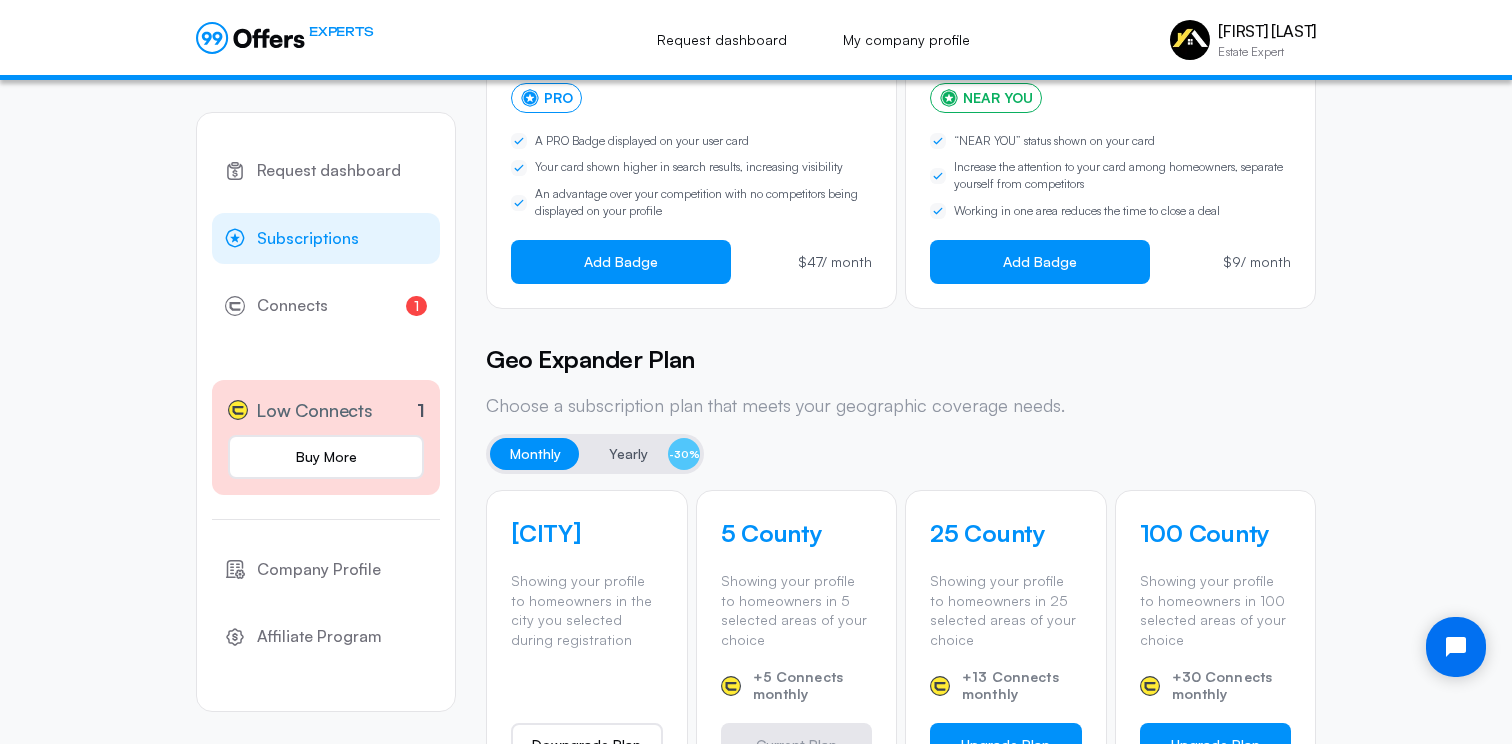 scroll, scrollTop: 0, scrollLeft: 0, axis: both 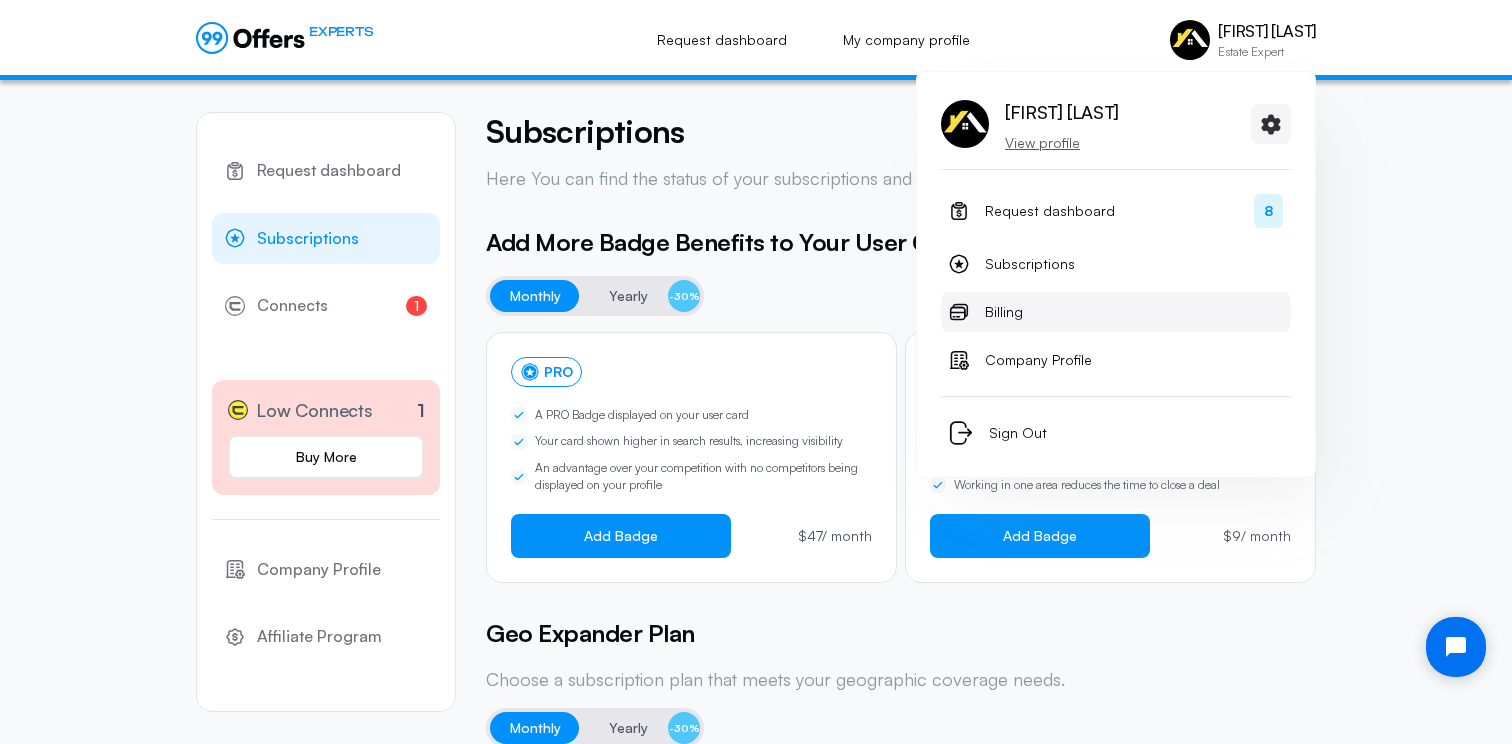 click on "Billing" at bounding box center [1116, 312] 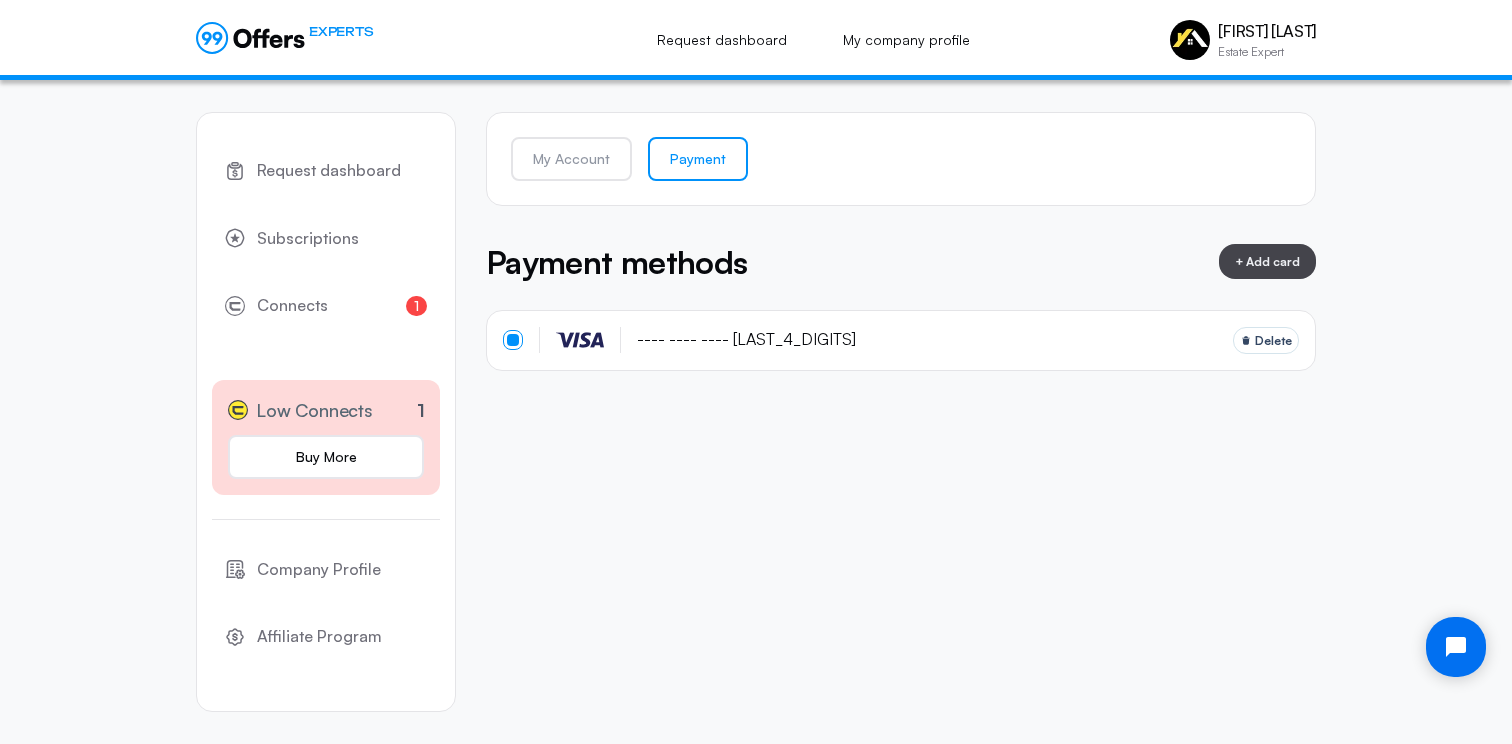 click on "---- ---- ---- [LAST_4_DIGITS]" at bounding box center [746, 340] 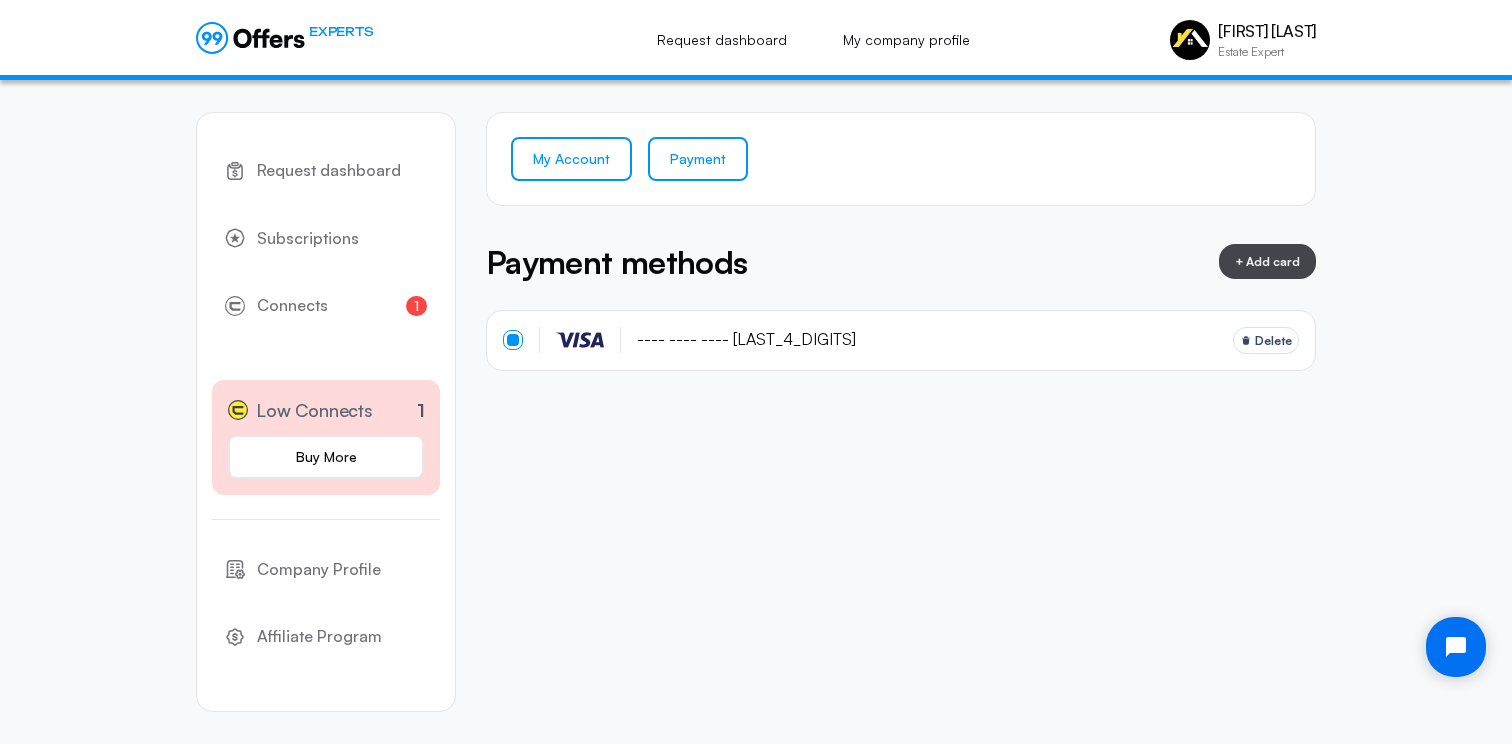click on "My Account" at bounding box center [571, 159] 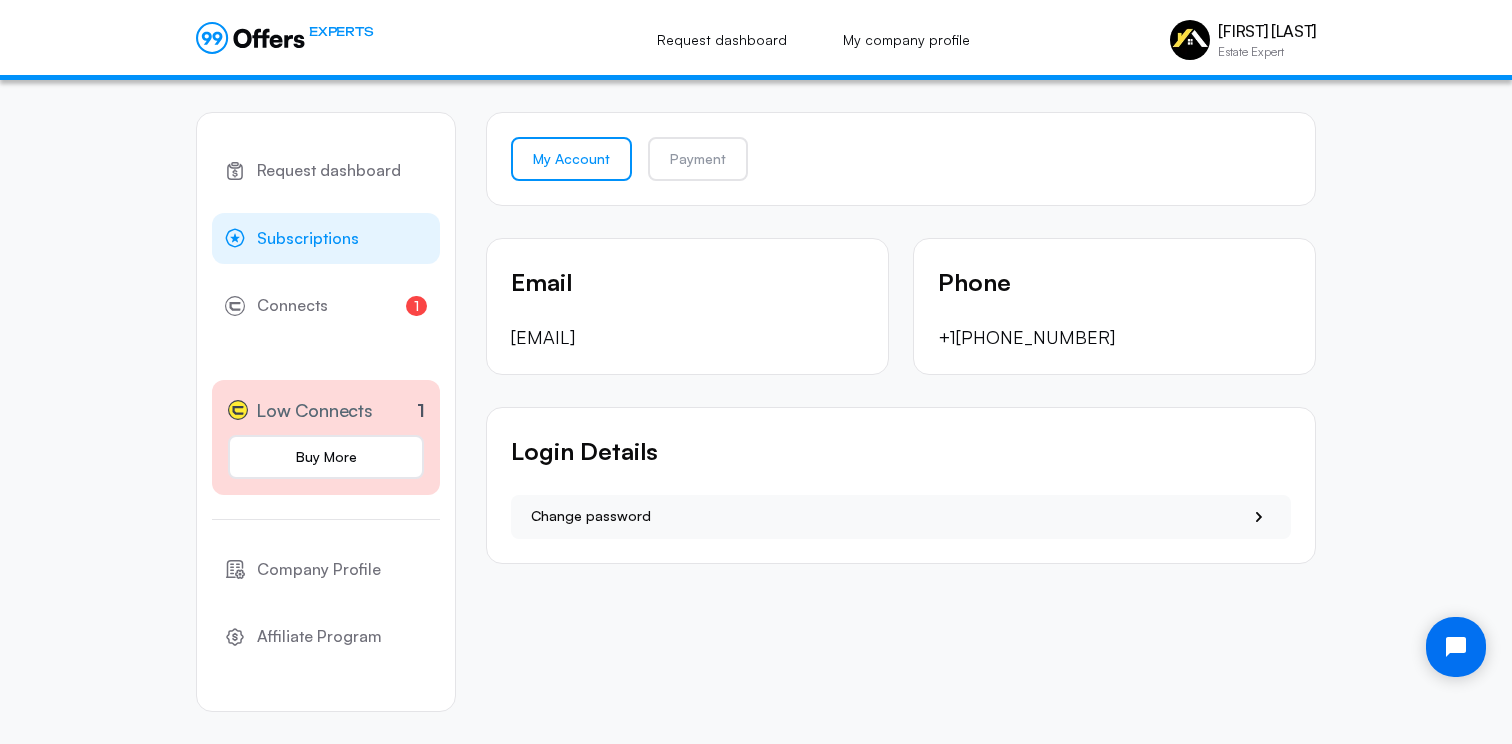 click on "Subscriptions" at bounding box center (308, 239) 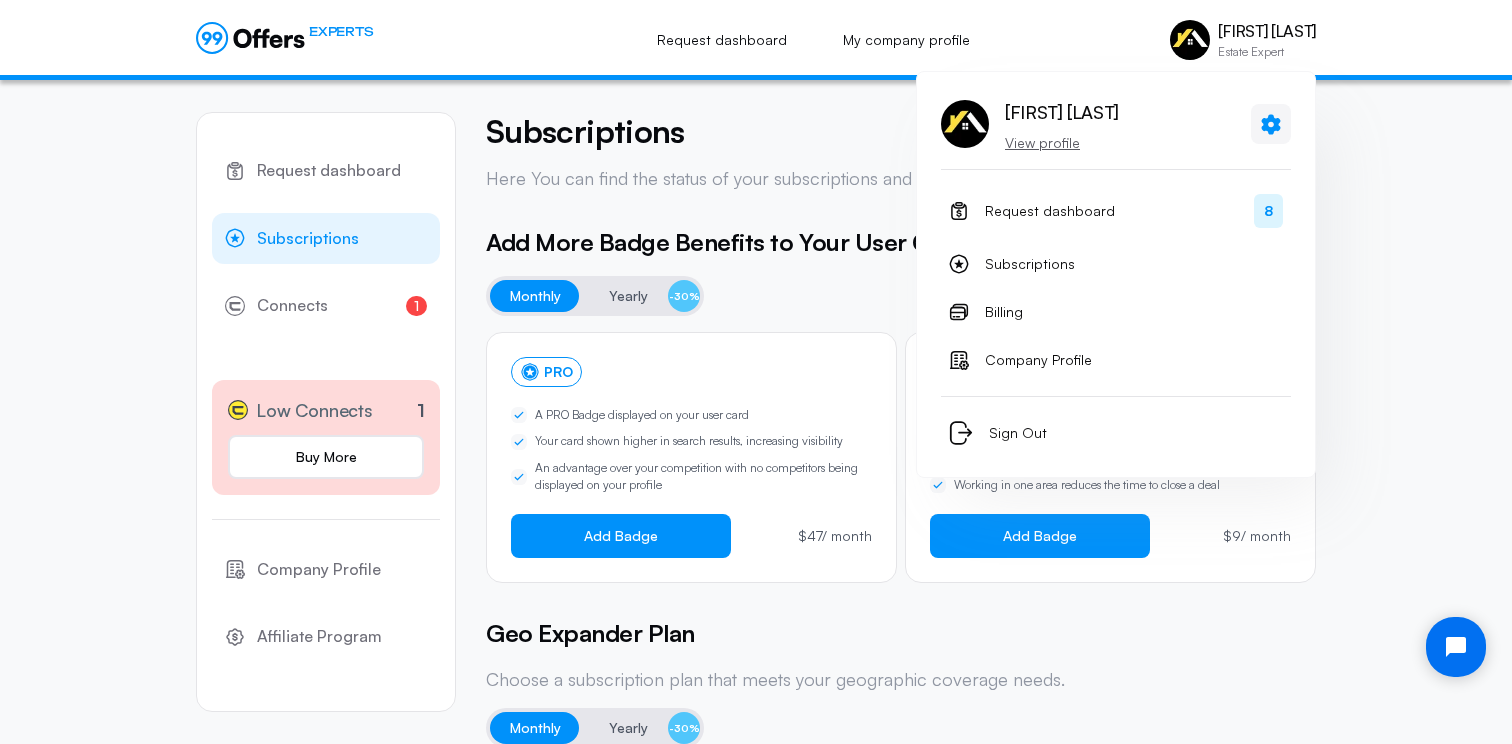 click at bounding box center (1270, 124) 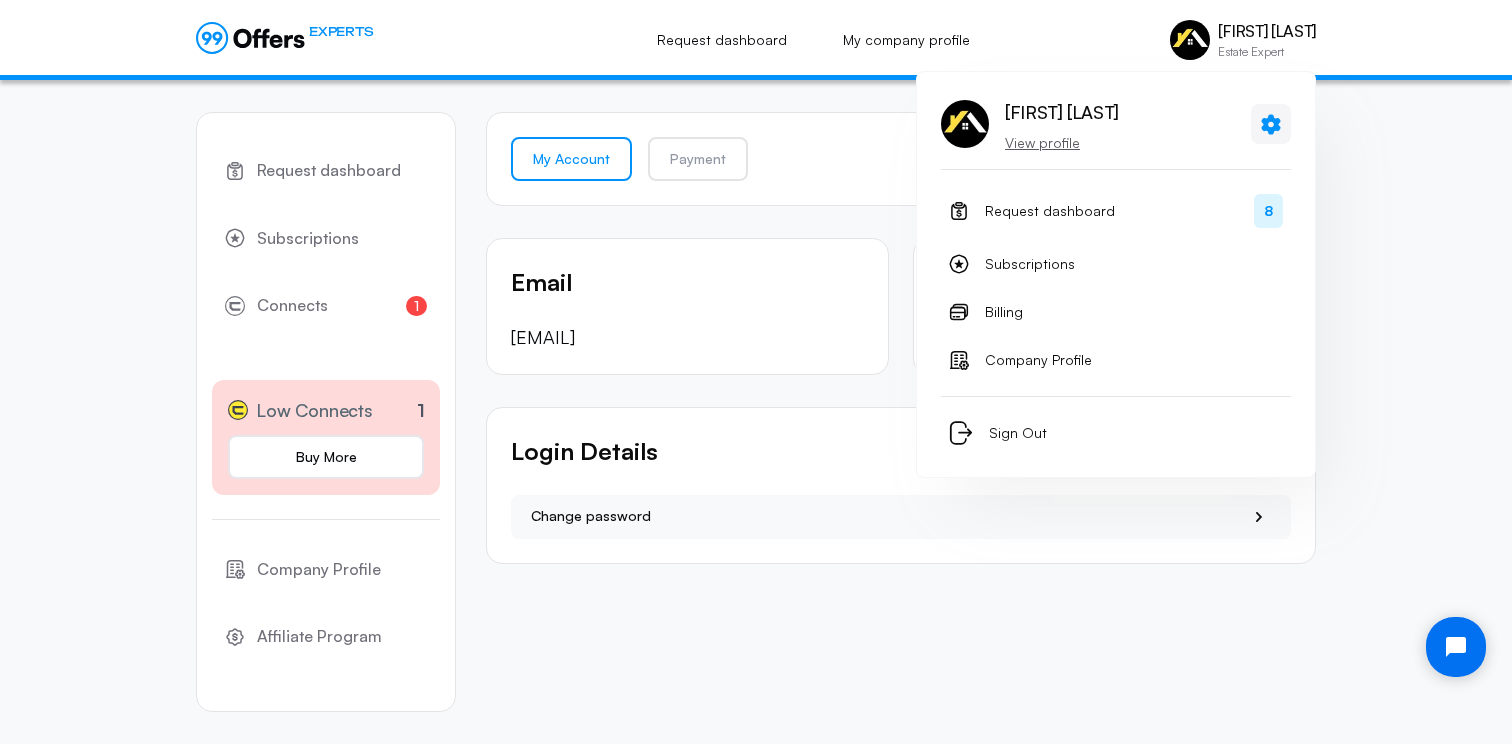 click at bounding box center (1270, 124) 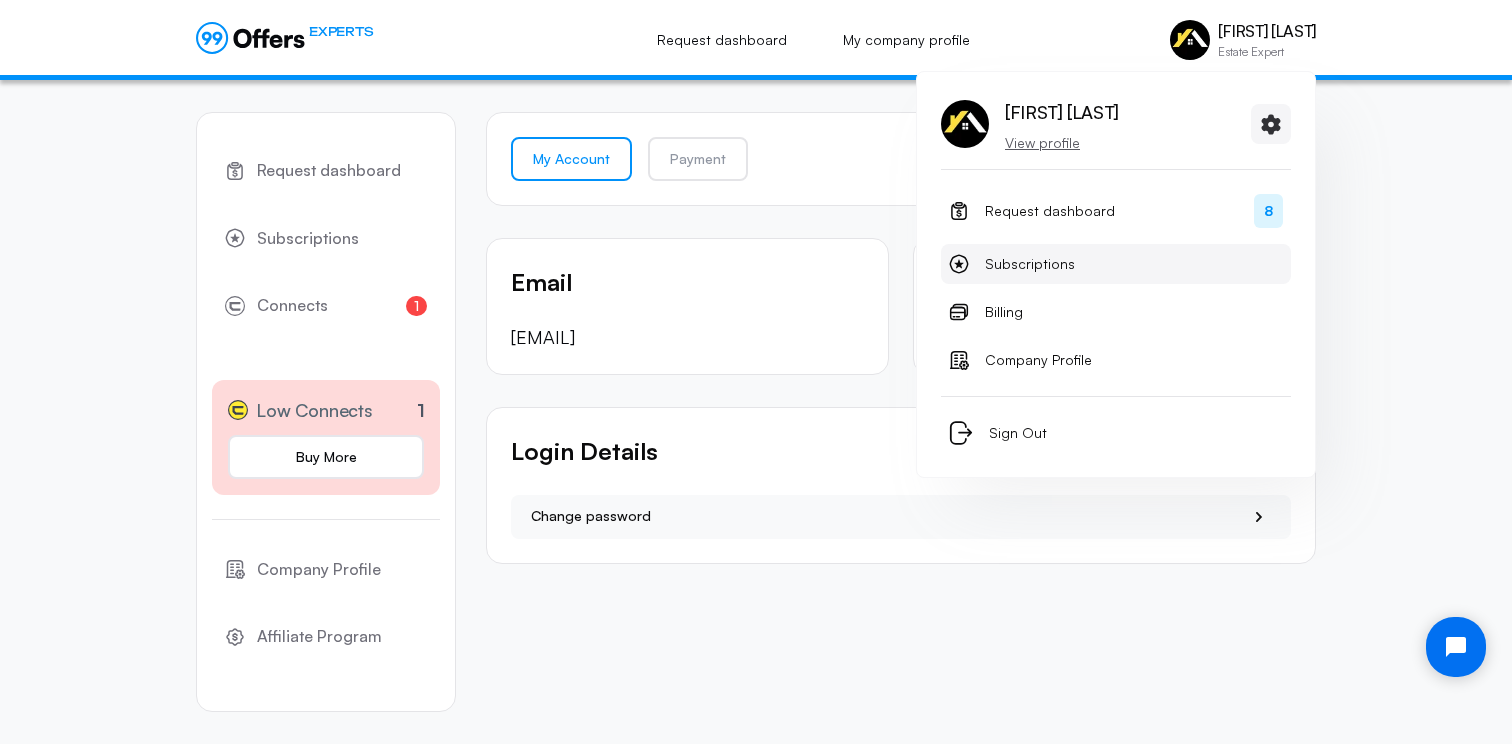 click on "Subscriptions" at bounding box center (1030, 264) 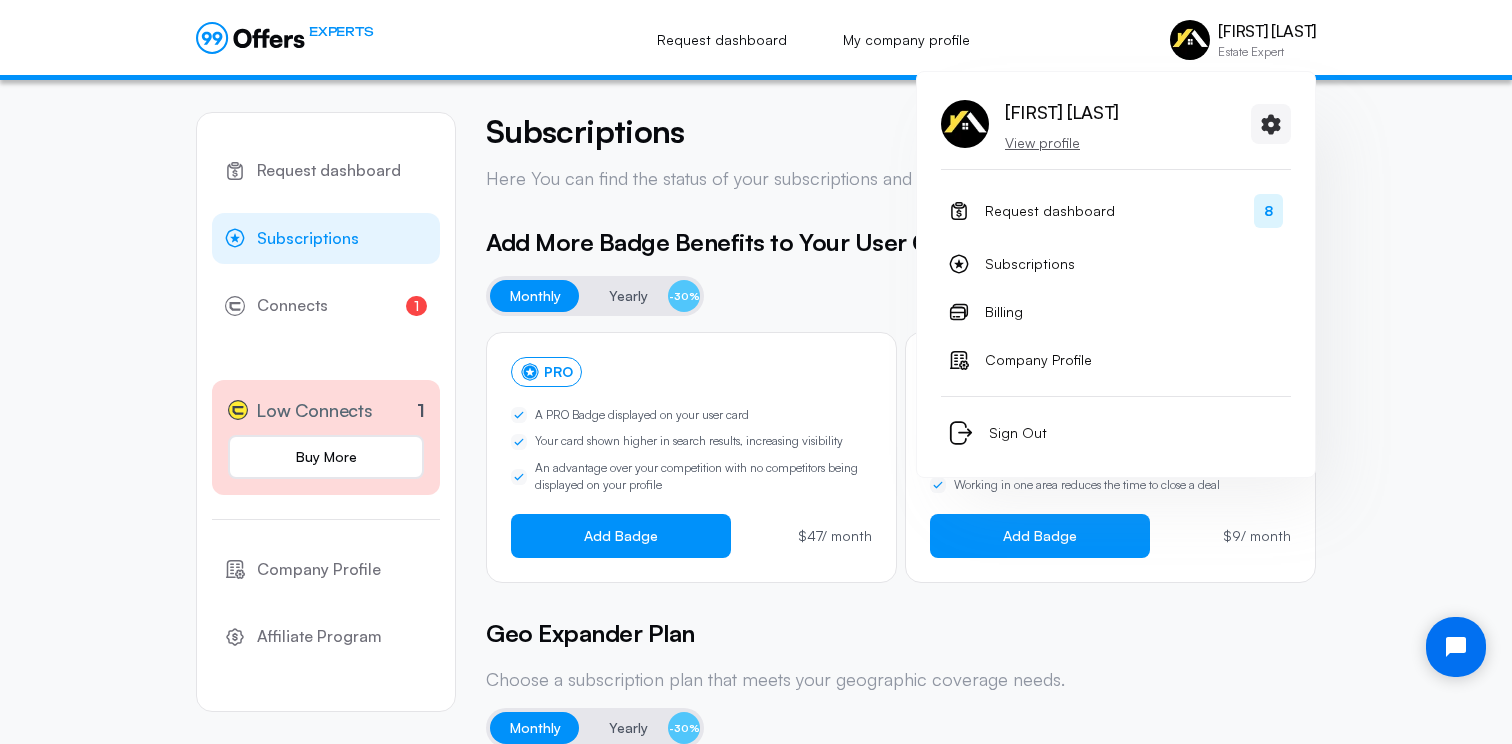 click on "View profile" at bounding box center (1062, 143) 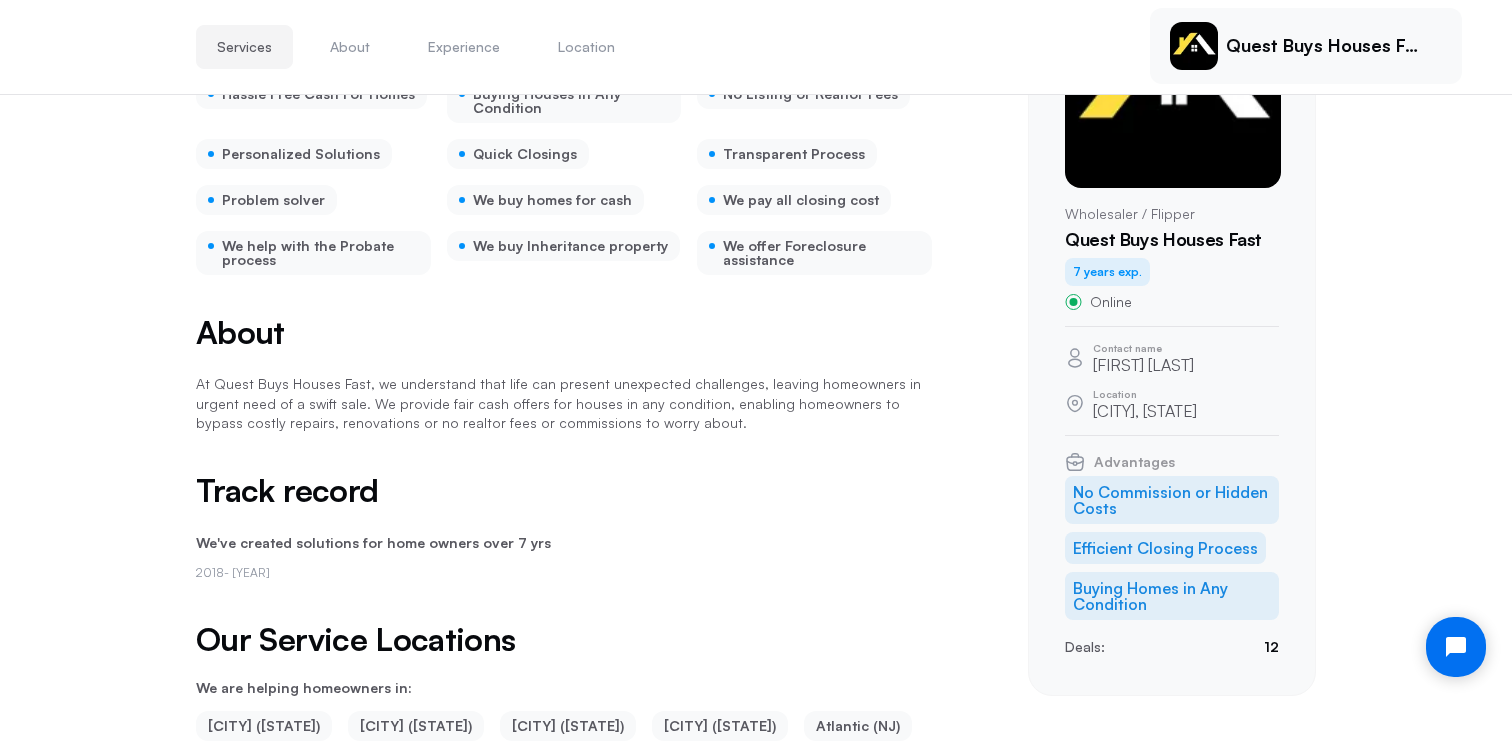 scroll, scrollTop: 0, scrollLeft: 0, axis: both 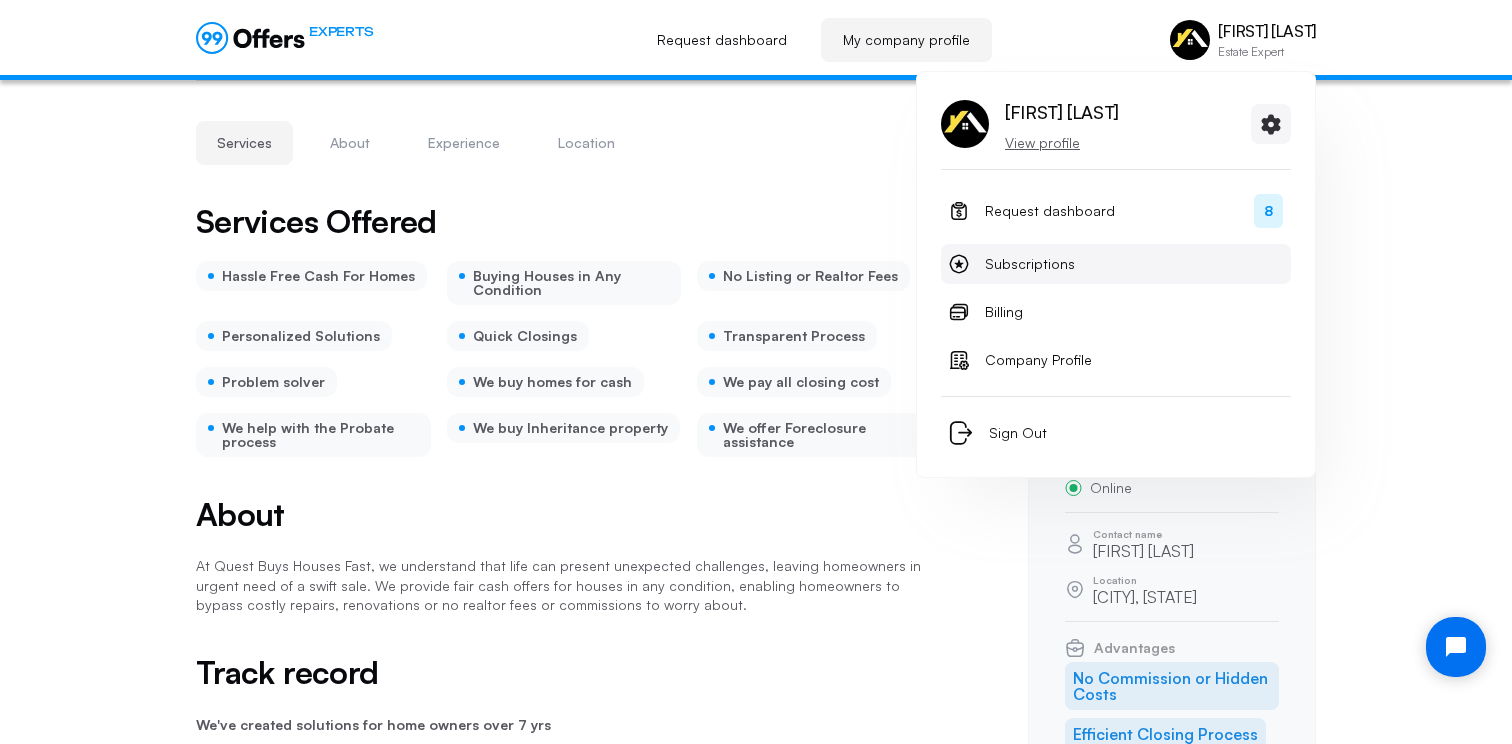 click on "Subscriptions" at bounding box center [1030, 264] 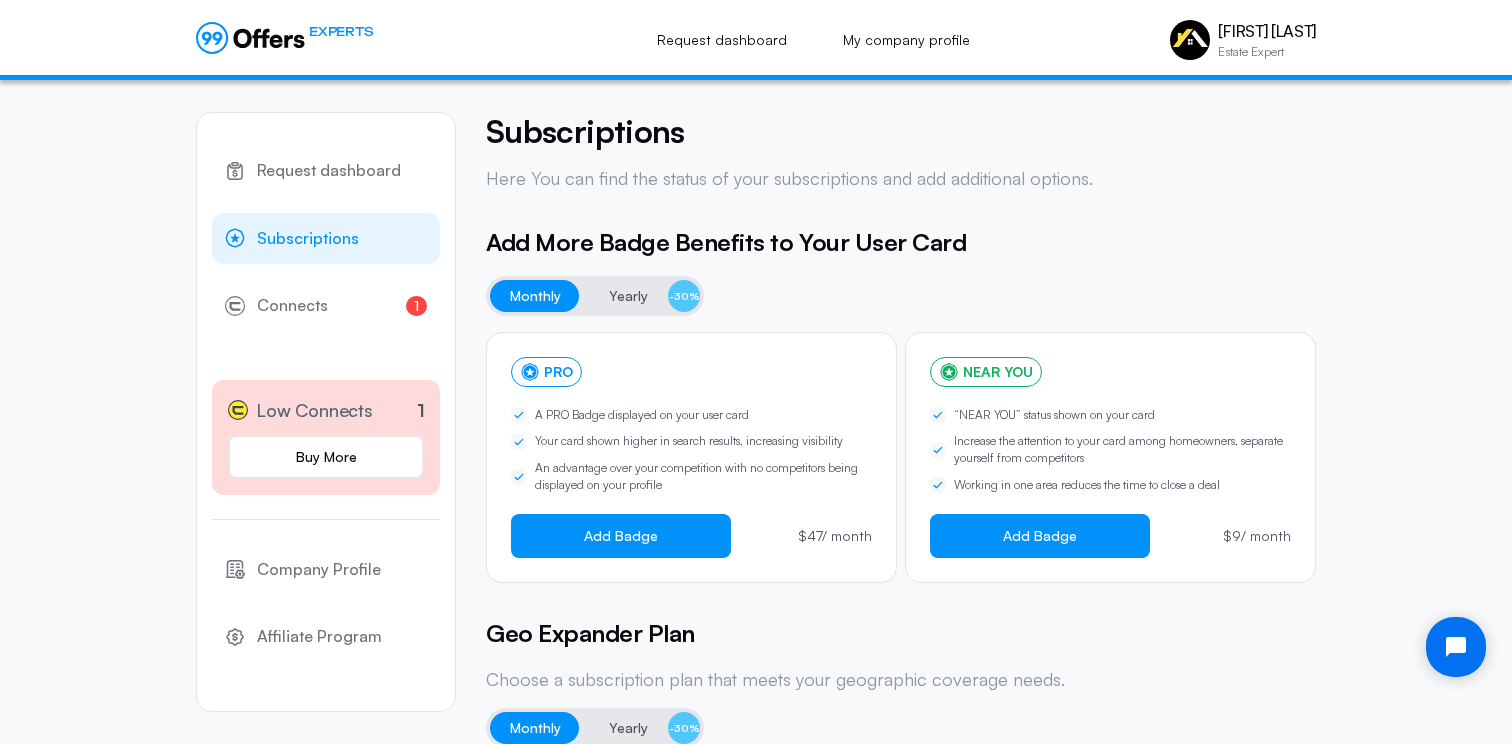 click on "Add Badge $47   / month NEAR YOU “NEAR YOU” status shown on your card Increase the attention to your card among homeowners, separate yourself from competitors Working in one area reduces the time to close a deal Add Badge $9   / month" at bounding box center (901, 403) 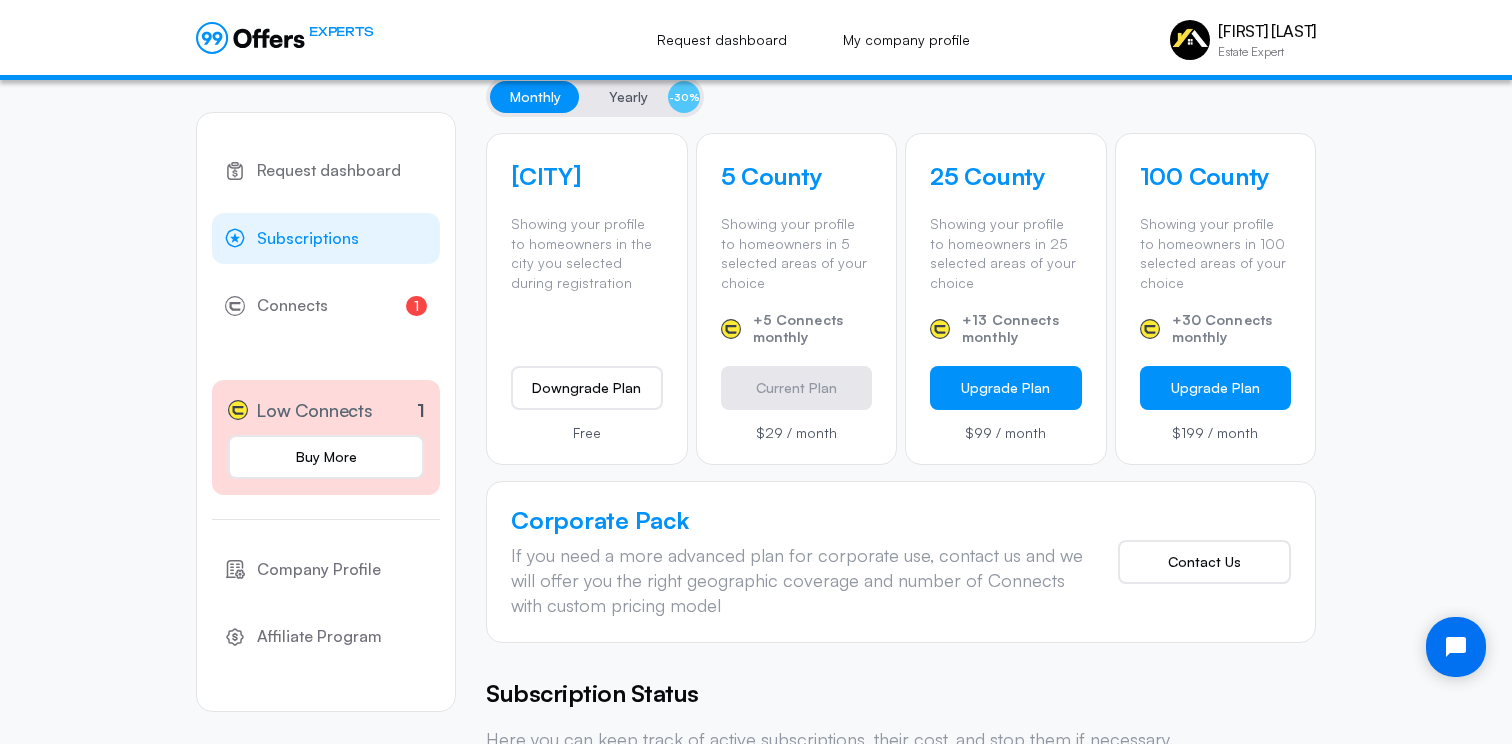 scroll, scrollTop: 643, scrollLeft: 0, axis: vertical 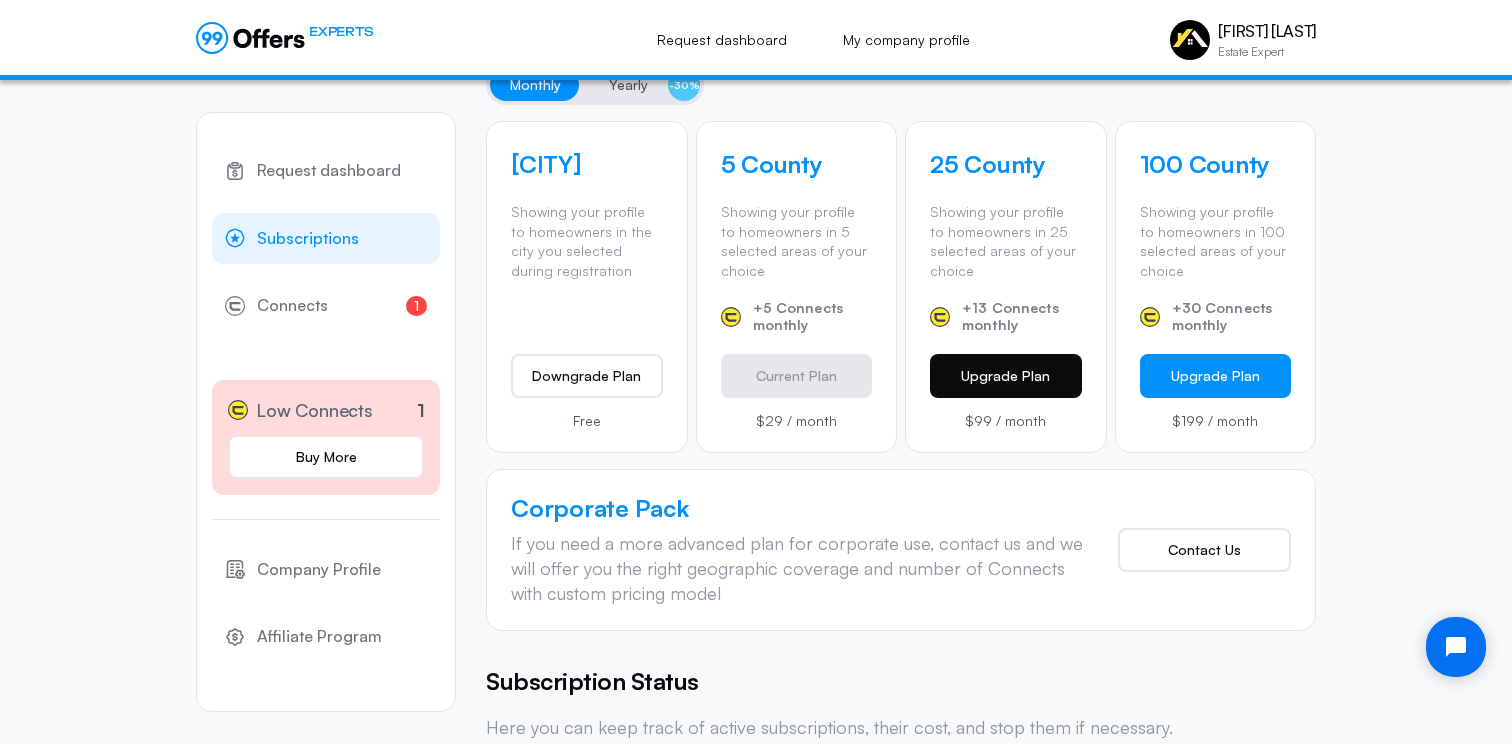 click on "Upgrade Plan" at bounding box center [797, 376] 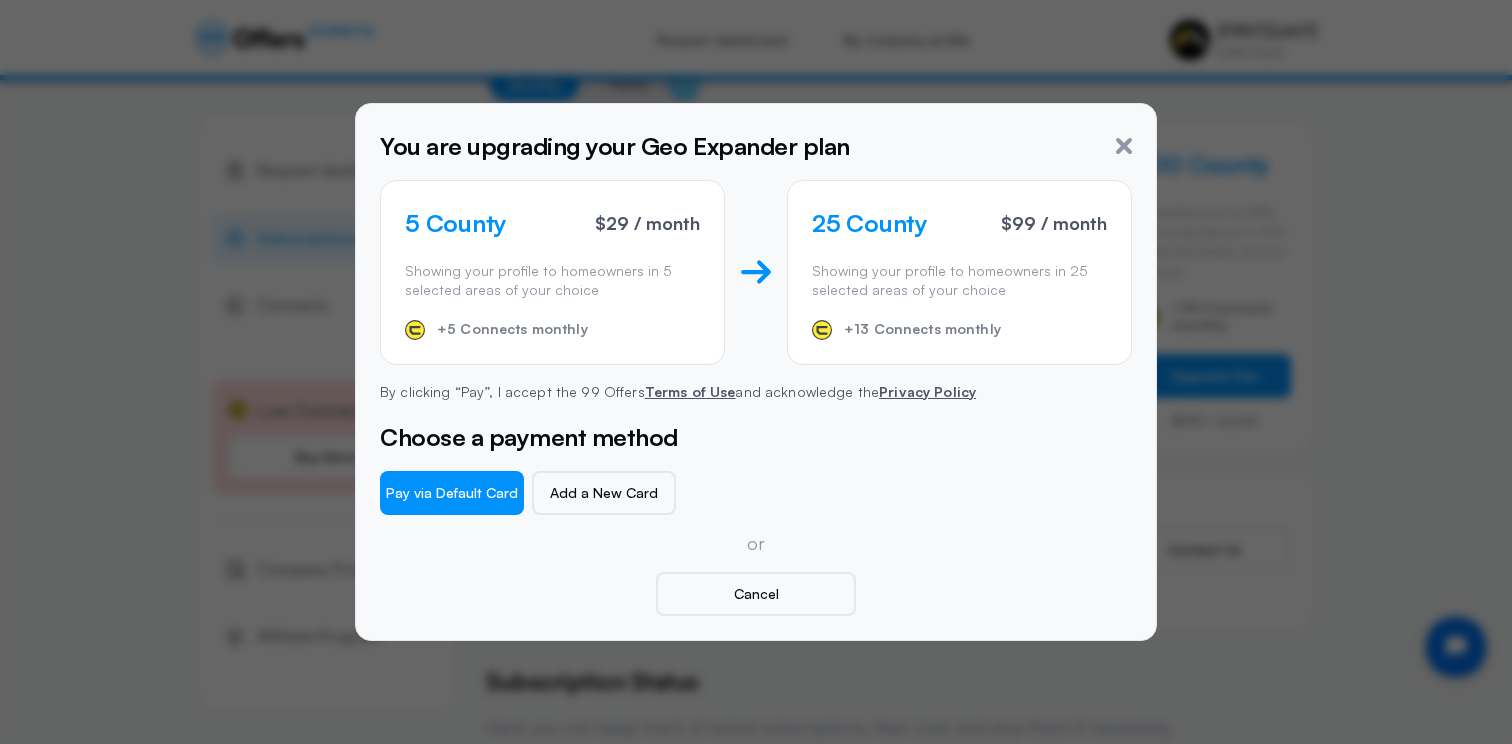 click on "You are upgrading your Geo Expander plan 5 County $29 / month Showing your profile to homeowners in 5 selected areas of your choice +5 Connects monthly 25 County $99 / month Showing your profile to homeowners in 25 selected areas of your choice +13 Connects monthly By clicking “Pay”, I accept the 99 Offers Terms of Use and acknowledge the Privacy Policy Choose a payment method Pay via Default Card Add a New Card or Cancel" at bounding box center [763, 372] 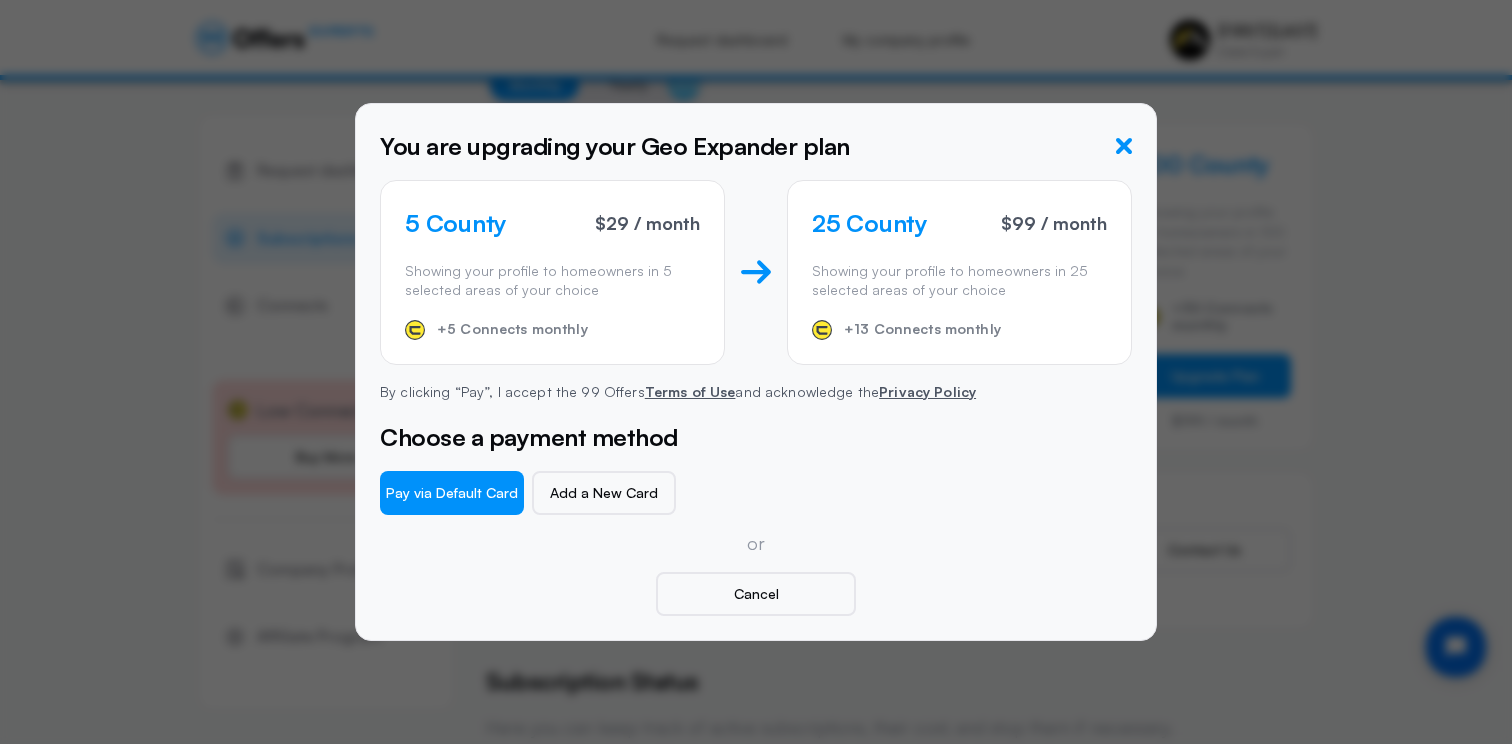 click at bounding box center [1124, 146] 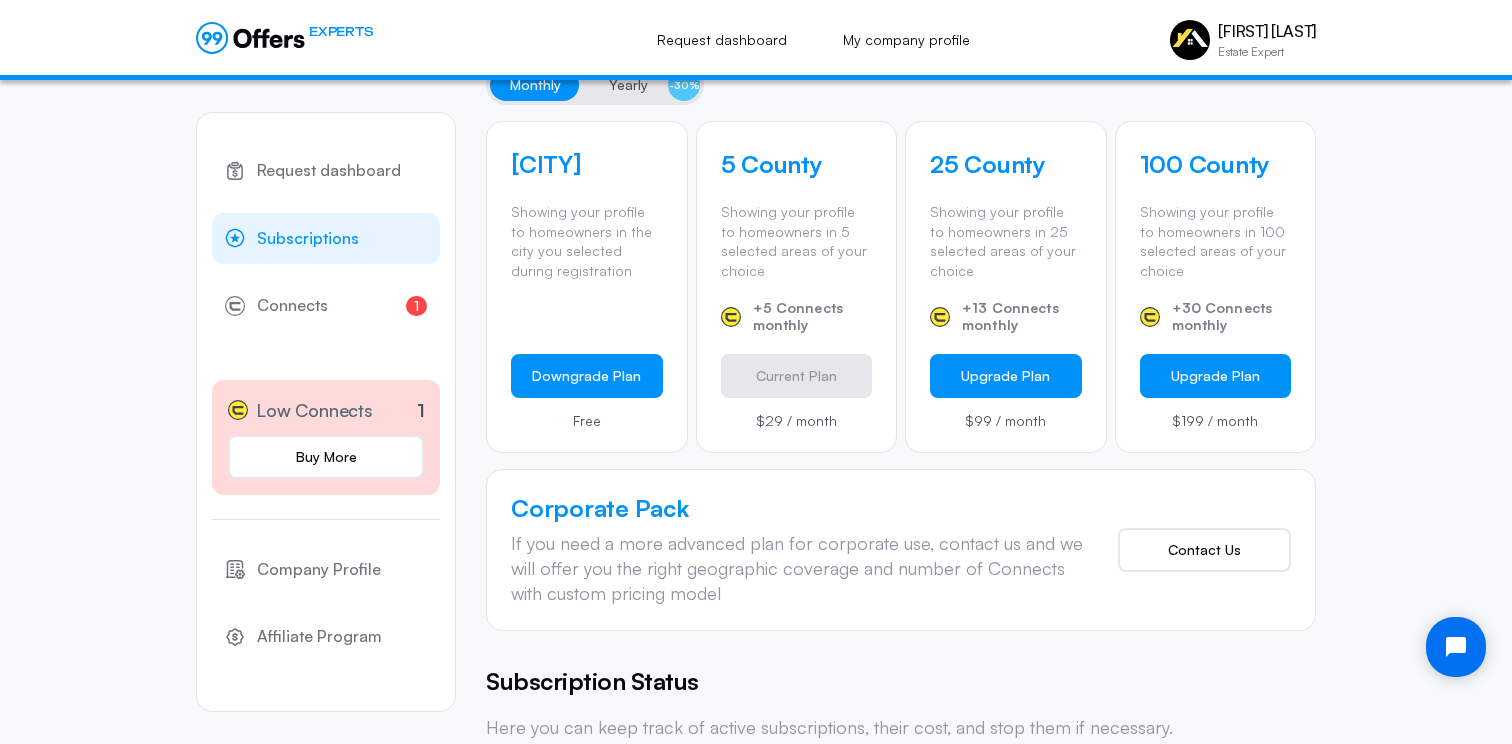 click on "Downgrade Plan" at bounding box center (587, 376) 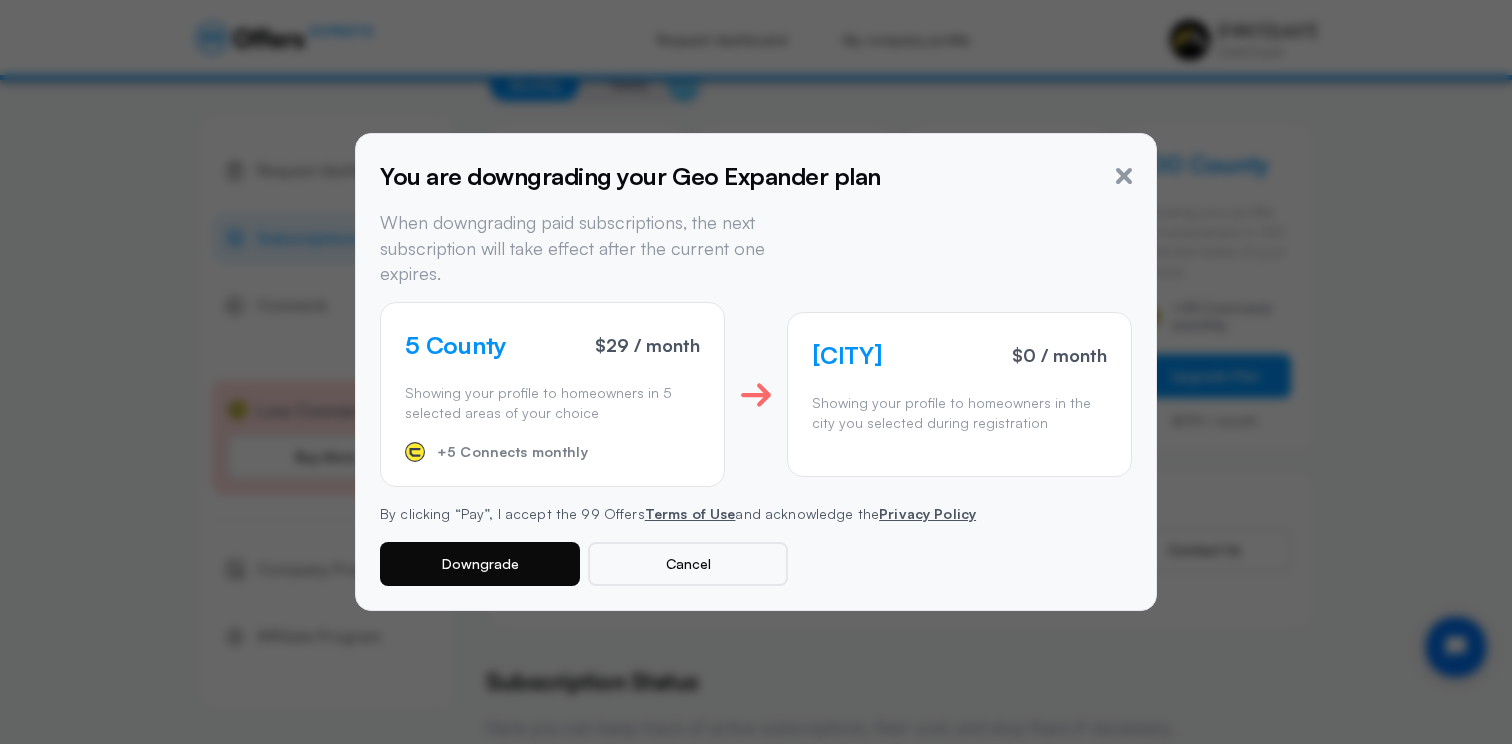 click on "Downgrade" at bounding box center [480, 564] 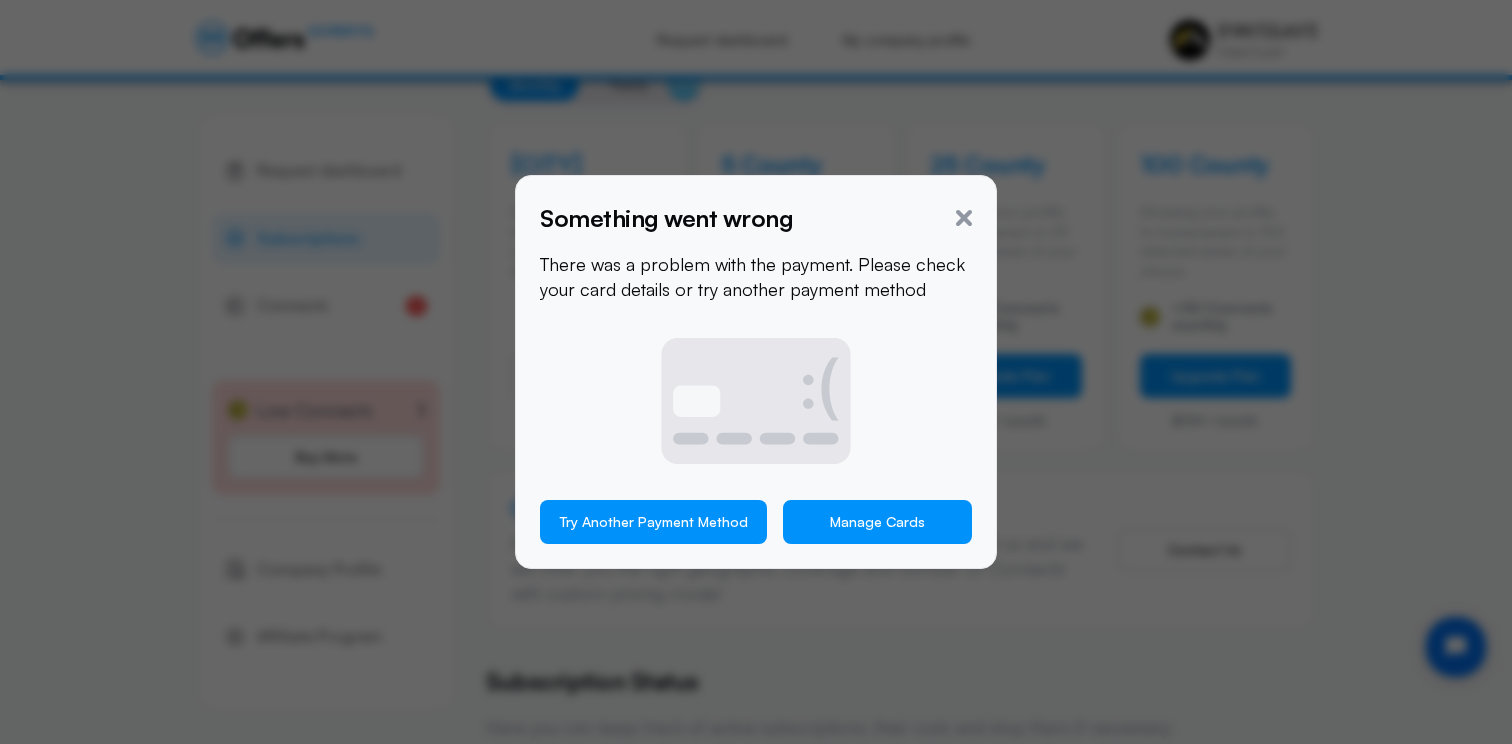 click on "Manage Cards" at bounding box center [877, 522] 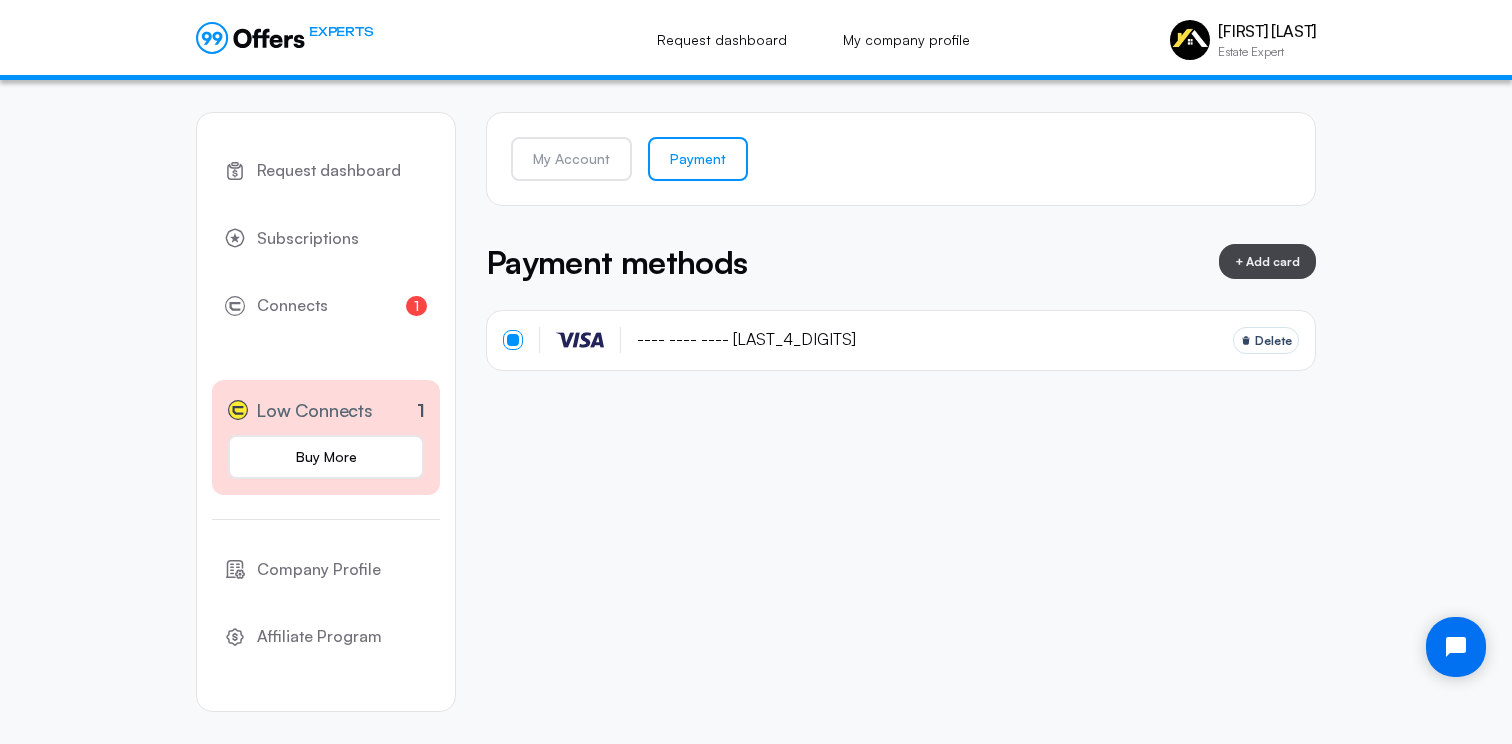 click on "My Account Payment Payment methods + Add card ---- ---- ---- [LAST_FOUR_DIGITS] Delete" at bounding box center [901, 241] 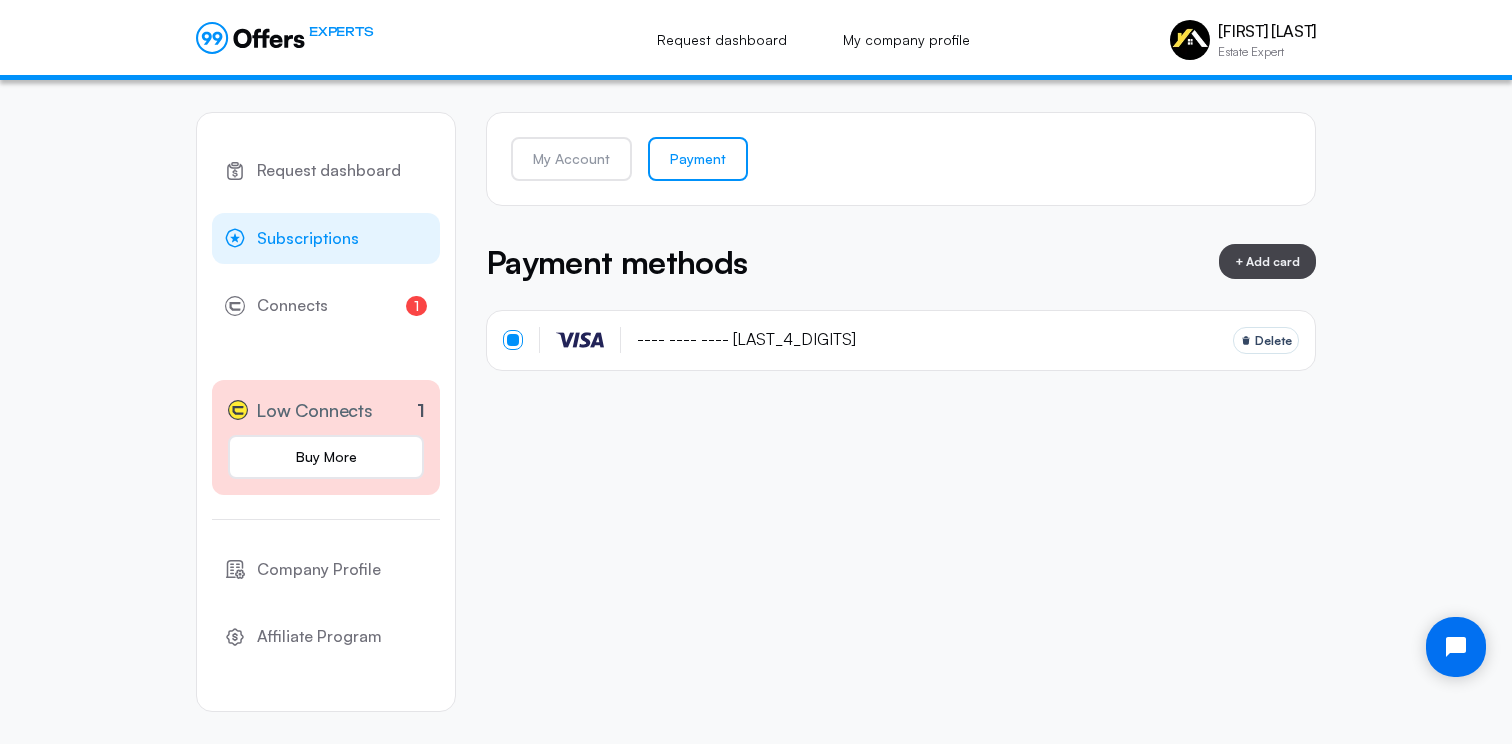 click on "Subscriptions" at bounding box center [308, 239] 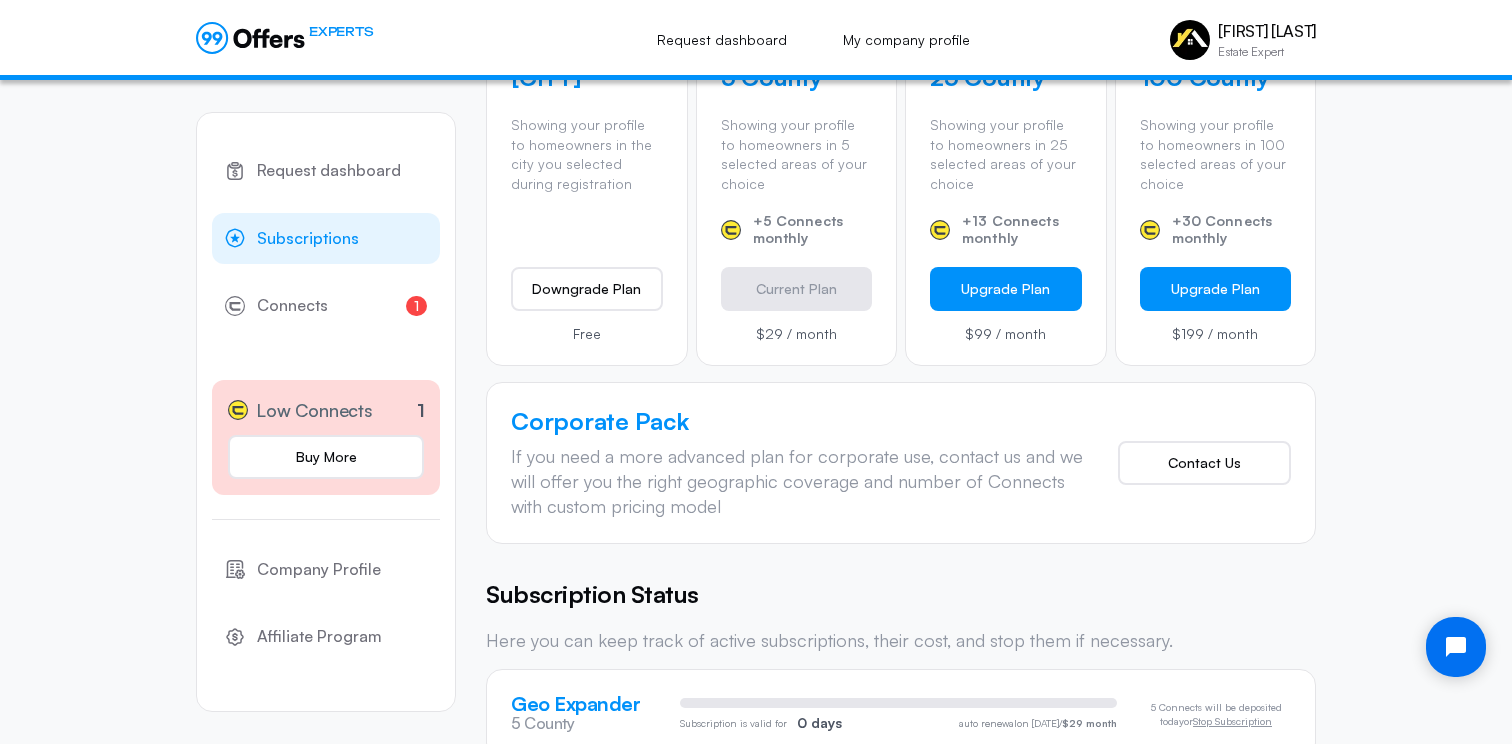 scroll, scrollTop: 776, scrollLeft: 0, axis: vertical 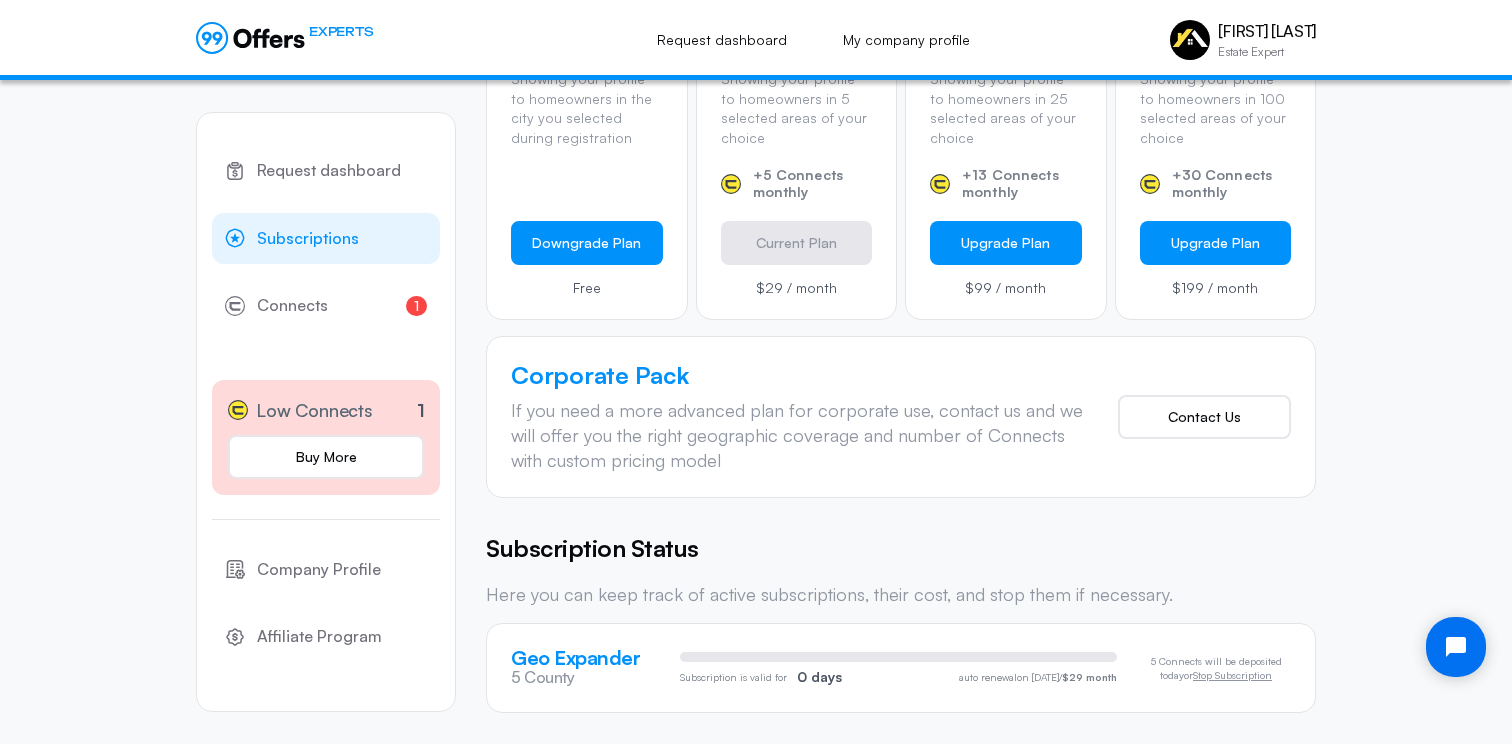 click on "Downgrade Plan" at bounding box center [587, 243] 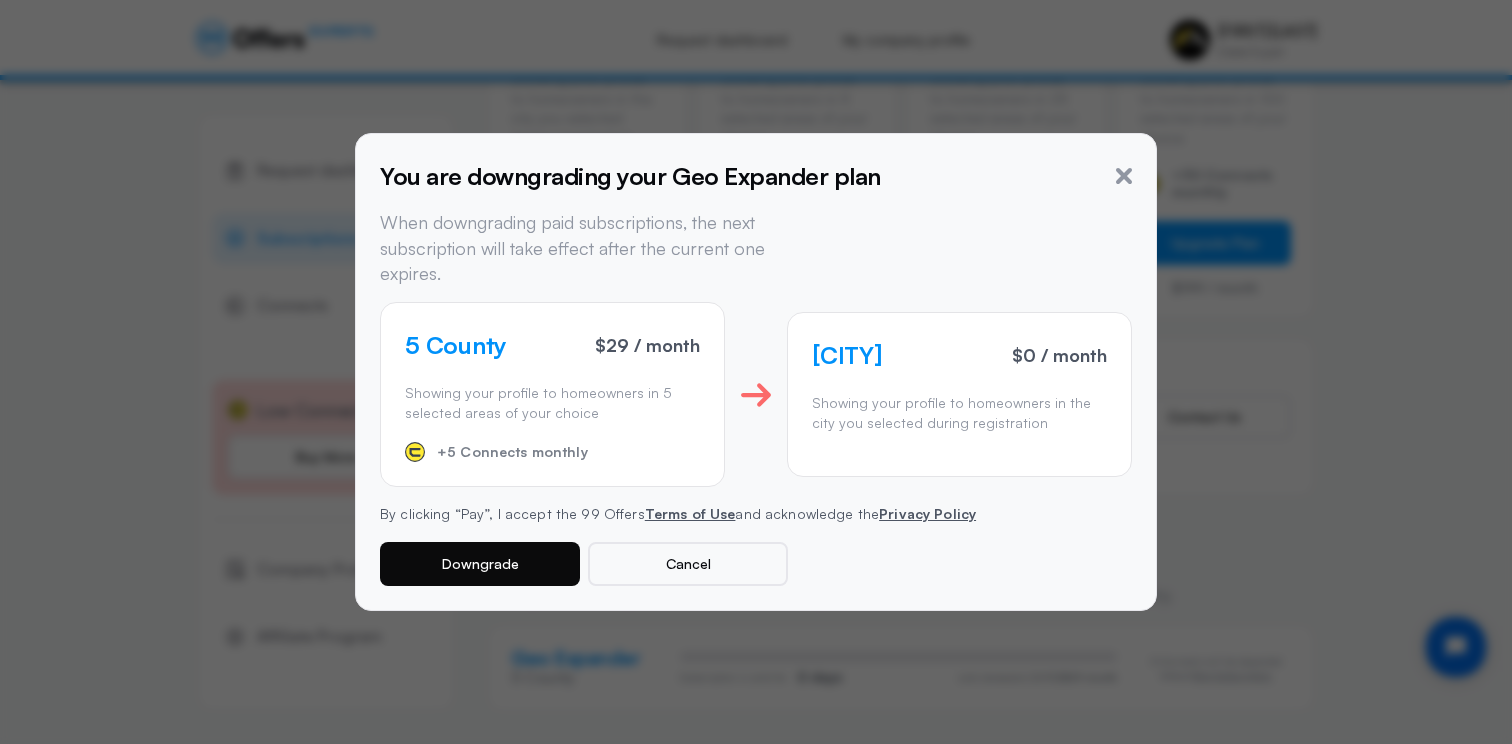 click on "Downgrade" at bounding box center [480, 564] 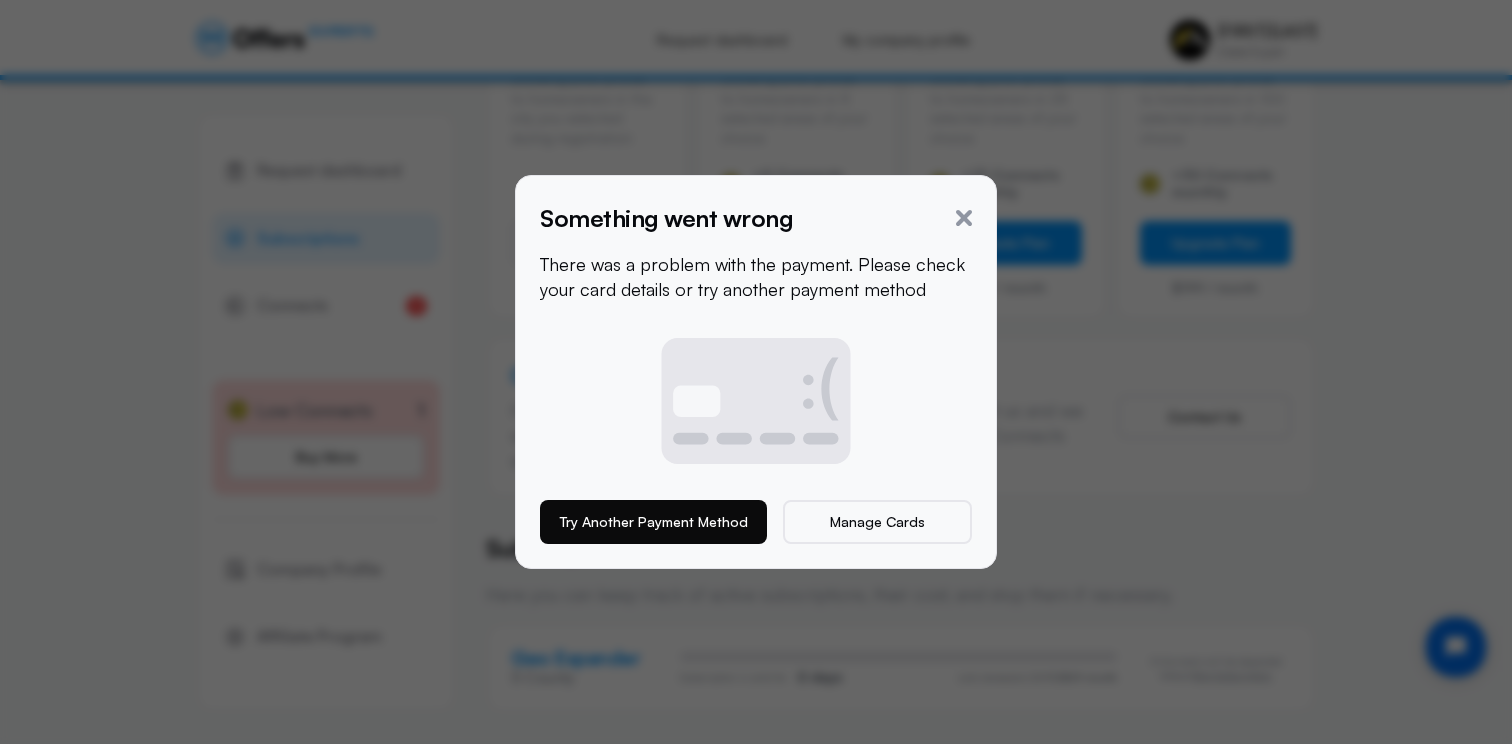 click on "Try Another Payment Method" at bounding box center (653, 522) 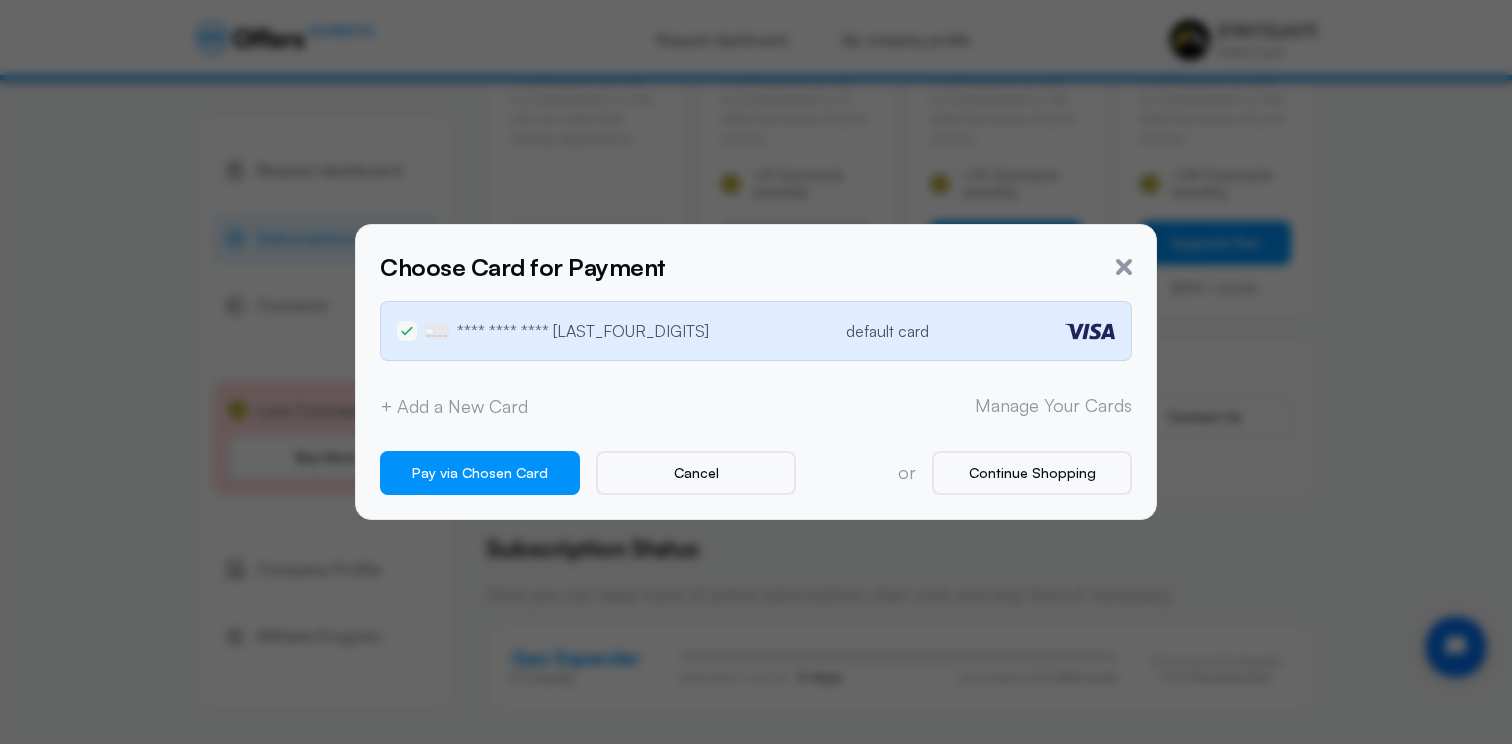 click on "**** **** **** [LAST_FOUR_DIGITS] default card" at bounding box center (756, 331) 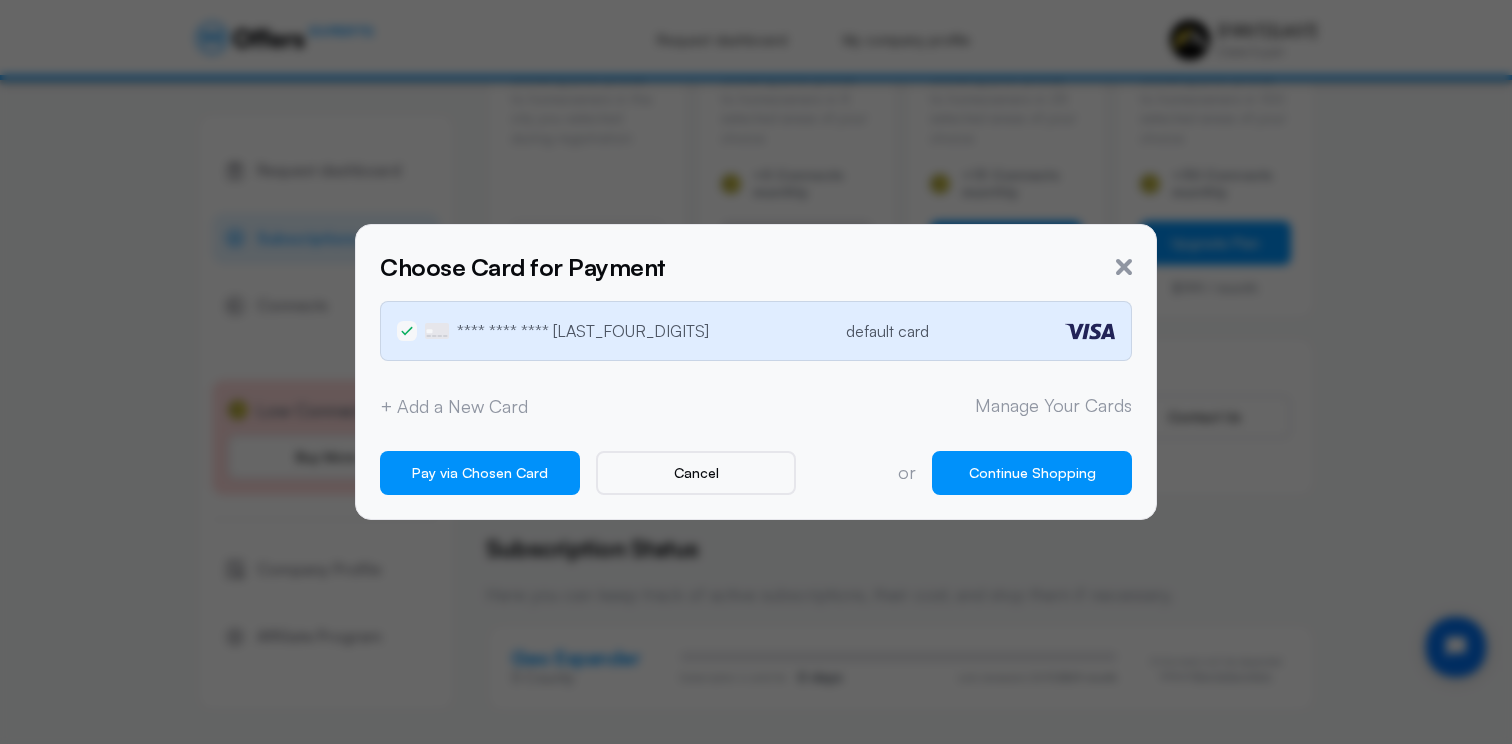 click on "Continue Shopping" at bounding box center (1032, 473) 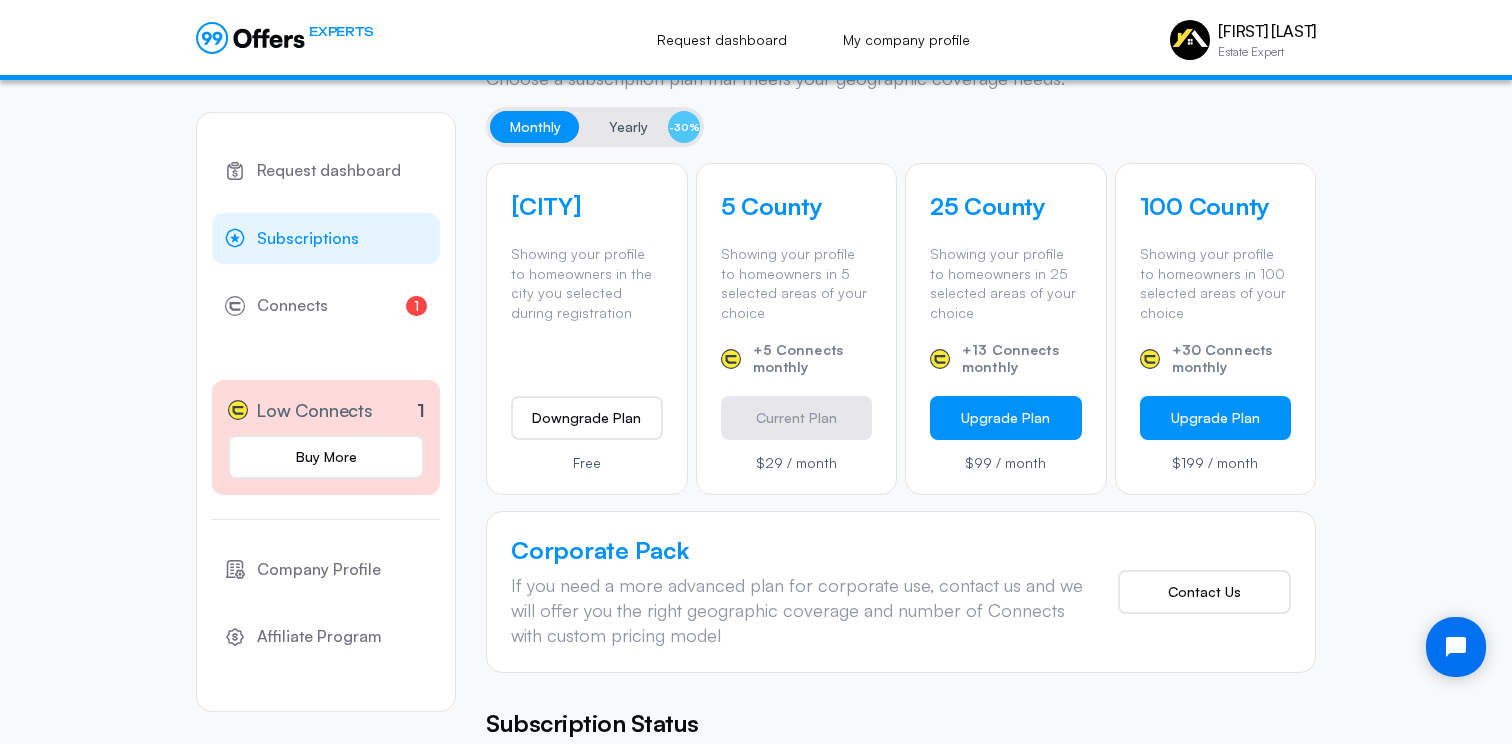 scroll, scrollTop: 599, scrollLeft: 0, axis: vertical 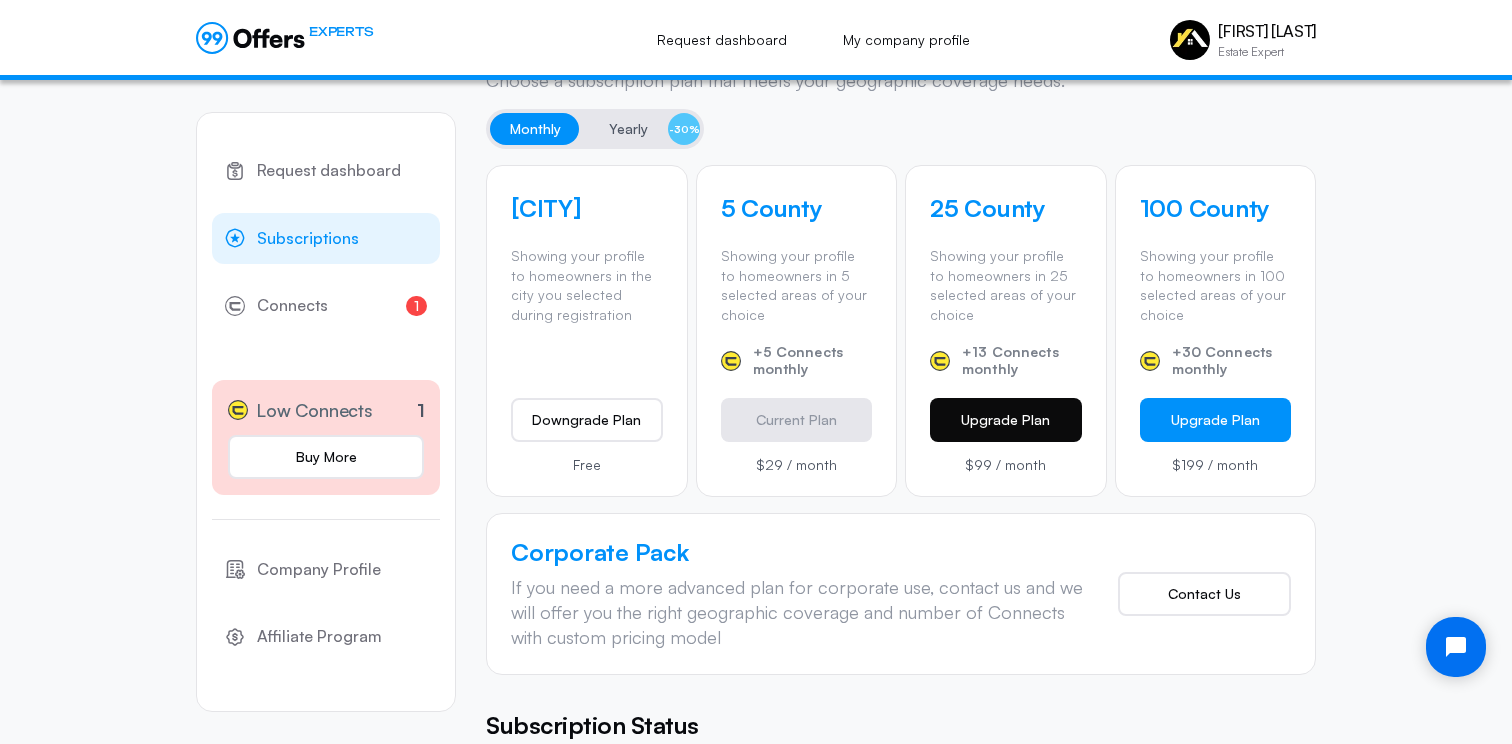 click on "Upgrade Plan" at bounding box center [797, 420] 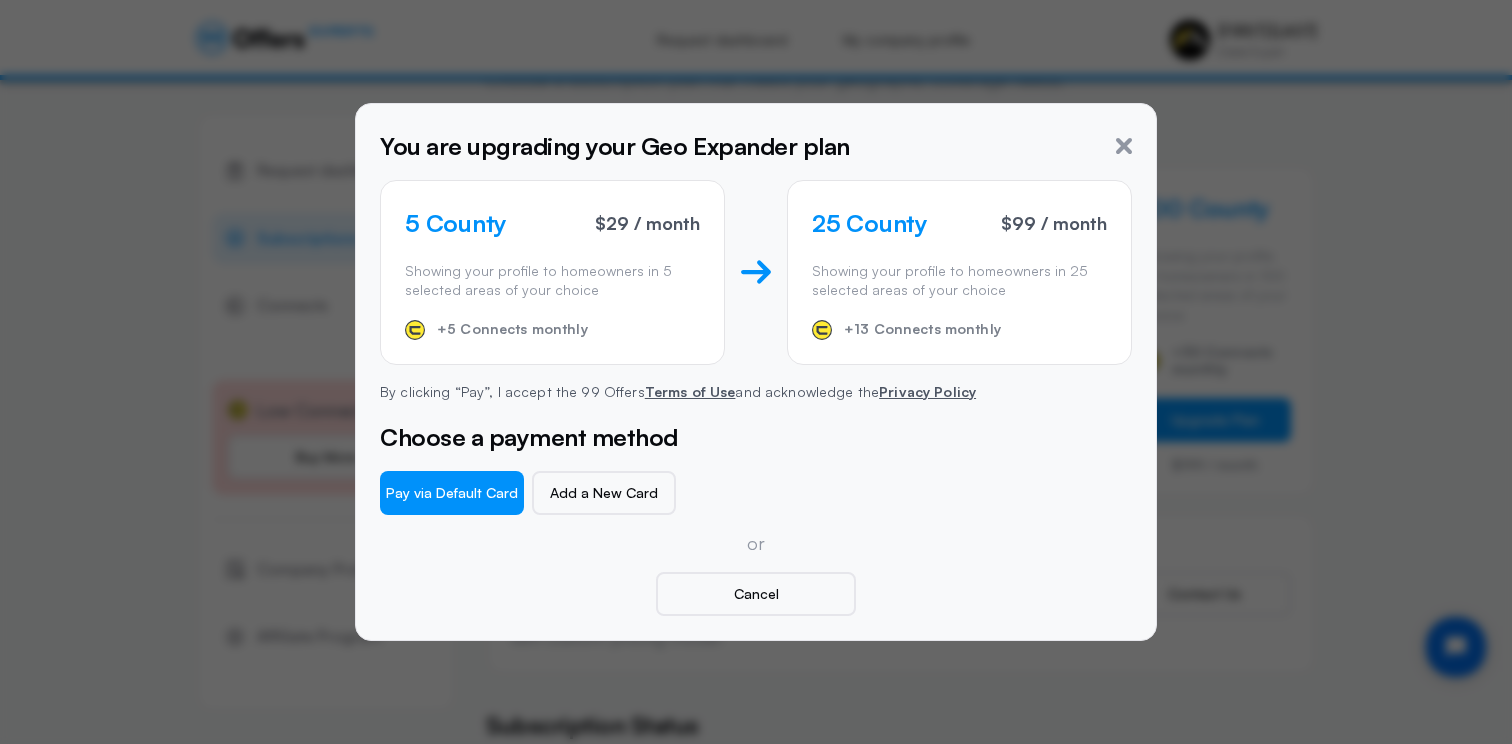 click on "You are upgrading your Geo Expander plan" at bounding box center [756, 146] 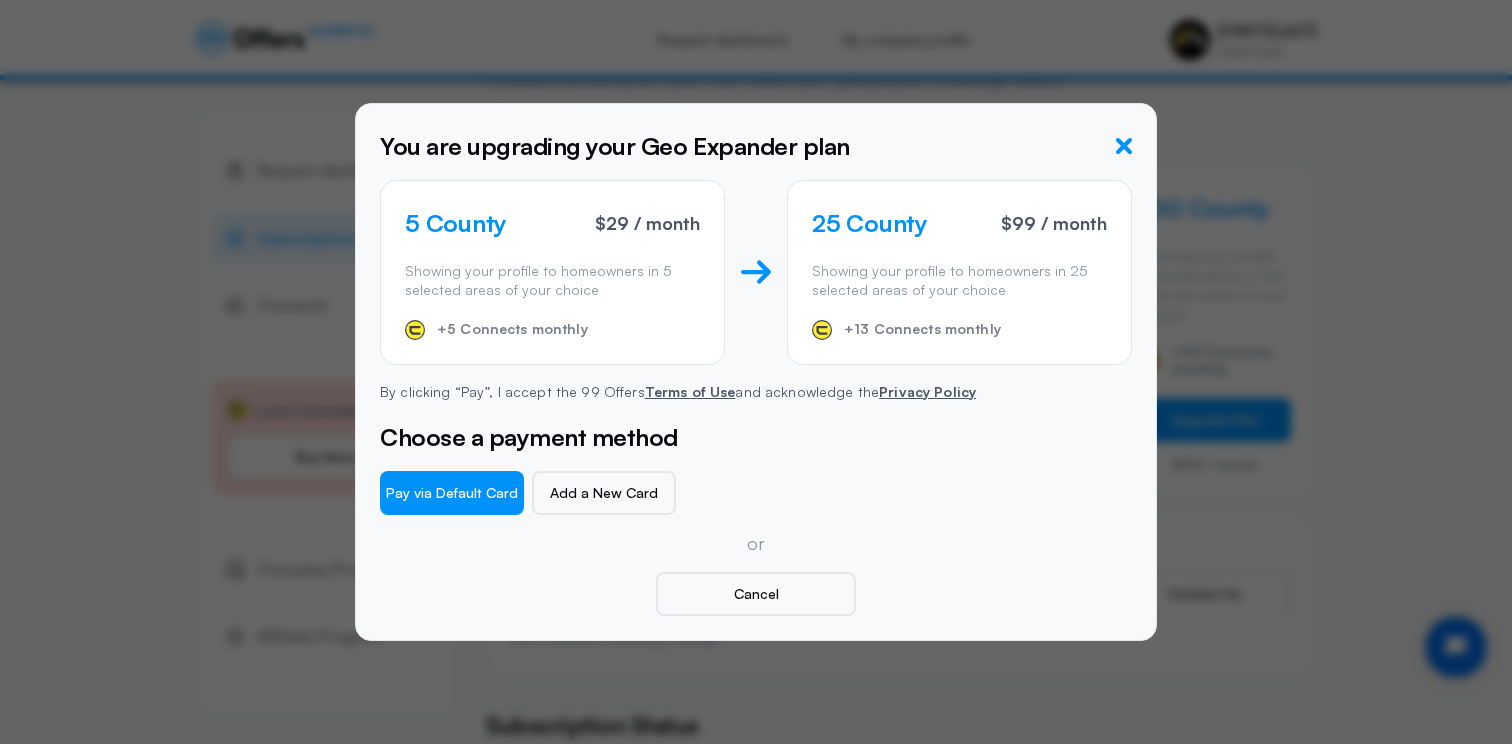 click at bounding box center [1124, 146] 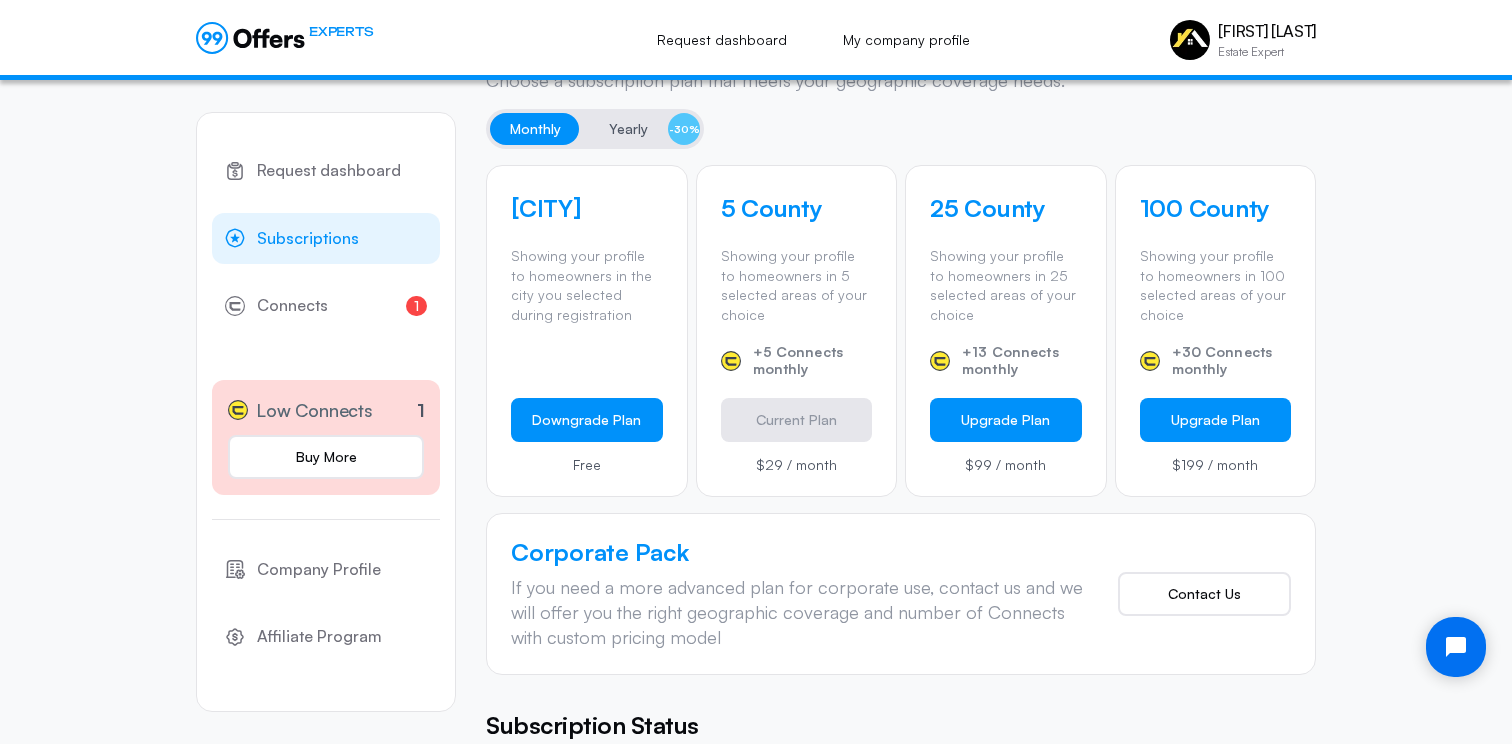 click on "Downgrade Plan" at bounding box center [587, 420] 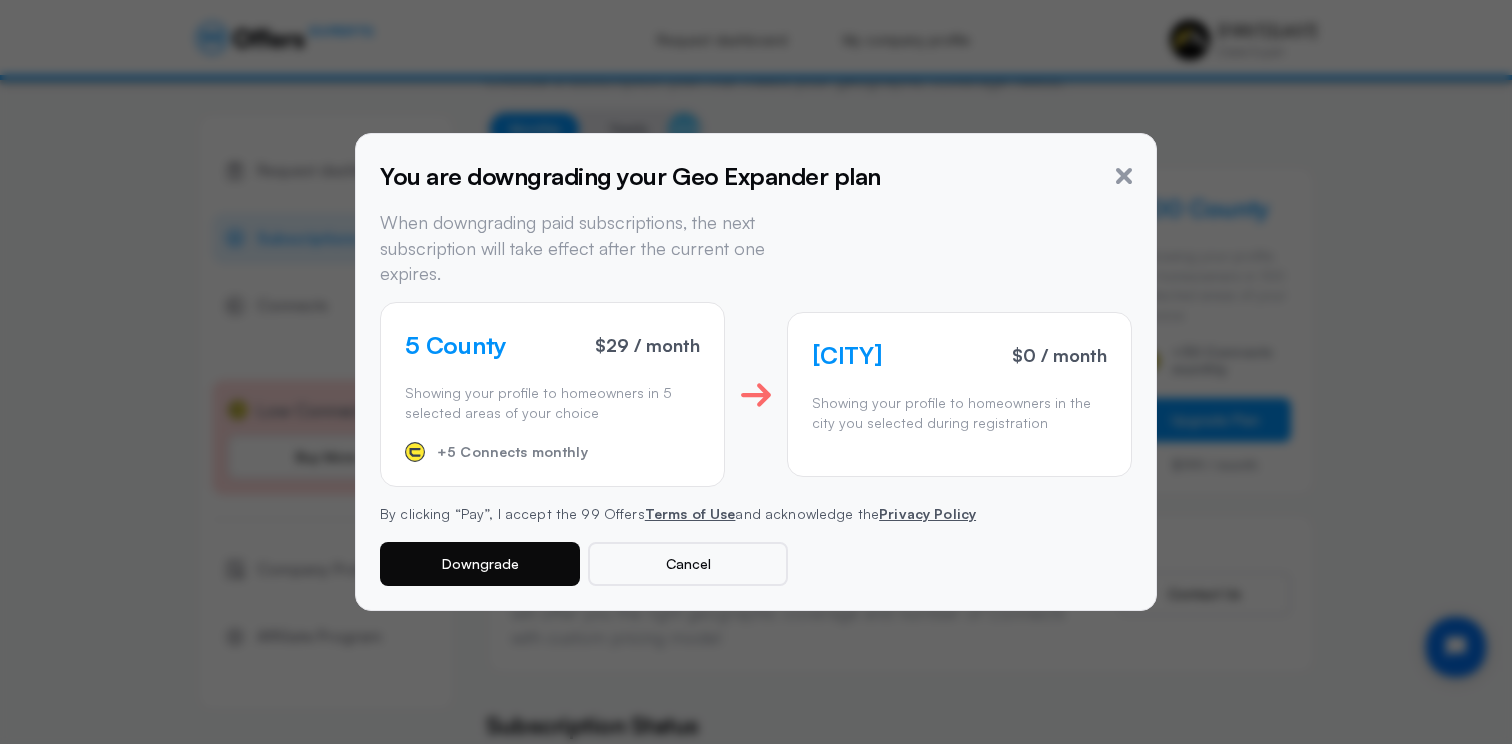 click on "Downgrade" at bounding box center [480, 564] 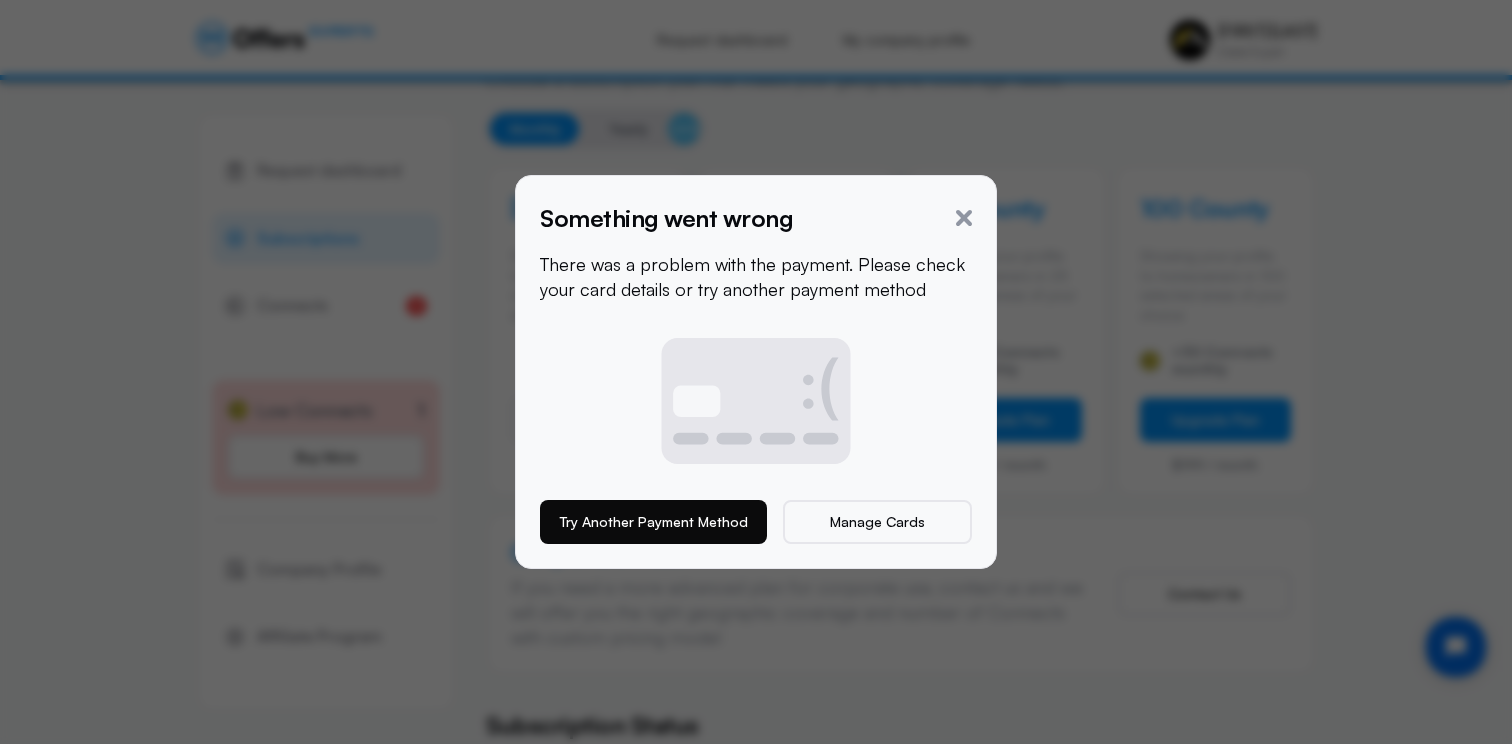 click on "Try Another Payment Method" at bounding box center [653, 522] 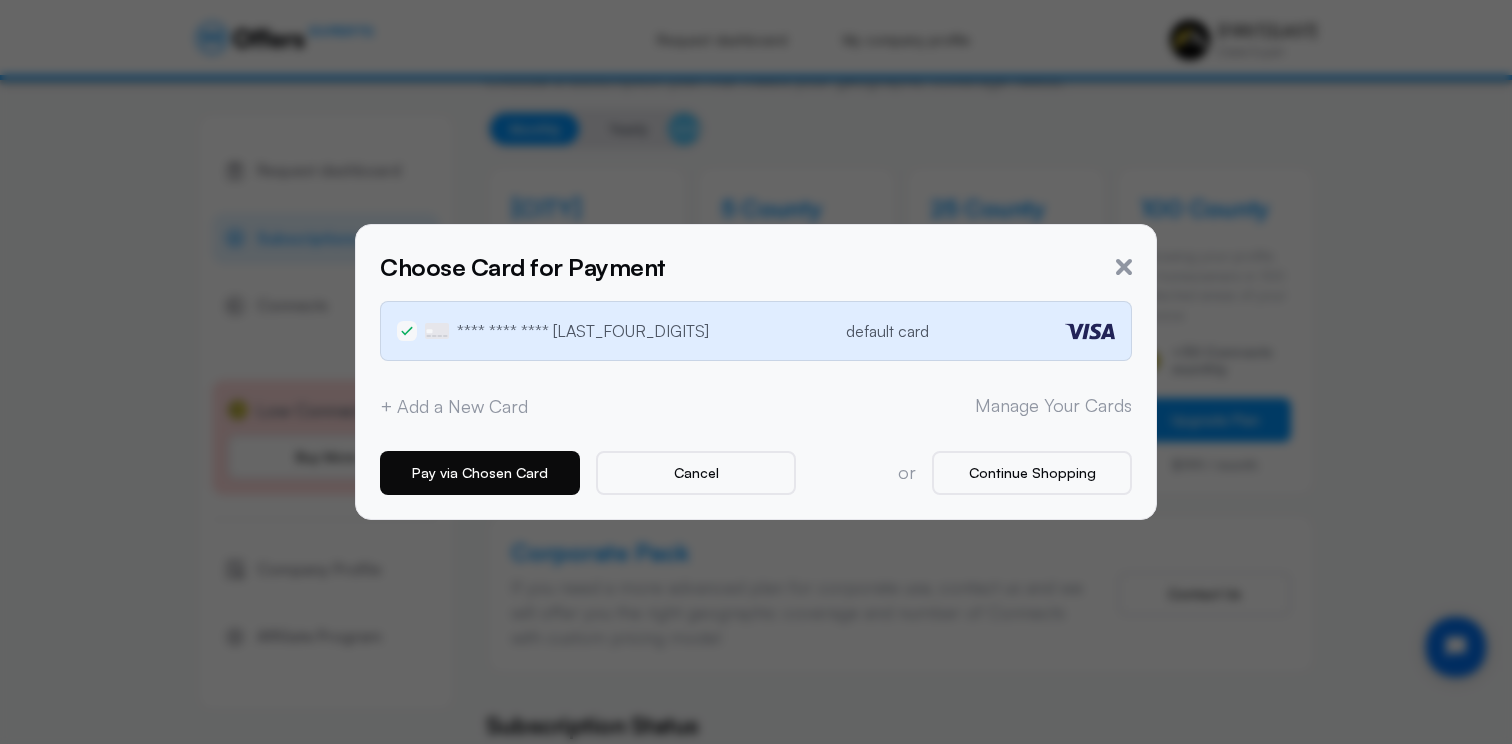 click on "Pay via Chosen Card" at bounding box center (480, 473) 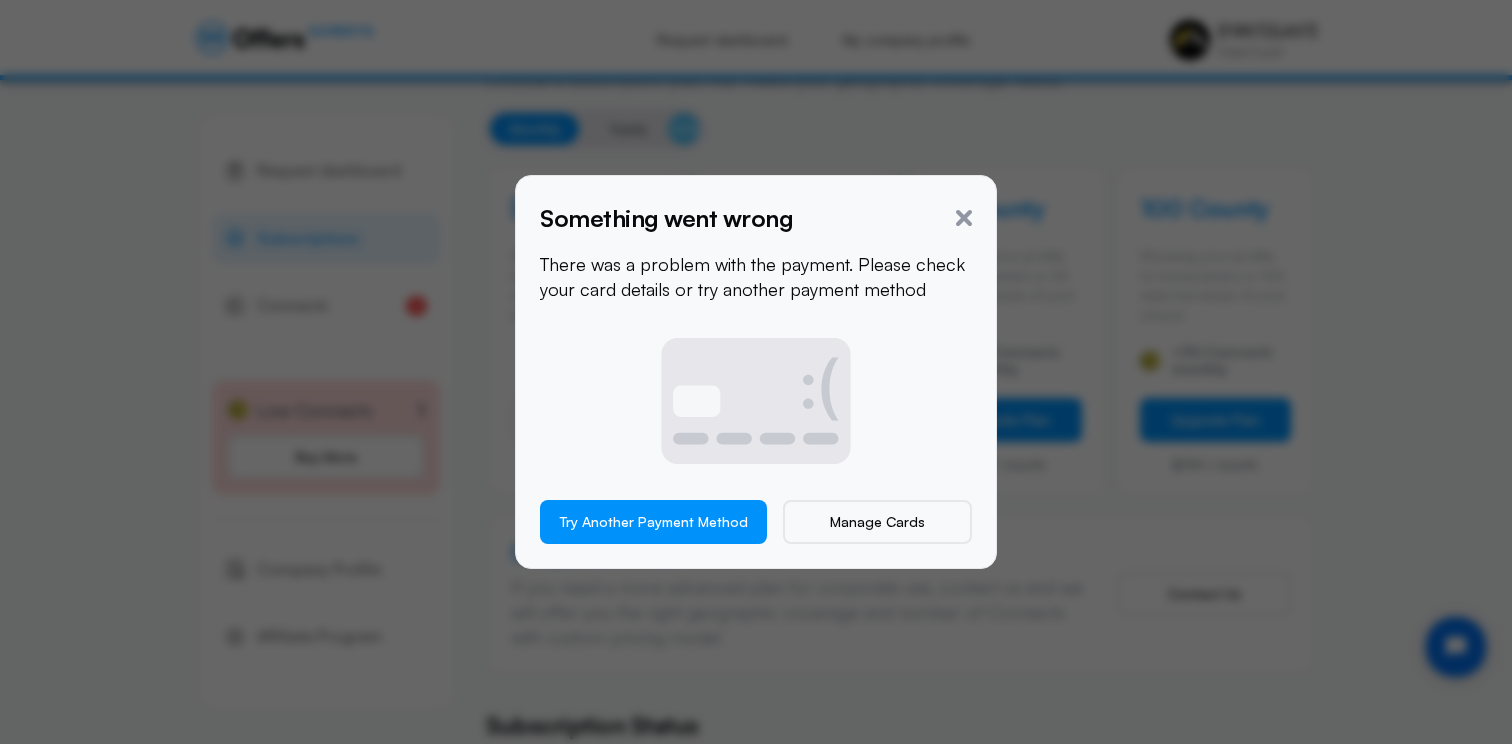 click on "Something went wrong" at bounding box center (756, 218) 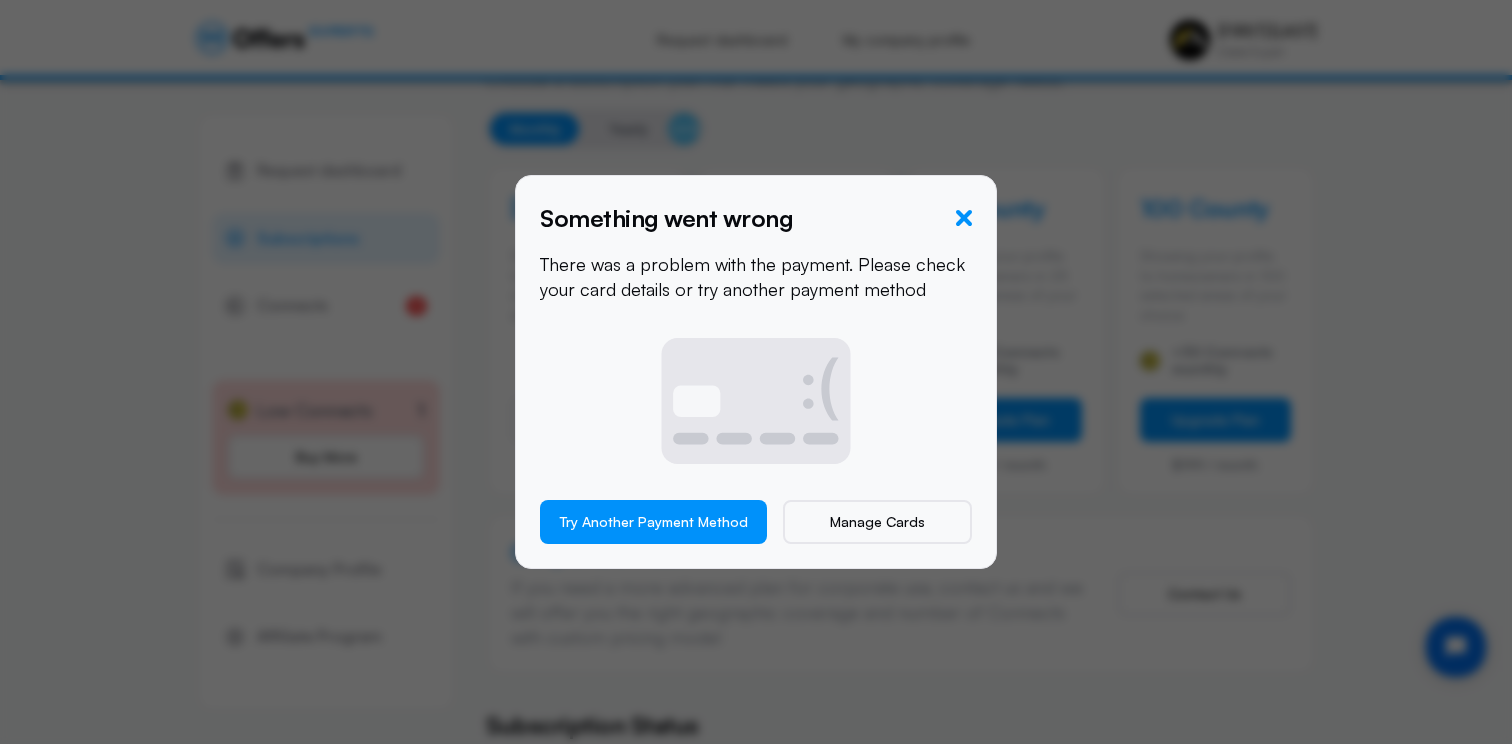 click at bounding box center [964, 218] 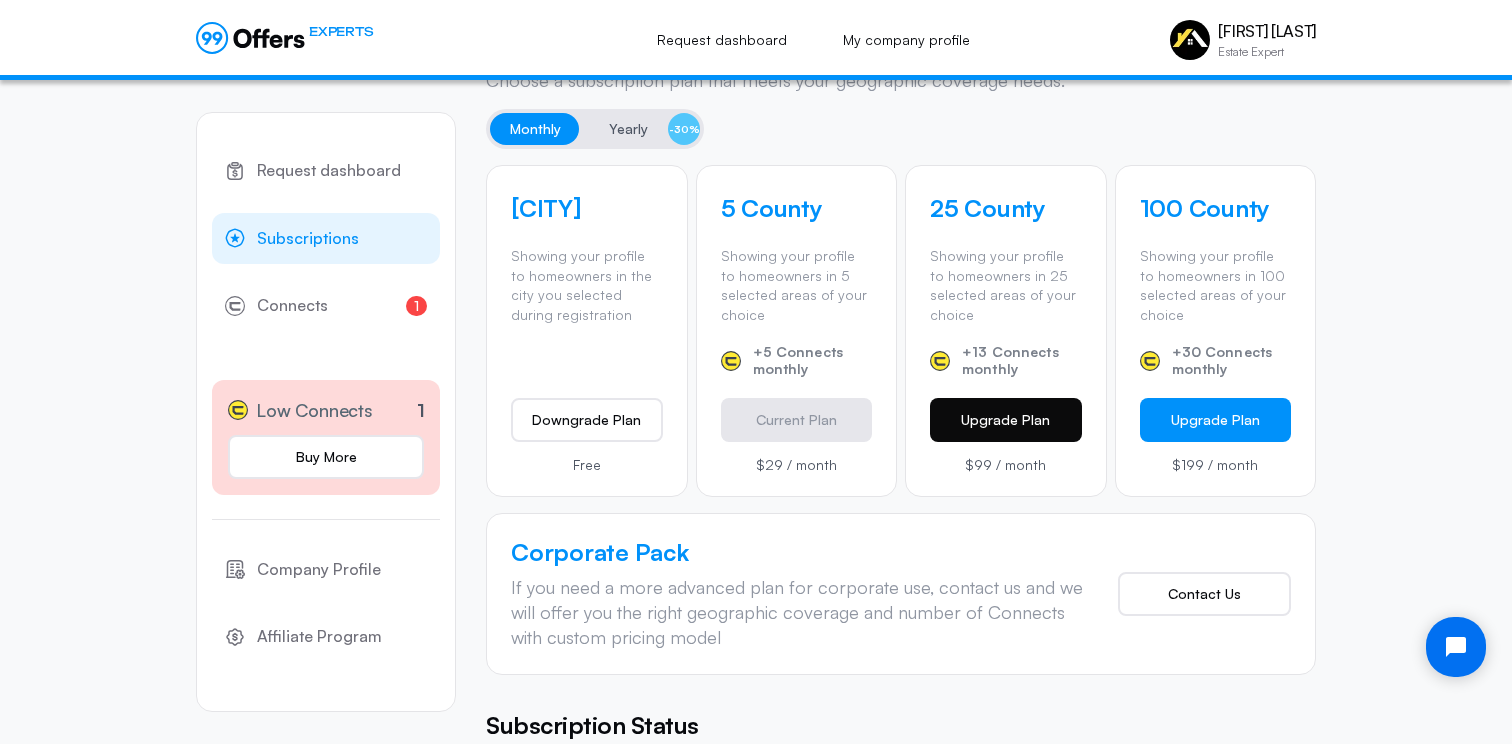 click on "Upgrade Plan" at bounding box center (797, 420) 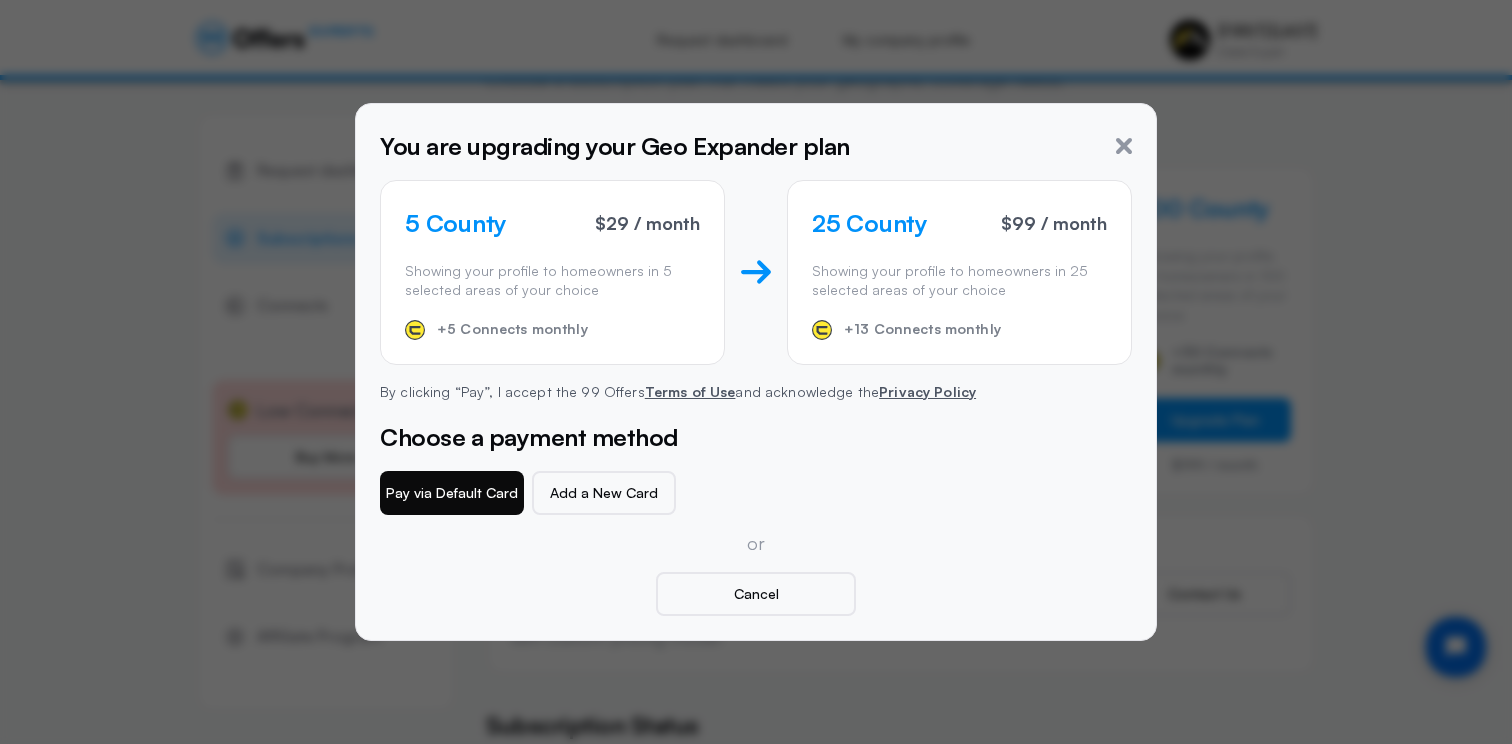 click on "Pay via Default Card" at bounding box center [452, 493] 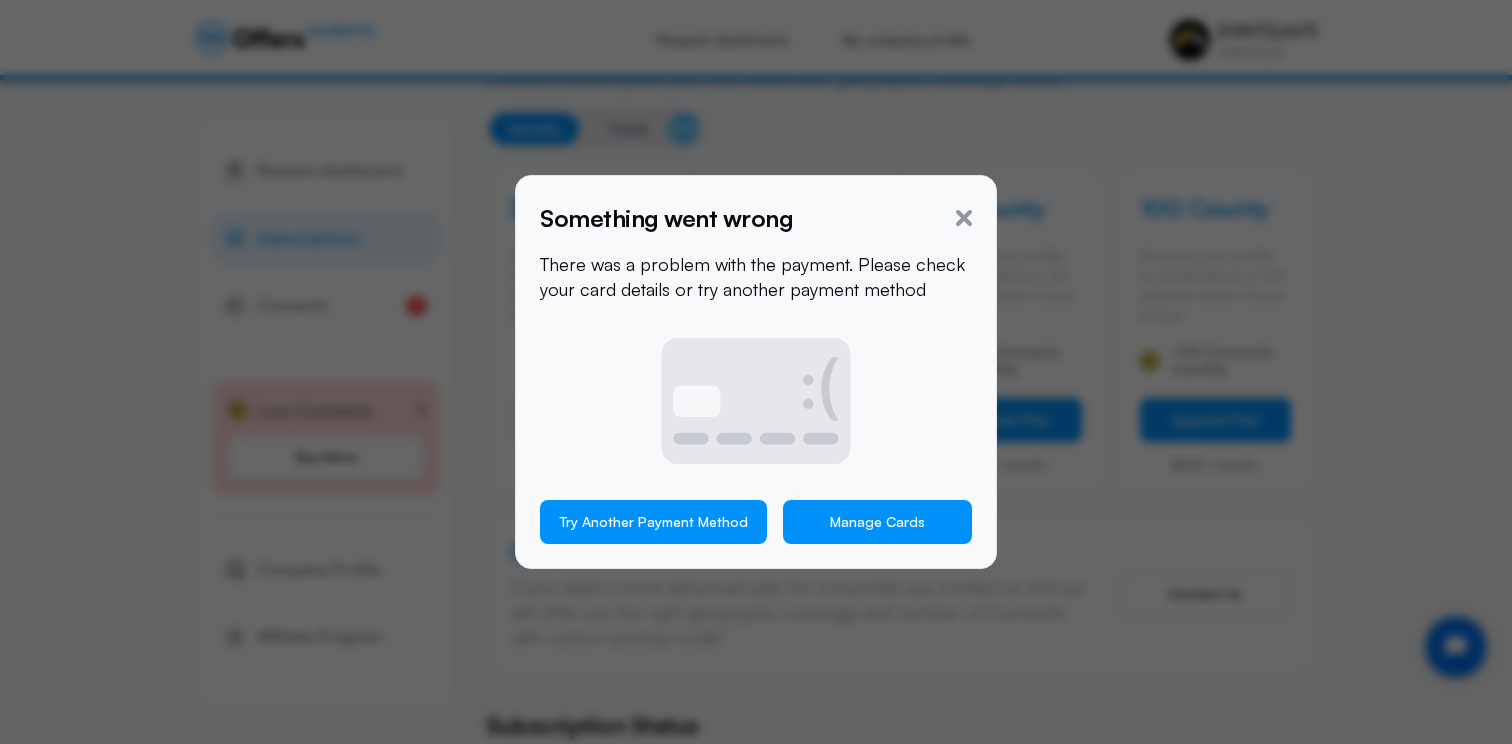 click on "Manage Cards" at bounding box center [877, 522] 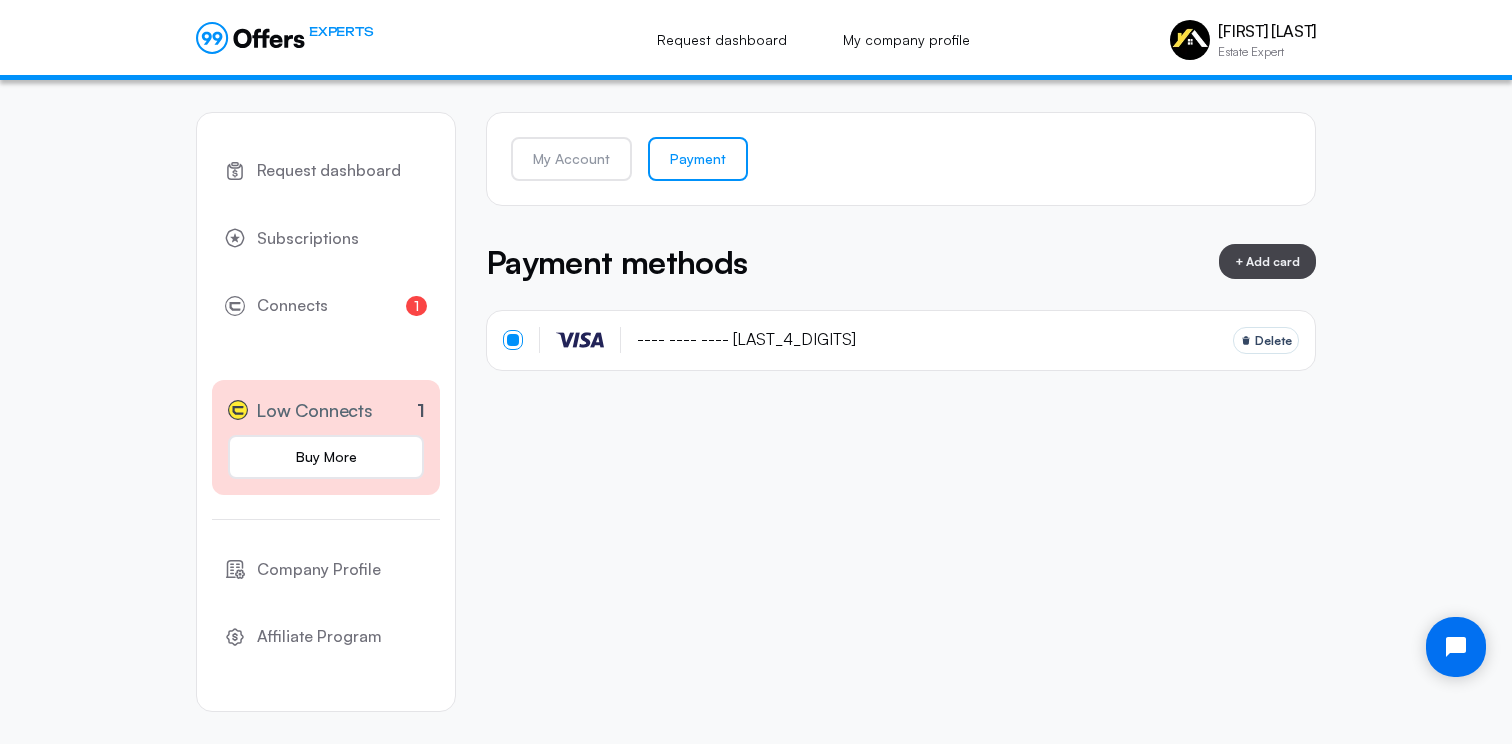 click on "---- ---- ---- [LAST_4_DIGITS] Delete" at bounding box center [901, 340] 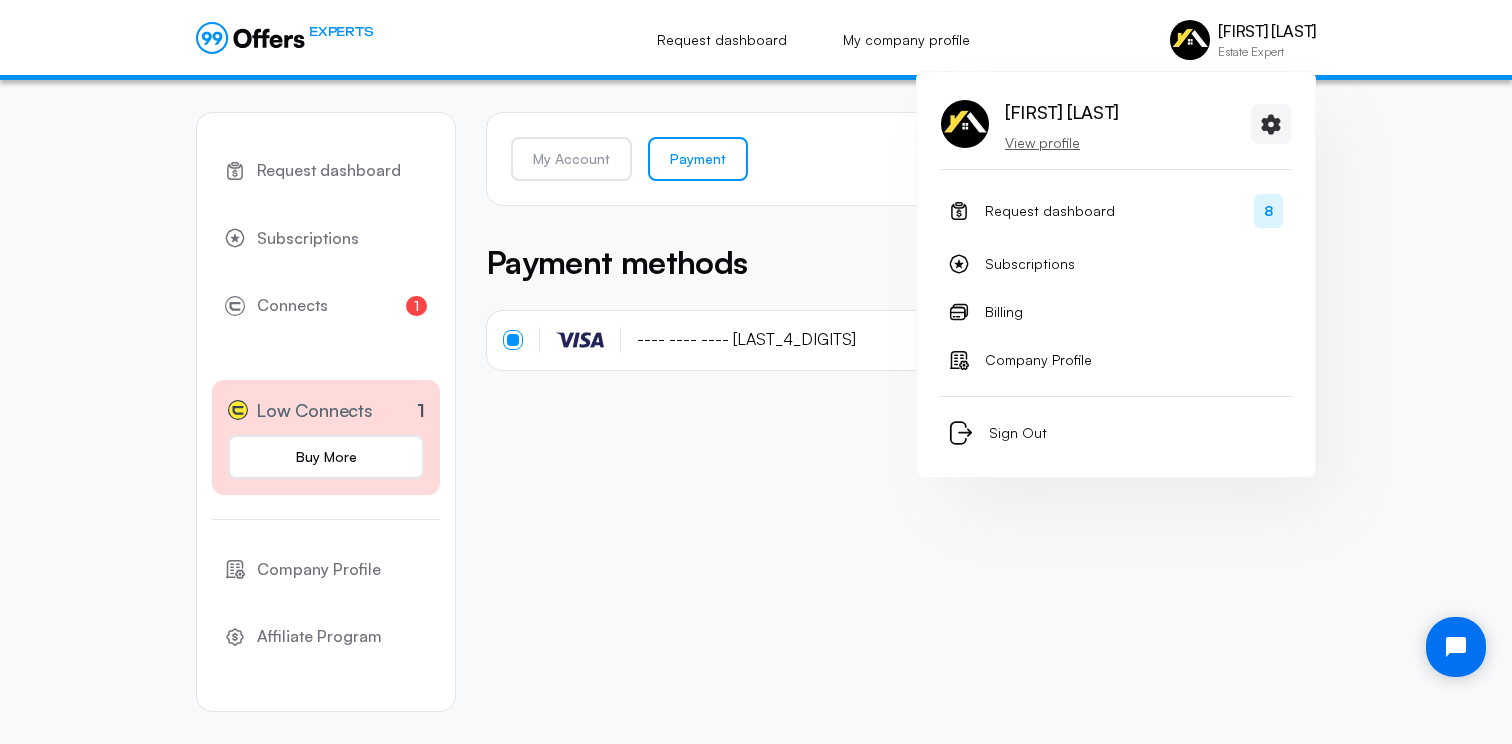 click on "[NAME] [TITLE]" at bounding box center [1267, 39] 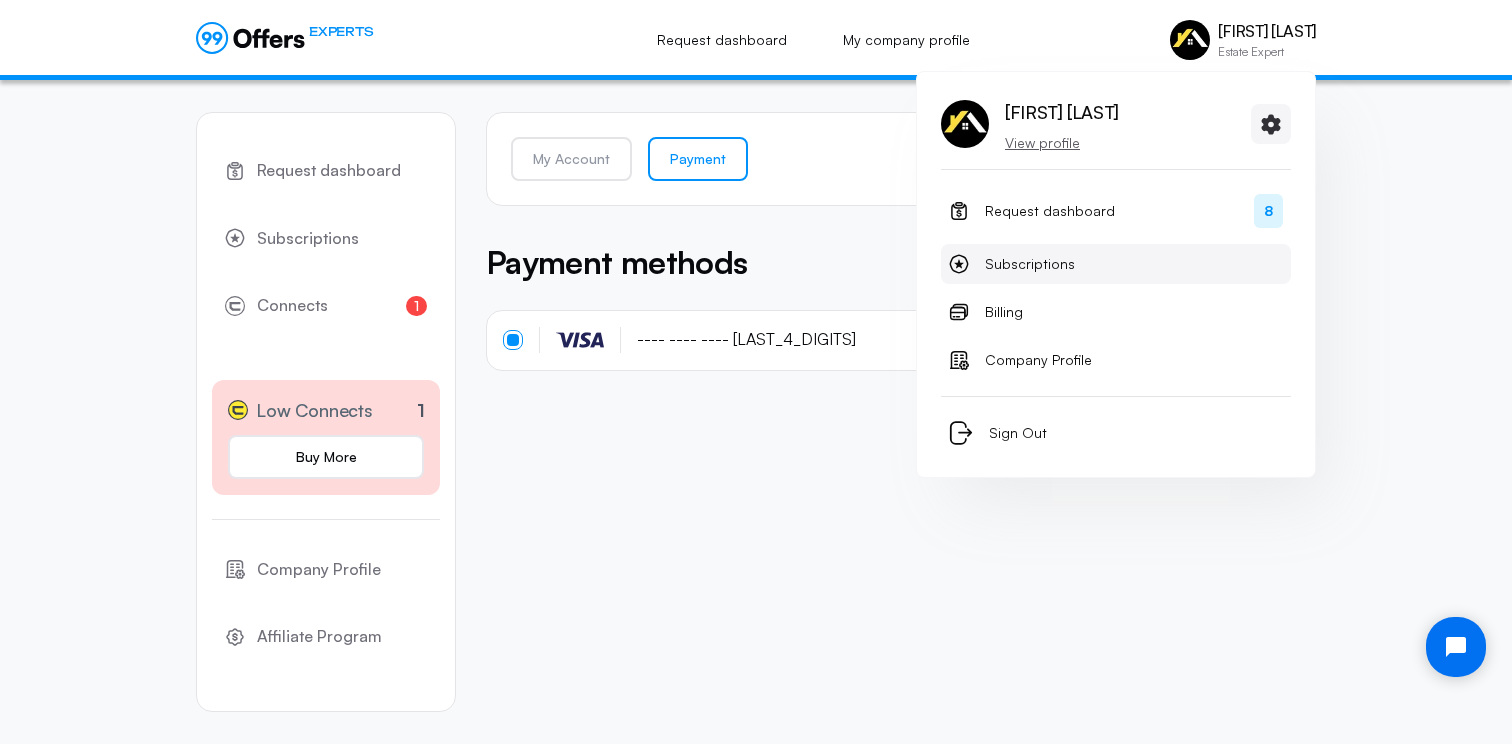 click on "Subscriptions" at bounding box center [1116, 264] 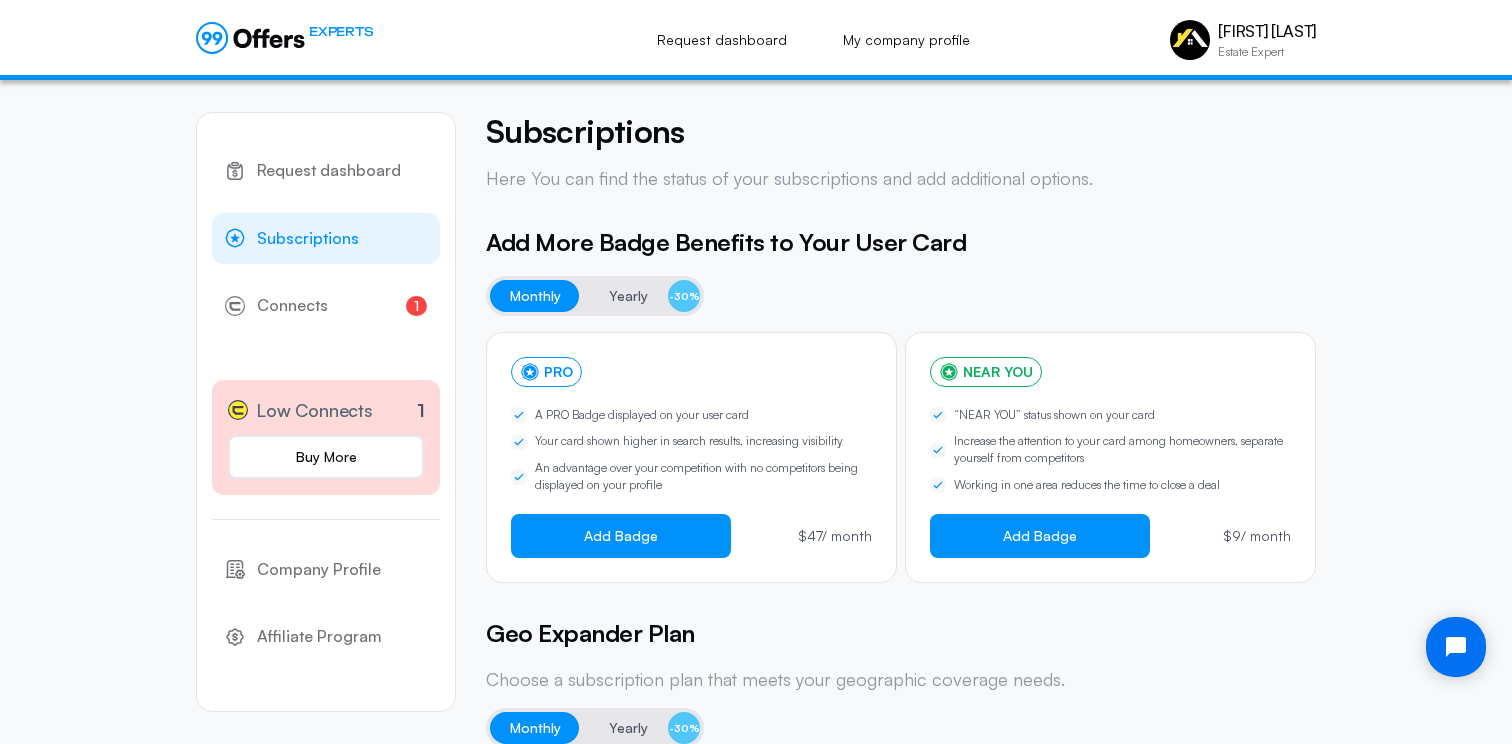 click on "PRO A PRO Badge displayed on your user card Your card shown higher in search results, increasing visibility An advantage over your competition with no competitors being displayed on your profile Add Badge $47 / month NEAR YOU “NEAR YOU” status shown on your card Increase the attention to your card among homeowners, separate yourself from competitors Working in one area reduces the time to close a deal Add Badge $9 / month" at bounding box center (901, 457) 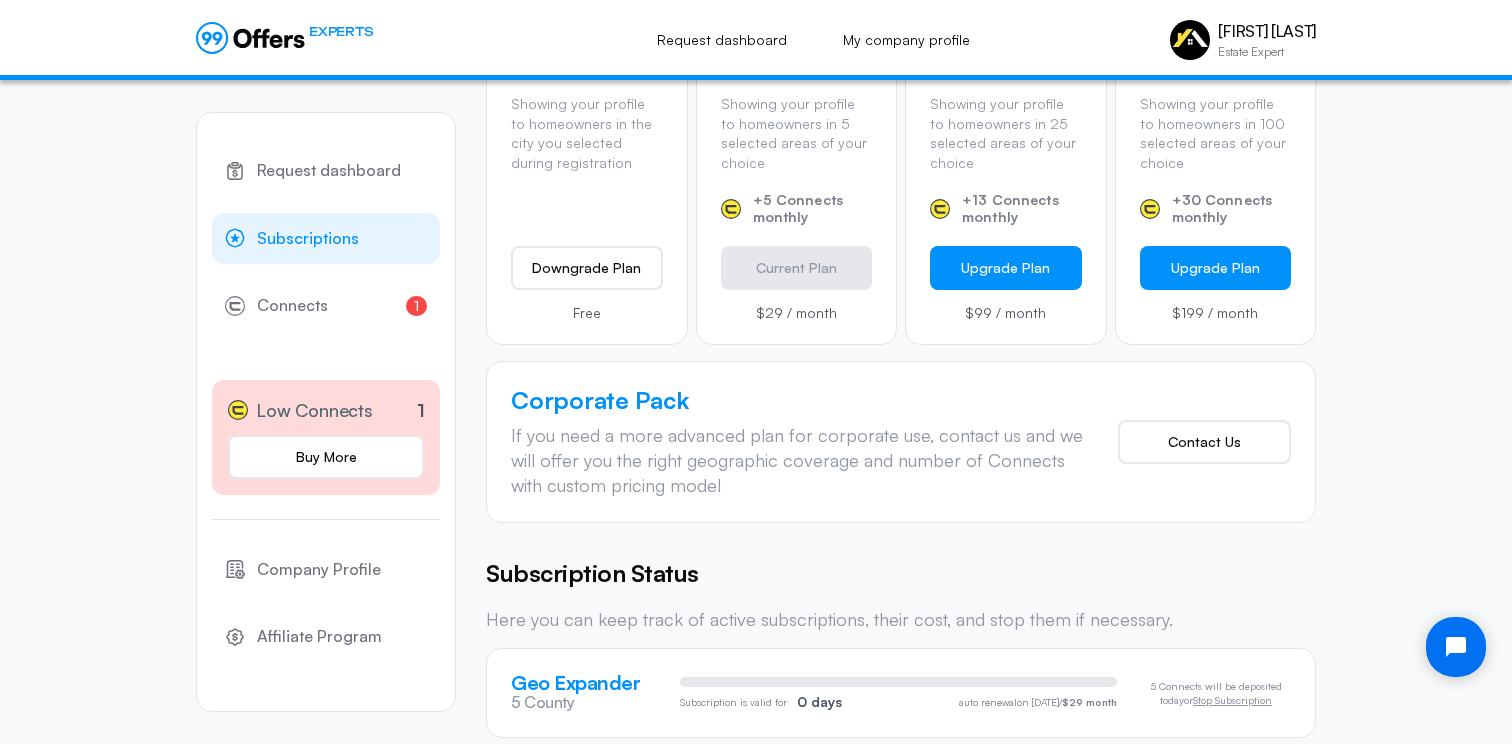 scroll, scrollTop: 776, scrollLeft: 0, axis: vertical 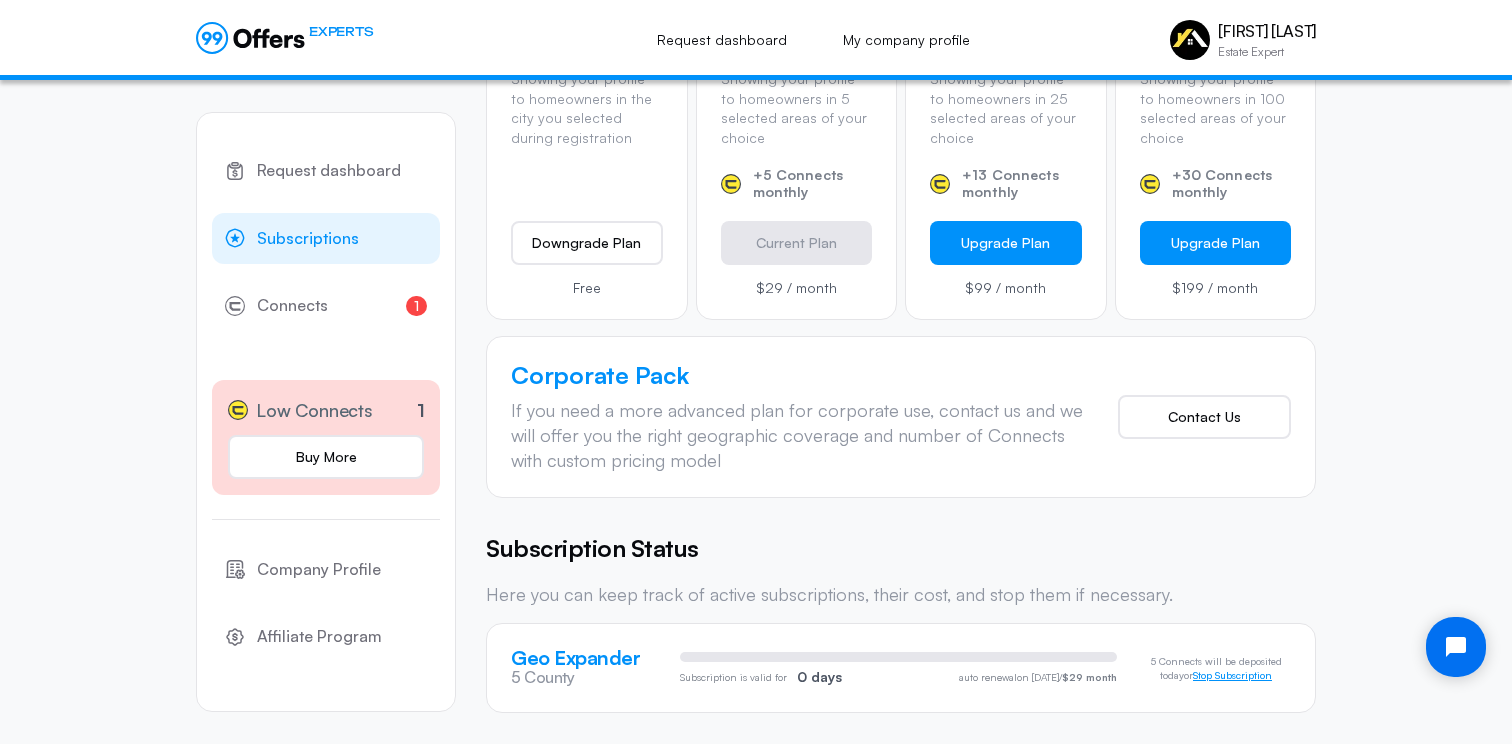 click on "Stop Subscription" at bounding box center (1232, 676) 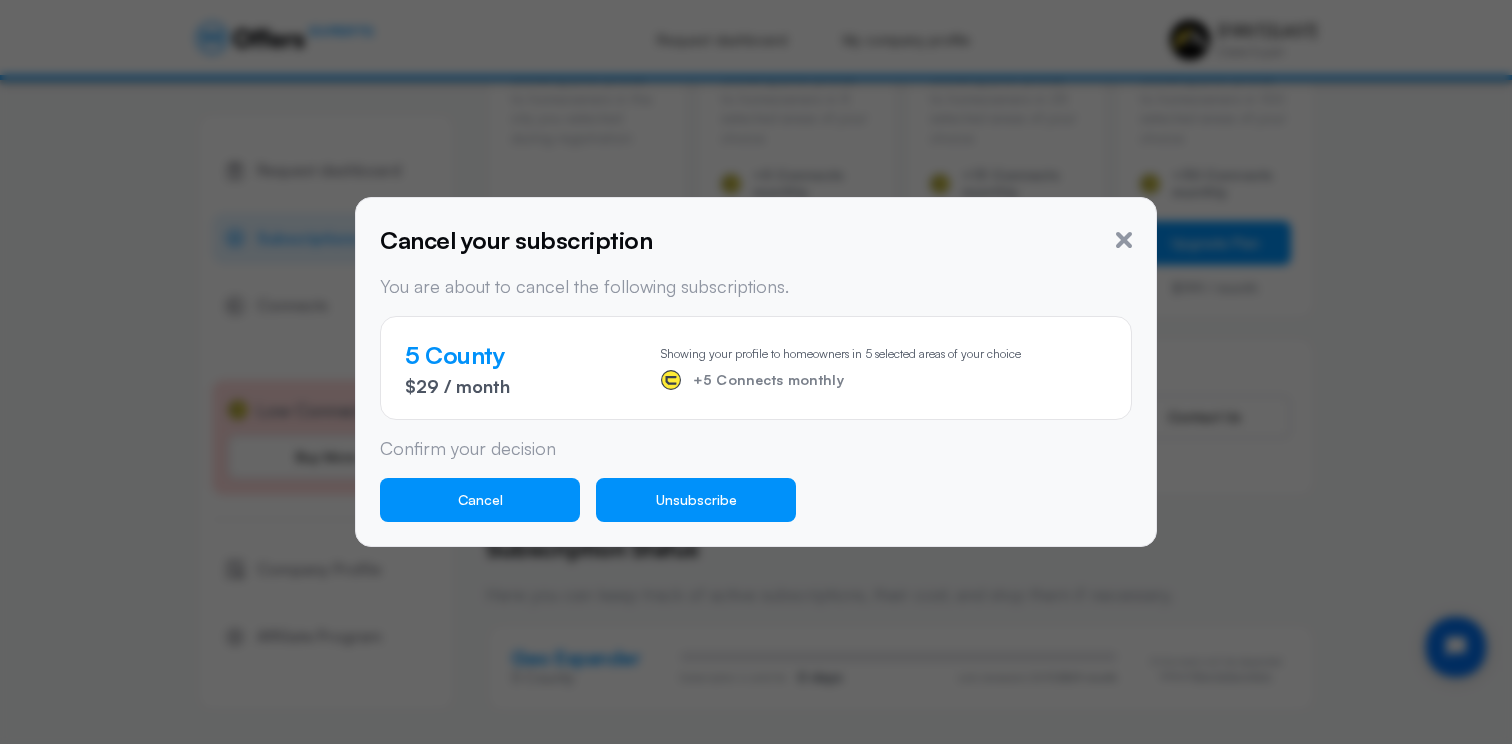 click on "Unsubscribe" at bounding box center [696, 500] 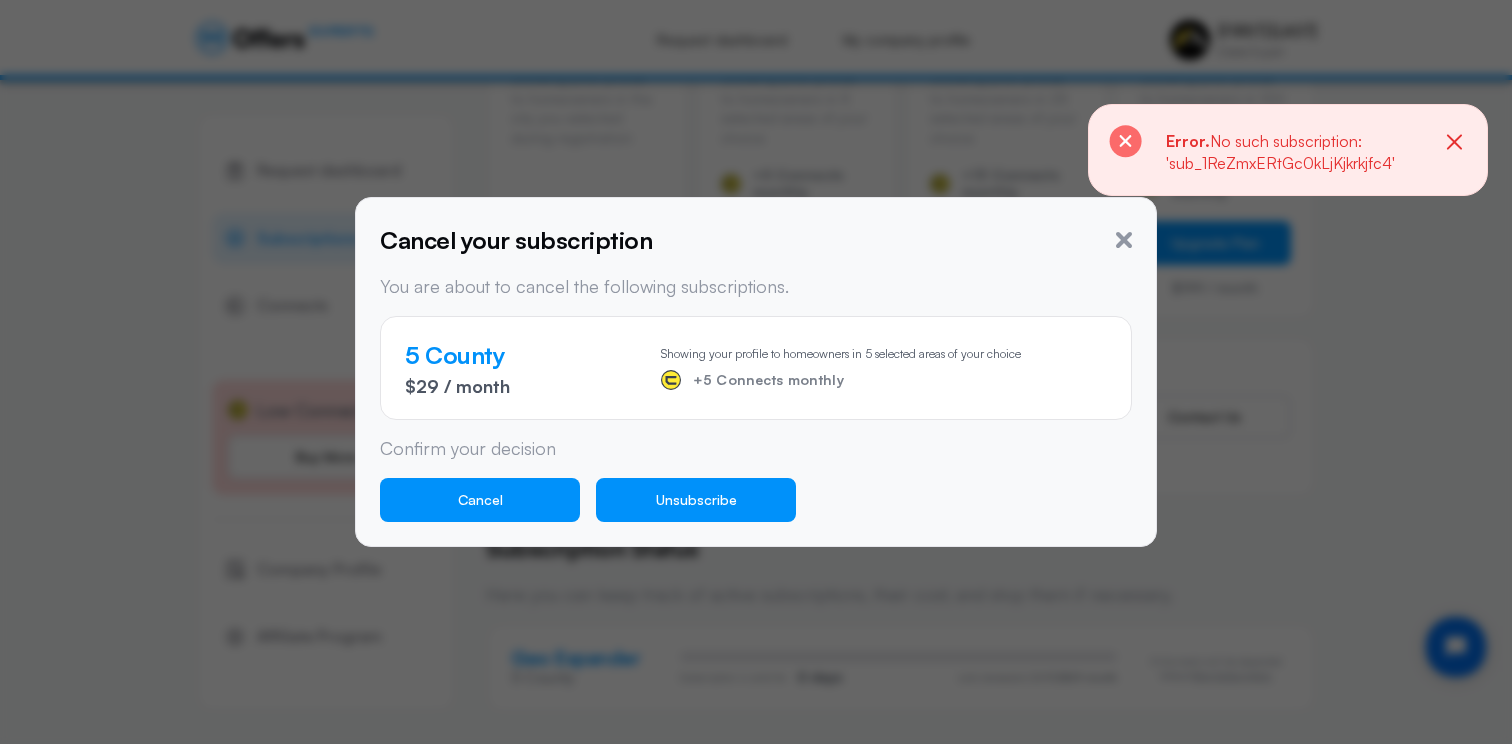 click on "Unsubscribe" at bounding box center (696, 500) 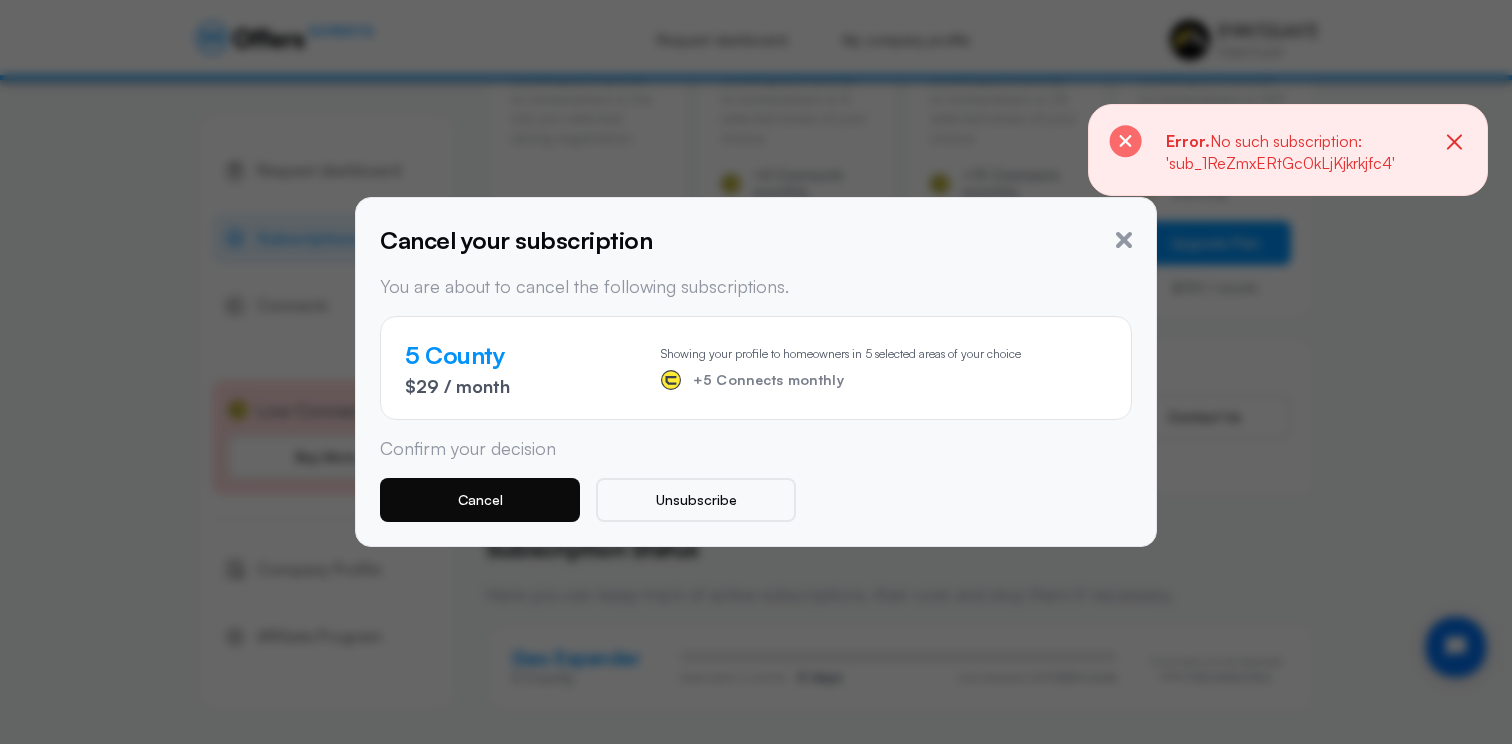 click on "Cancel" at bounding box center (480, 500) 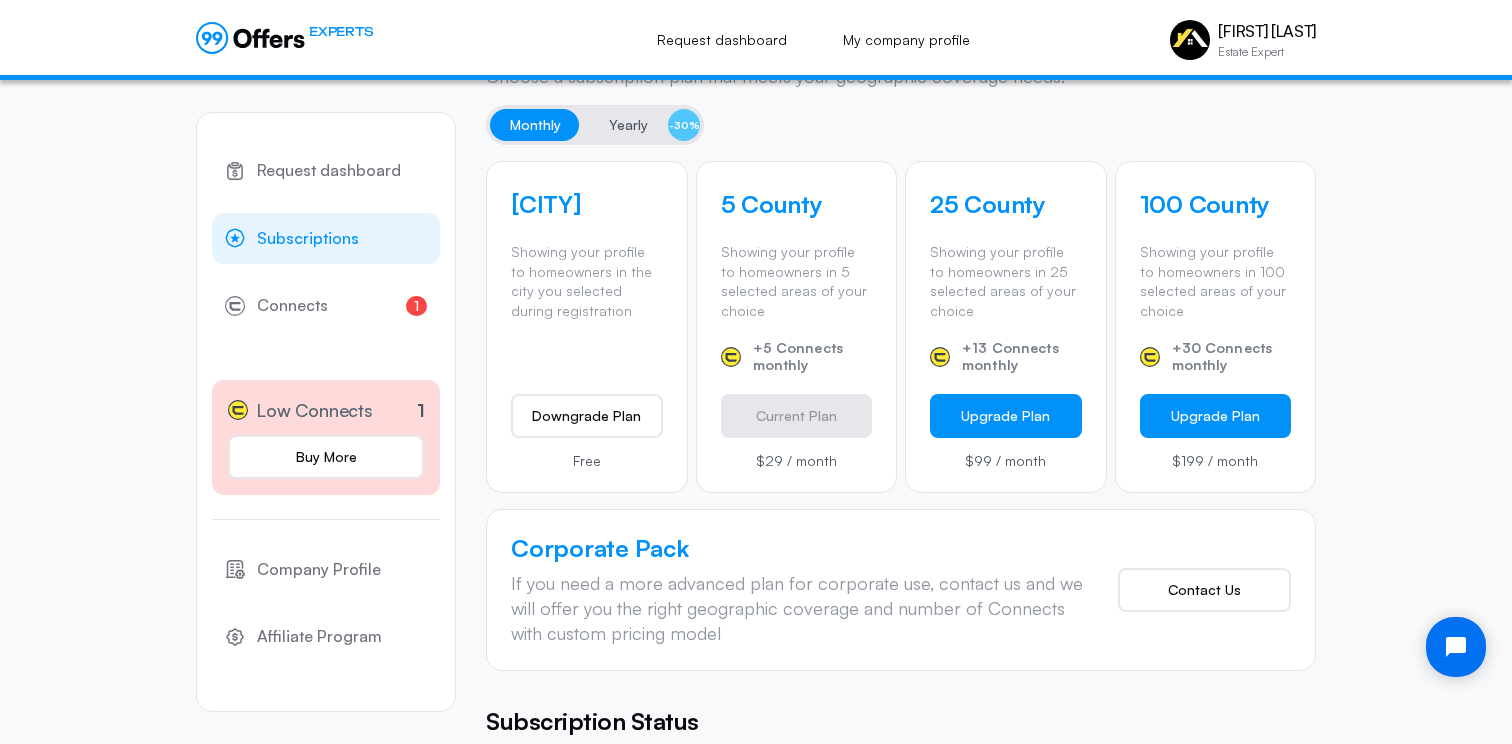 scroll, scrollTop: 570, scrollLeft: 0, axis: vertical 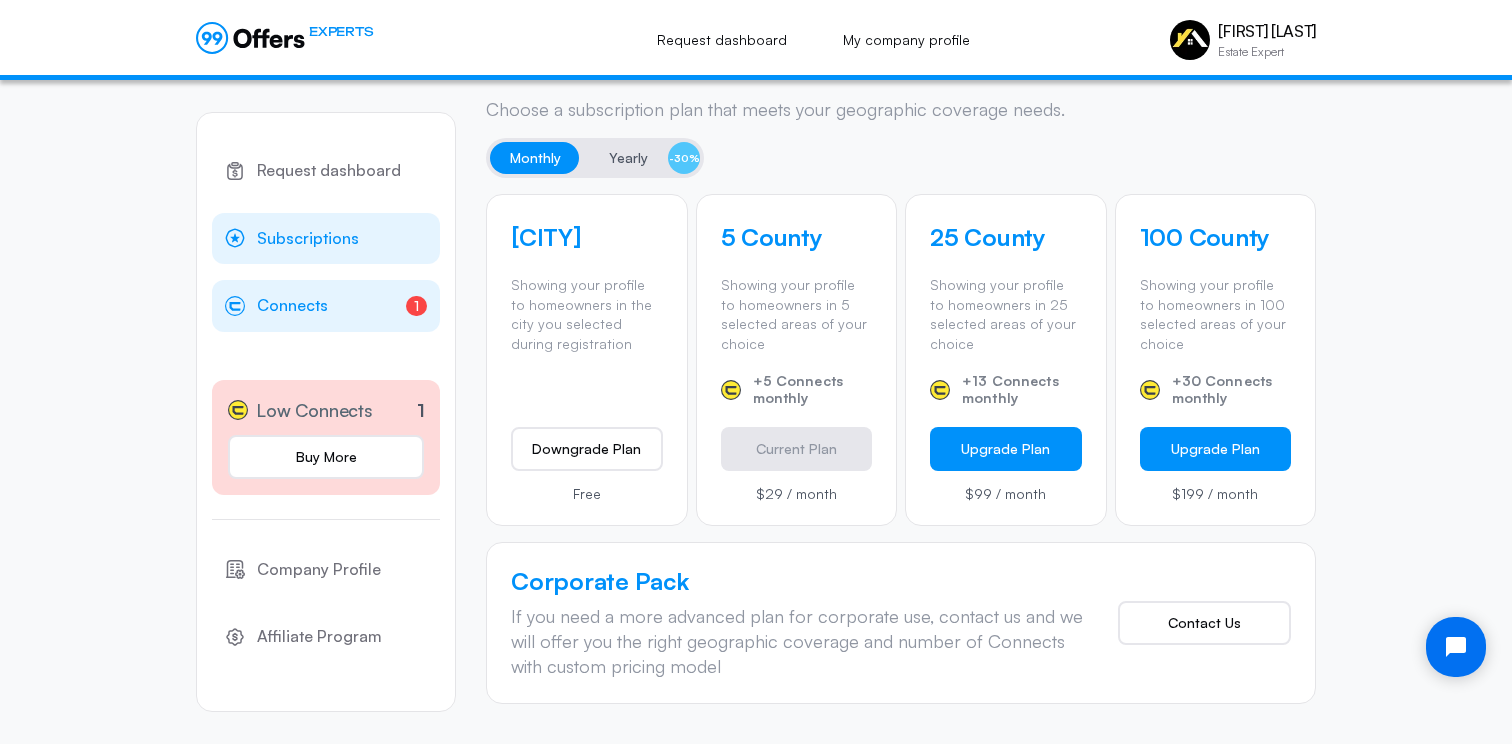 click on "Connects" at bounding box center (292, 306) 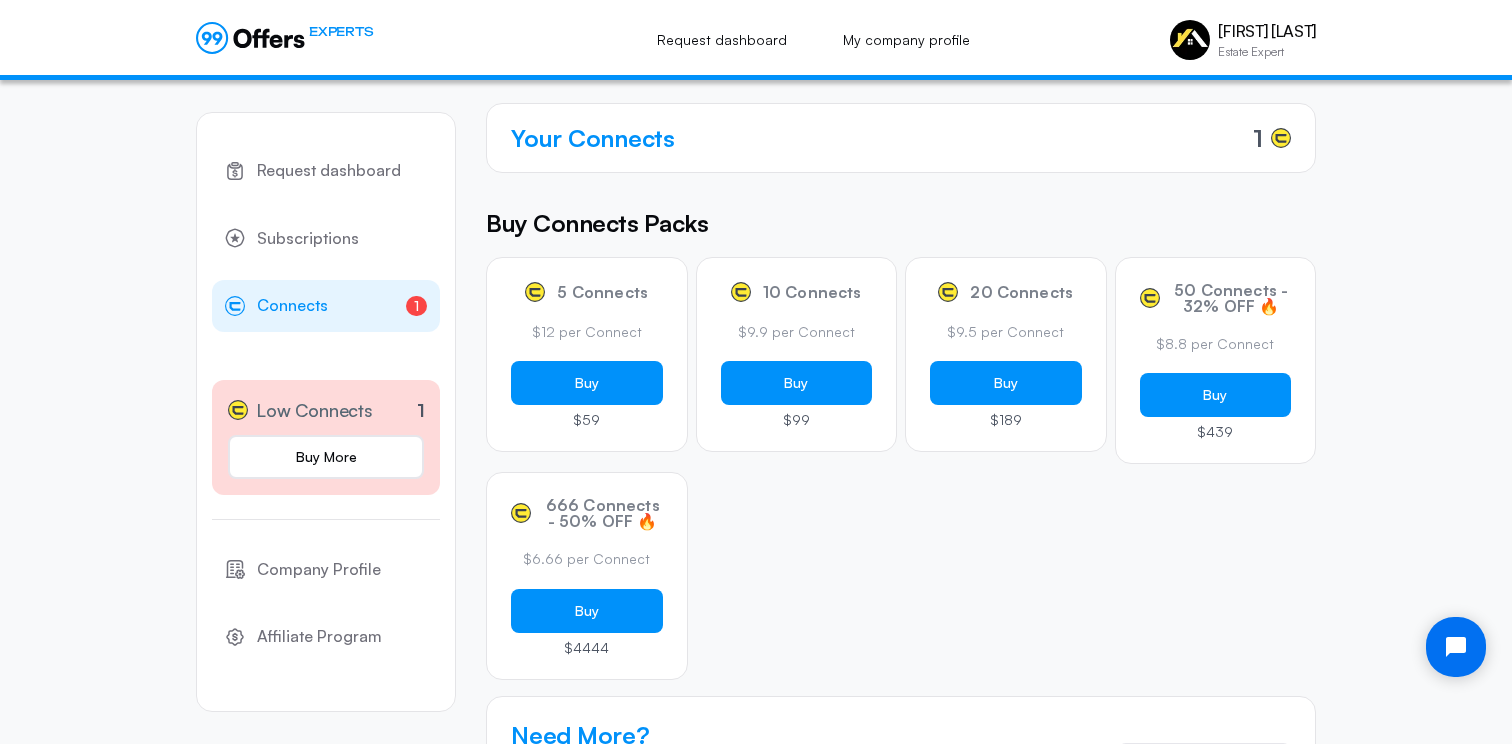 scroll, scrollTop: 0, scrollLeft: 0, axis: both 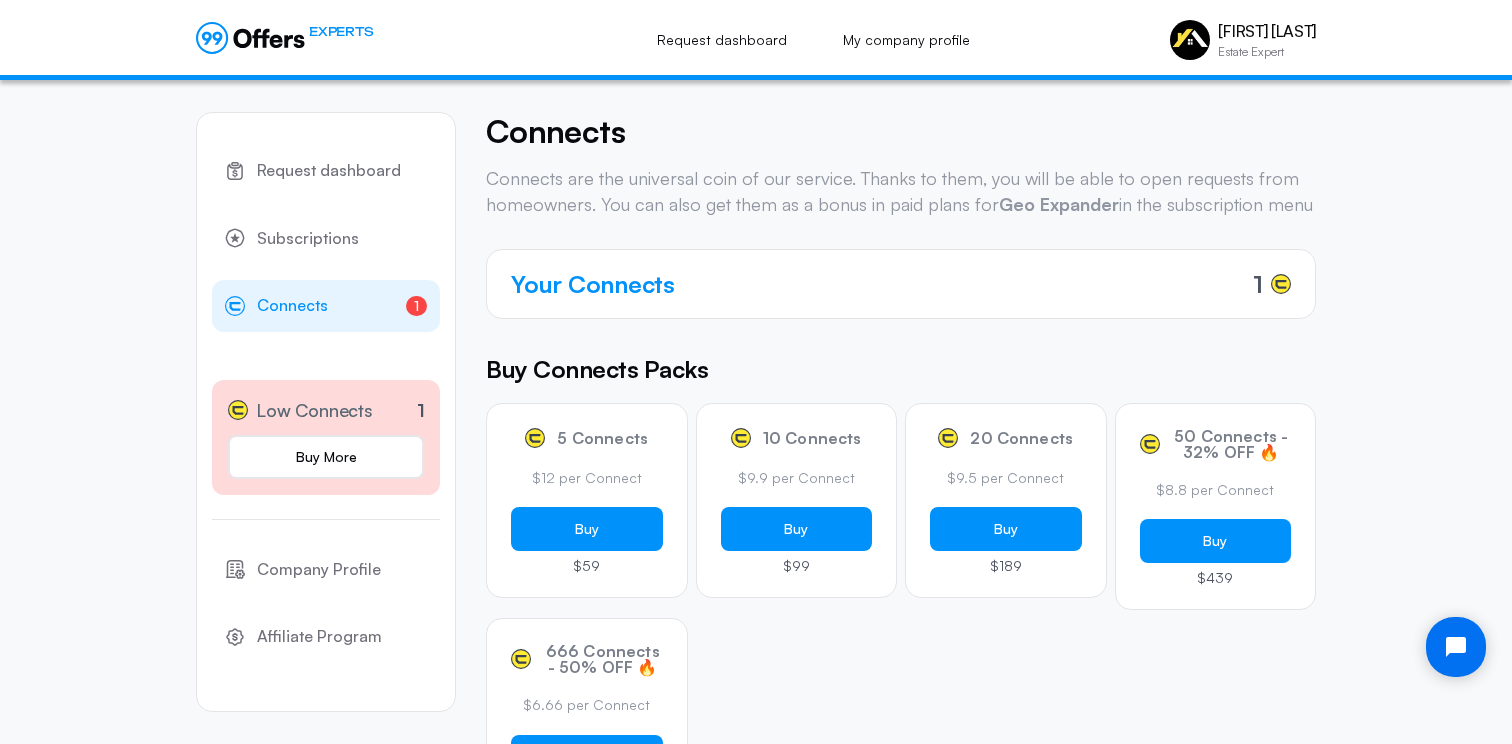 click on "Your Connects" at bounding box center [593, 284] 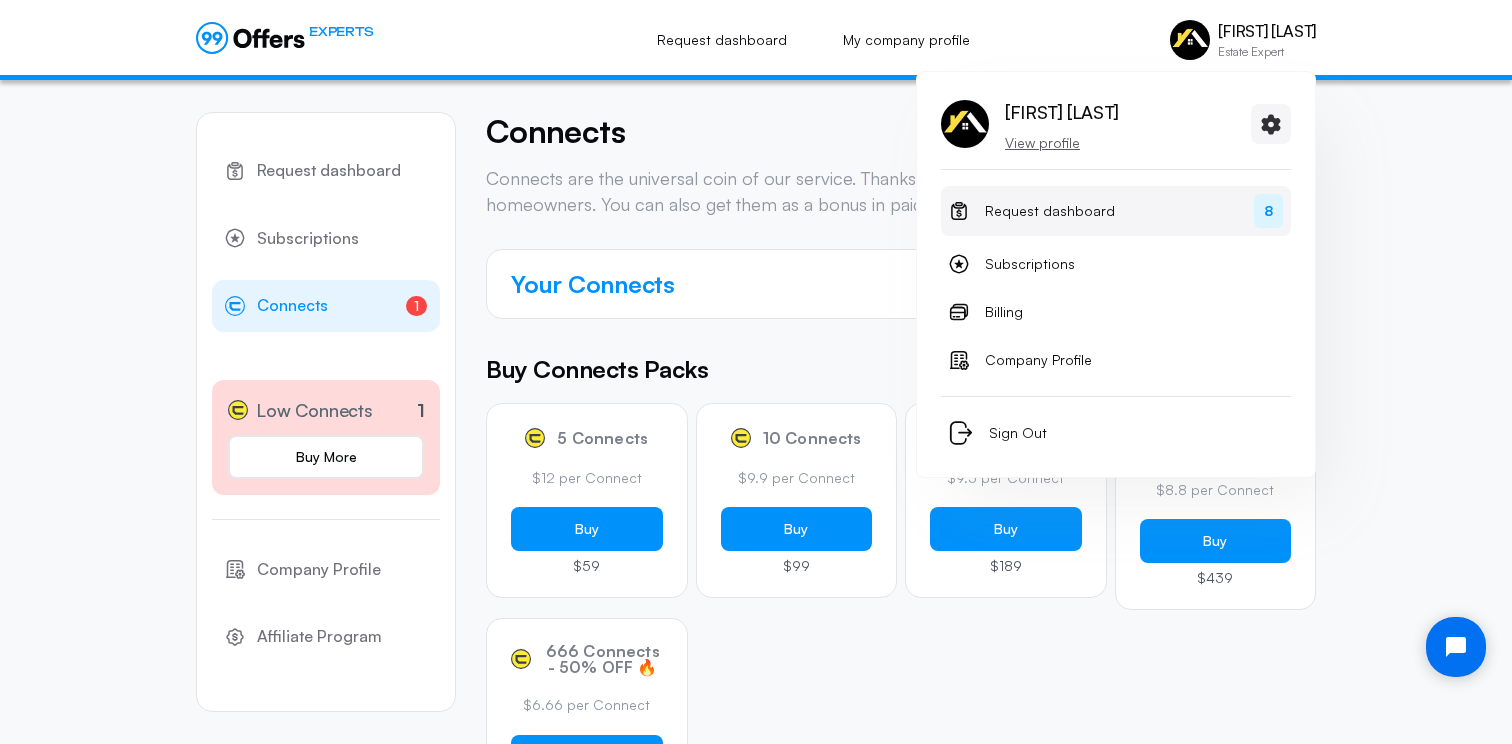 click on "Request dashboard 8" at bounding box center (1116, 211) 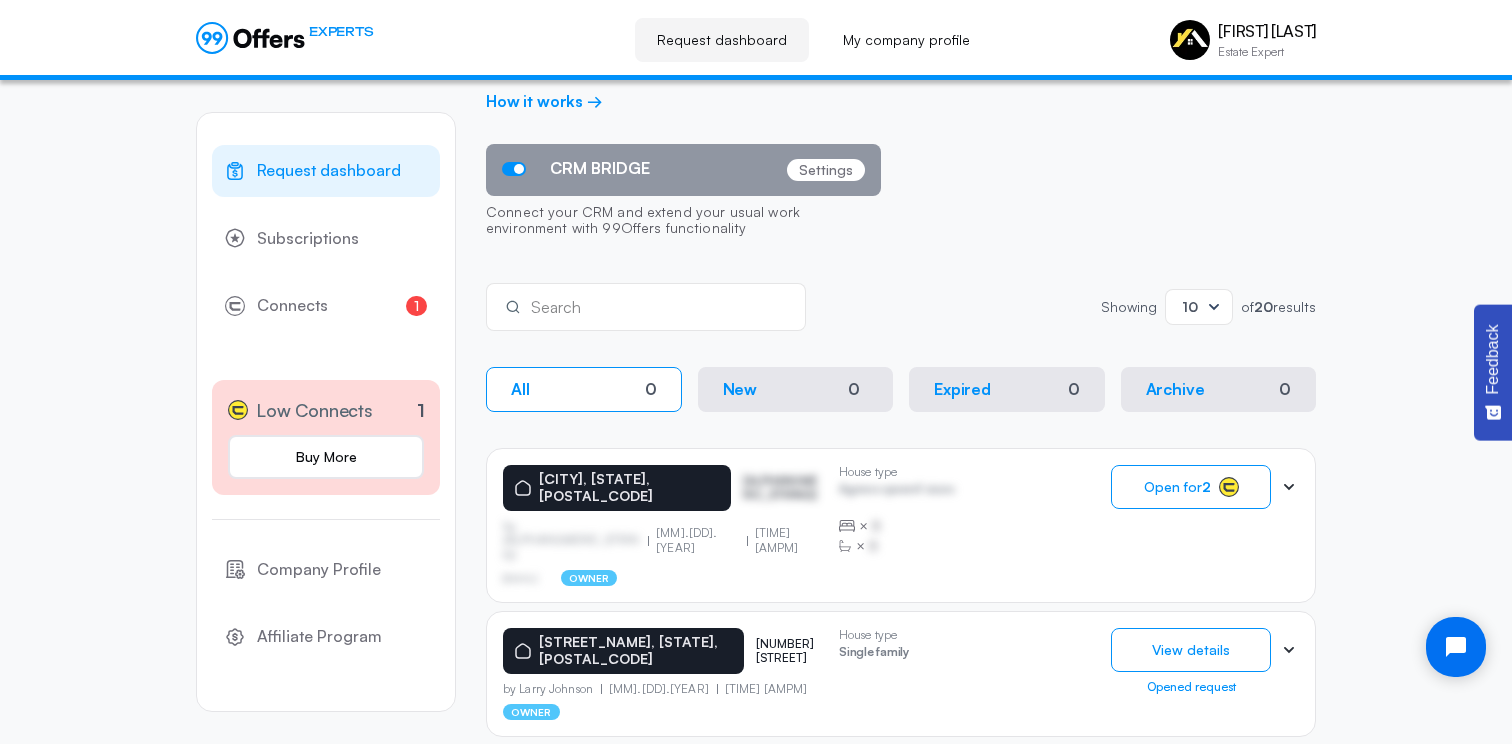 scroll, scrollTop: 0, scrollLeft: 0, axis: both 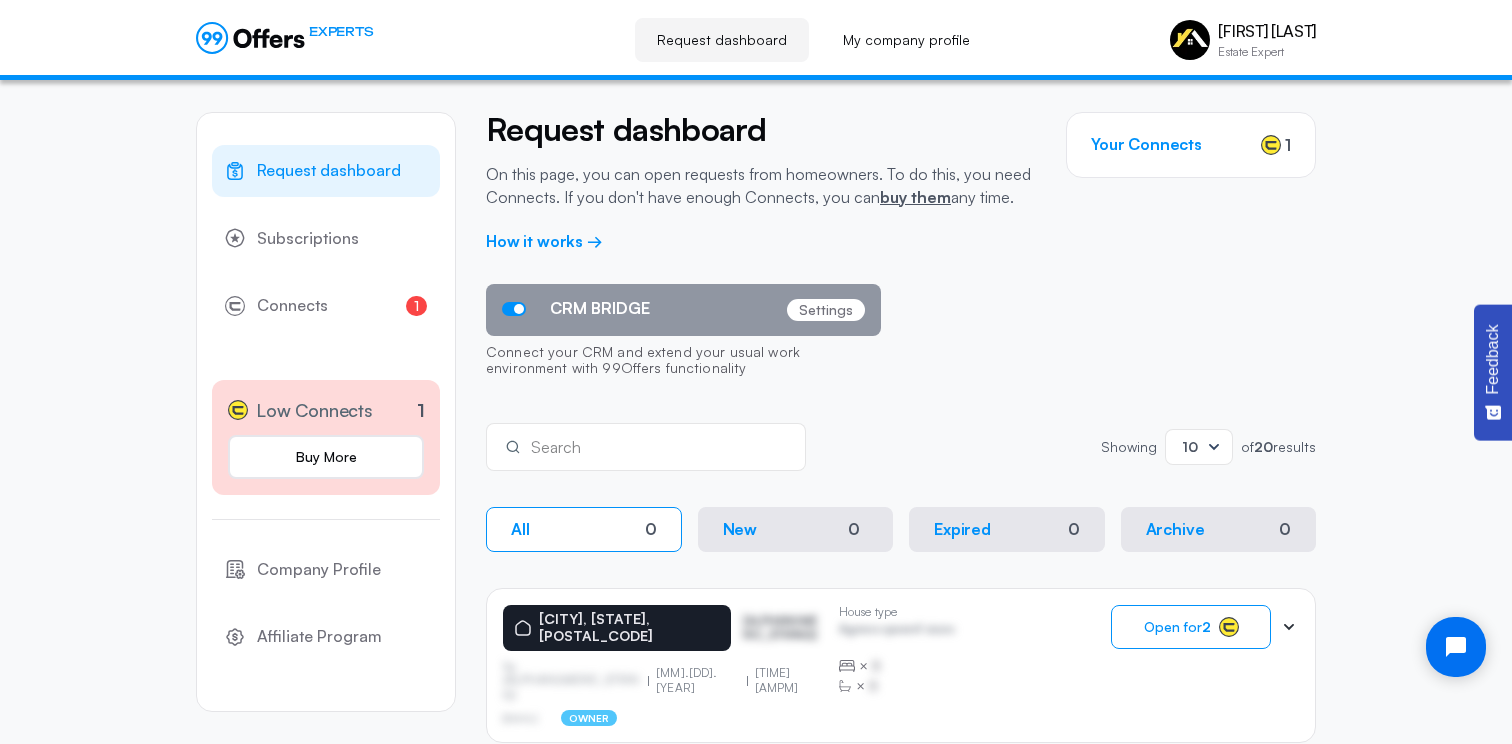 click on "Your Connects 1" at bounding box center [1191, 145] 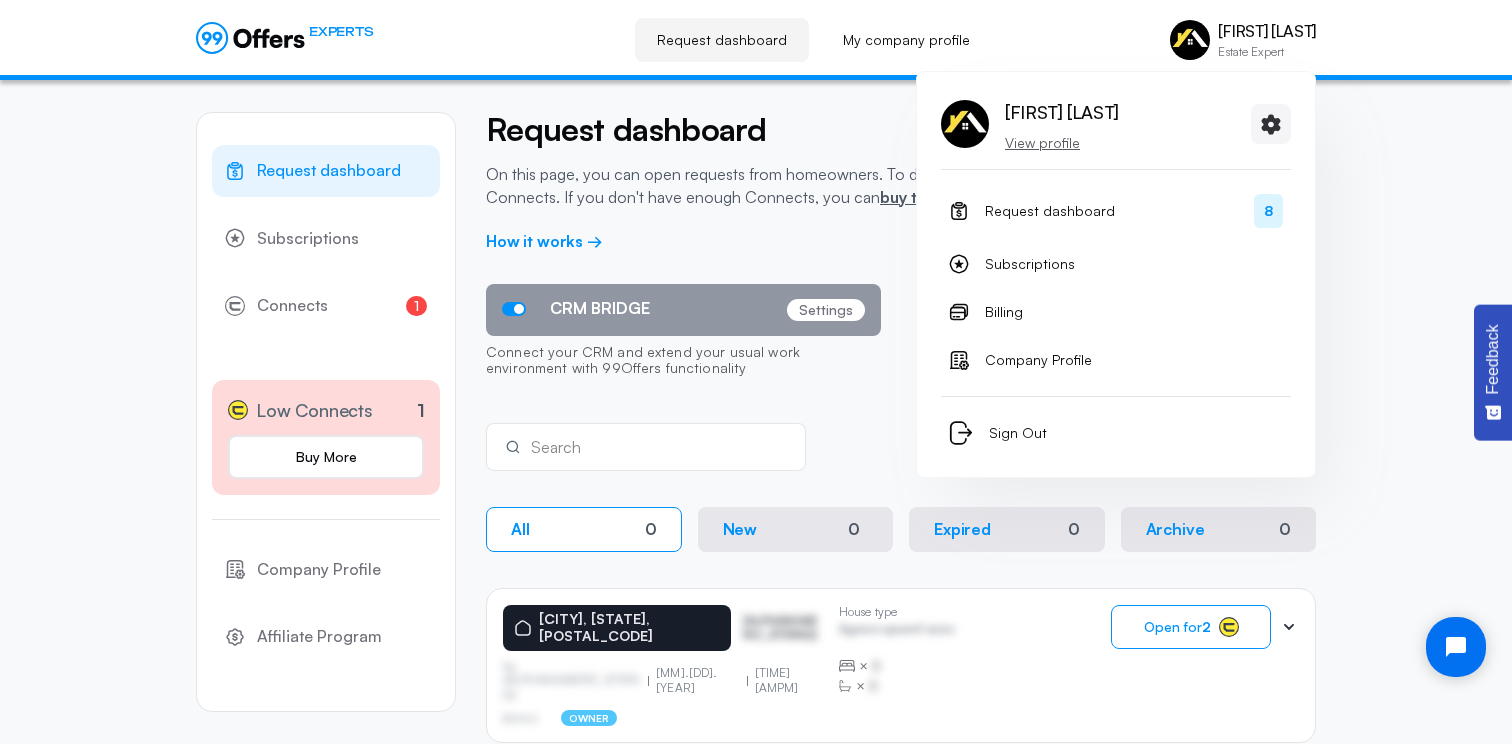 click at bounding box center (1190, 40) 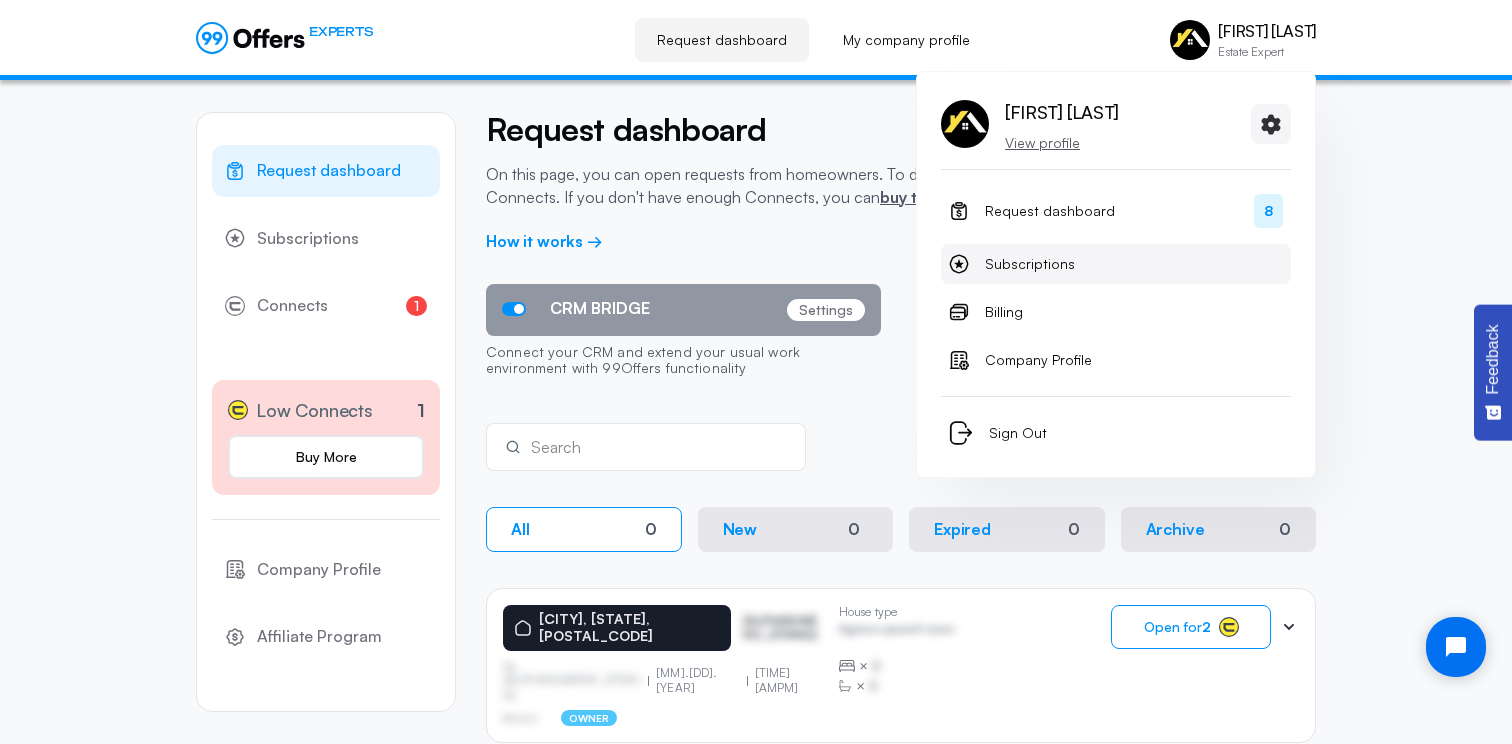 drag, startPoint x: 1061, startPoint y: 240, endPoint x: 1230, endPoint y: 248, distance: 169.18924 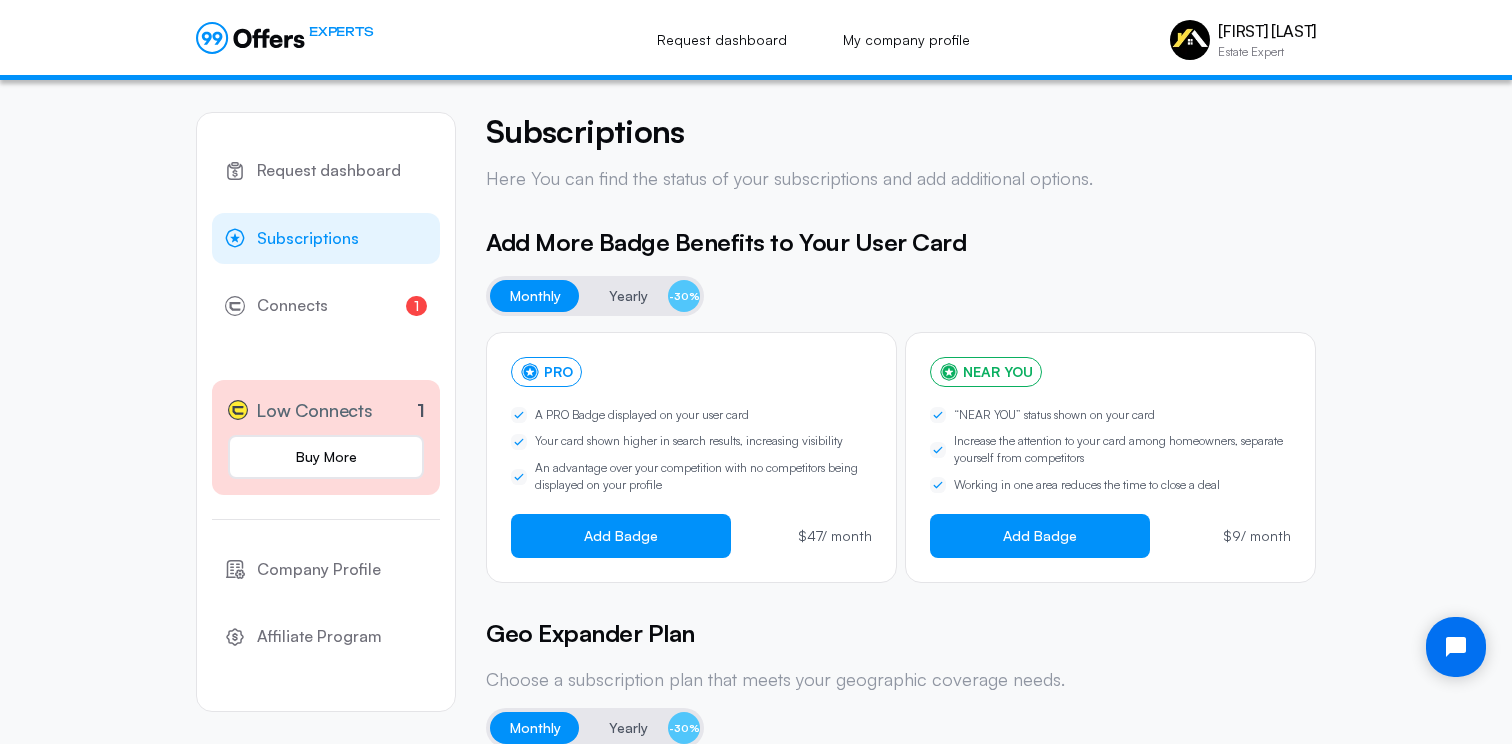 click on "A PRO Badge displayed on your user card Your card shown higher in search results, increasing visibility An advantage over your competition with no competitors being displayed on your profile Add Badge $47 / month" at bounding box center [691, 457] 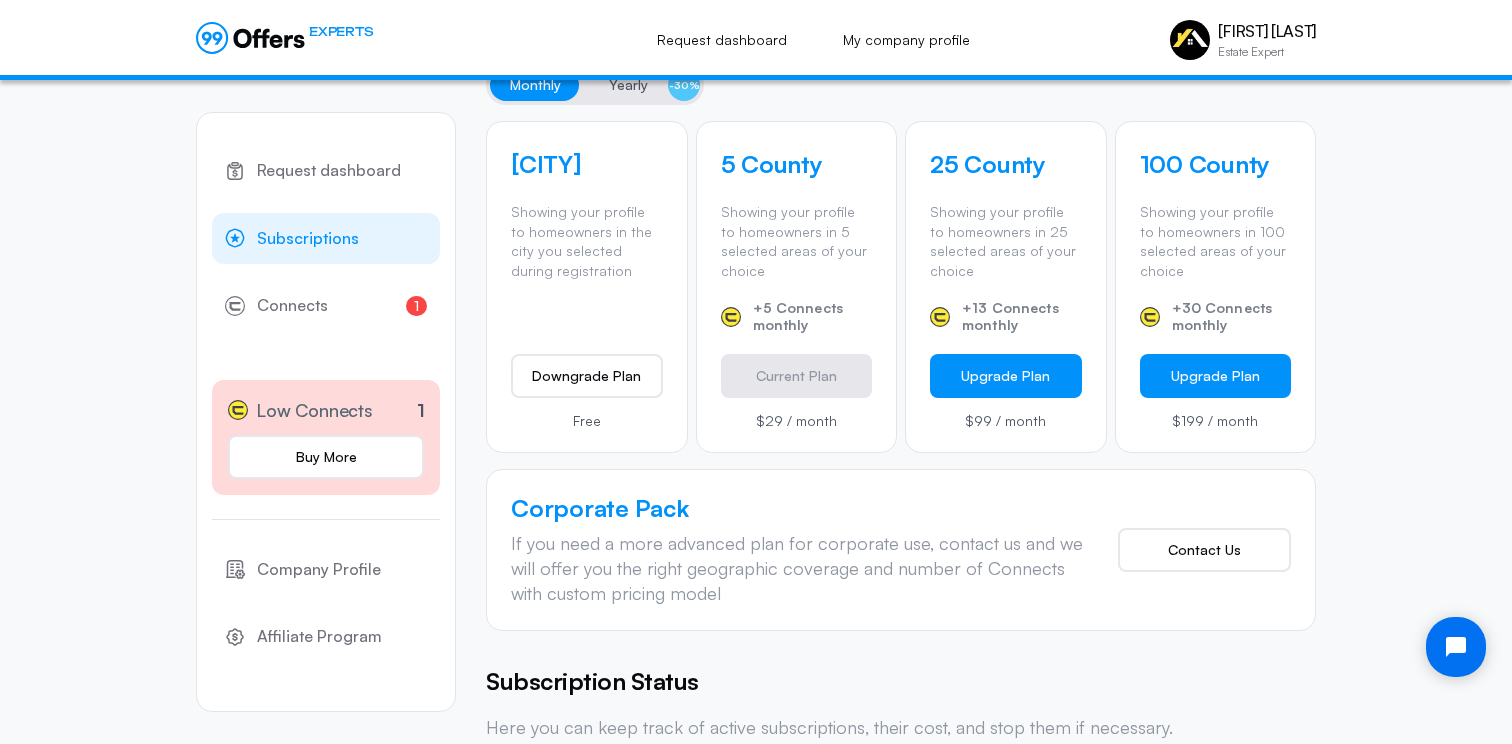 scroll, scrollTop: 645, scrollLeft: 0, axis: vertical 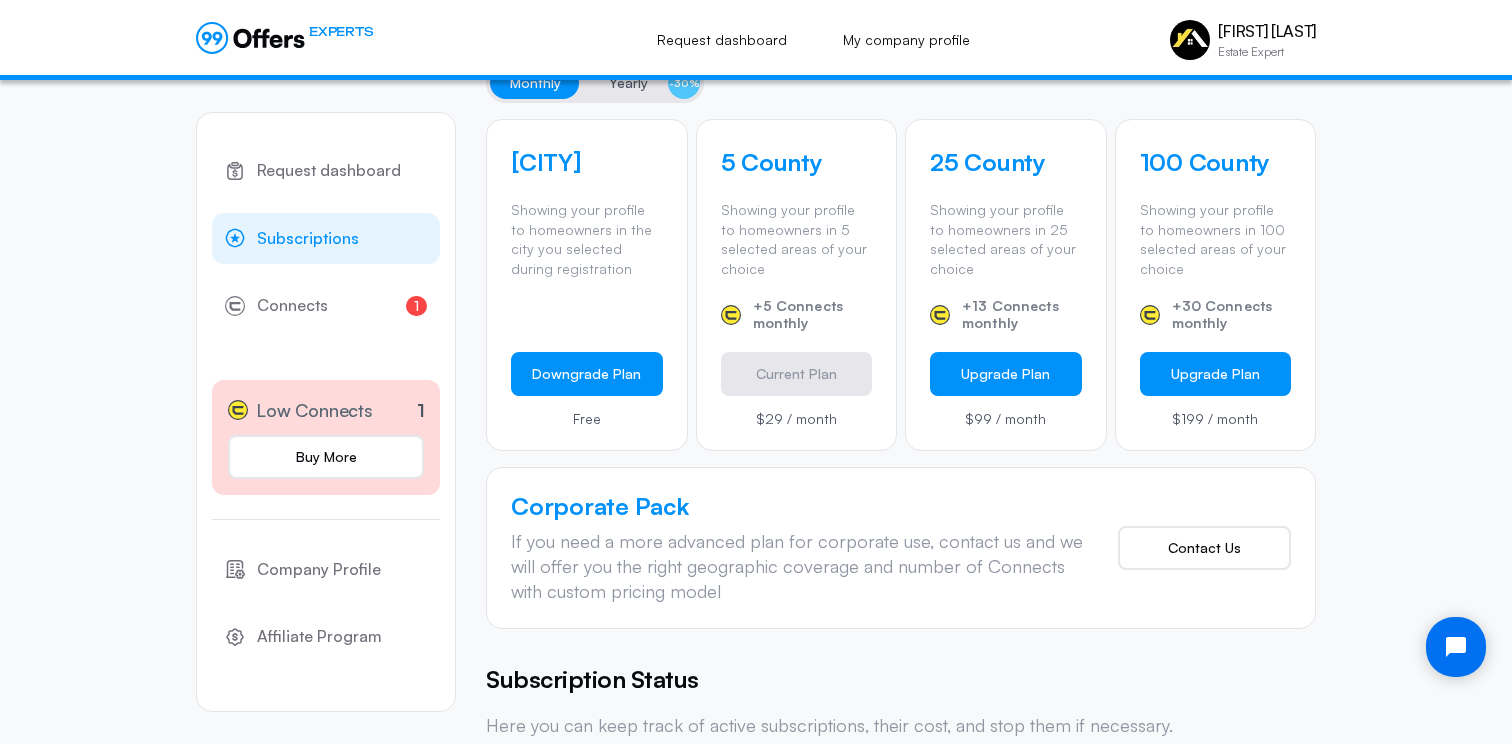 click on "Downgrade Plan" at bounding box center (587, 374) 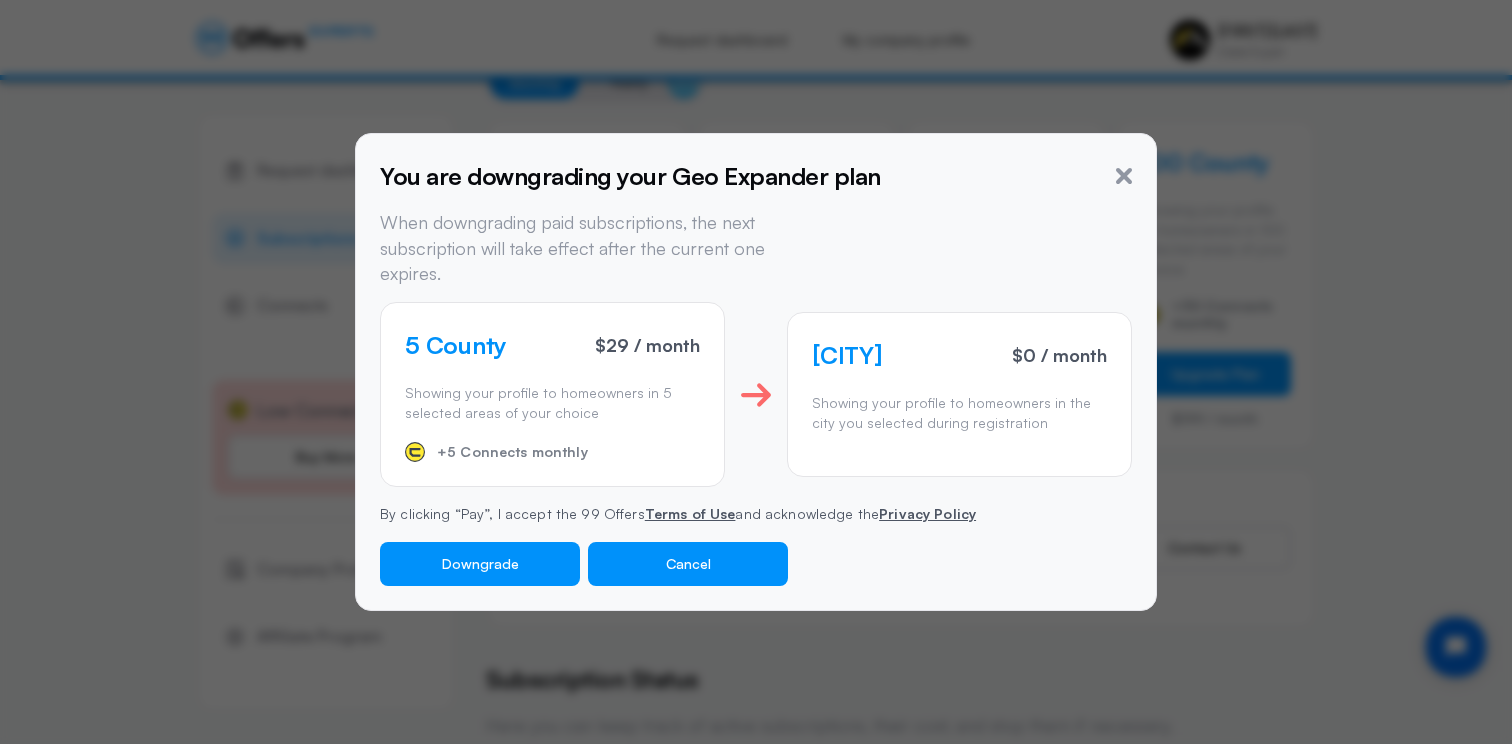 click on "Cancel" at bounding box center [688, 564] 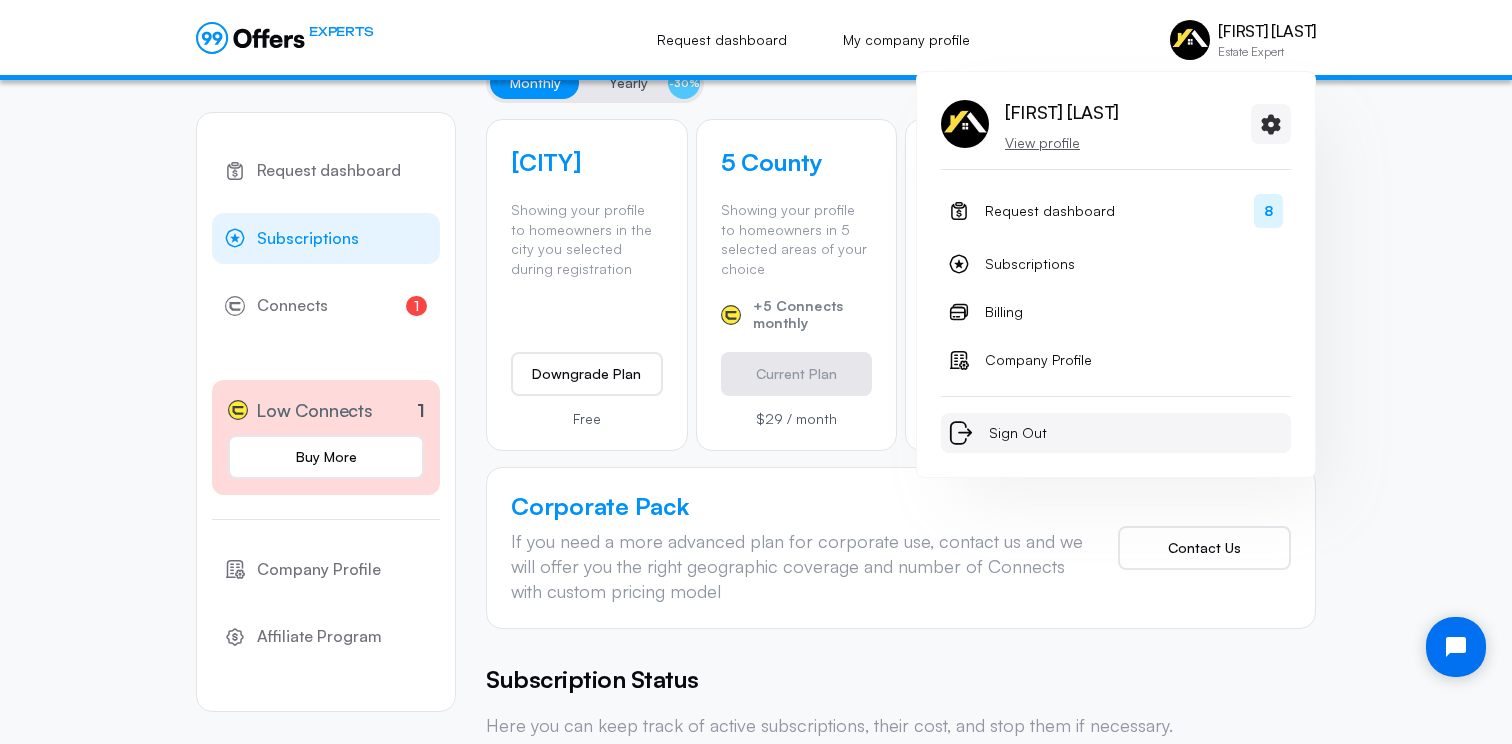 click on "Sign Out" at bounding box center [1018, 433] 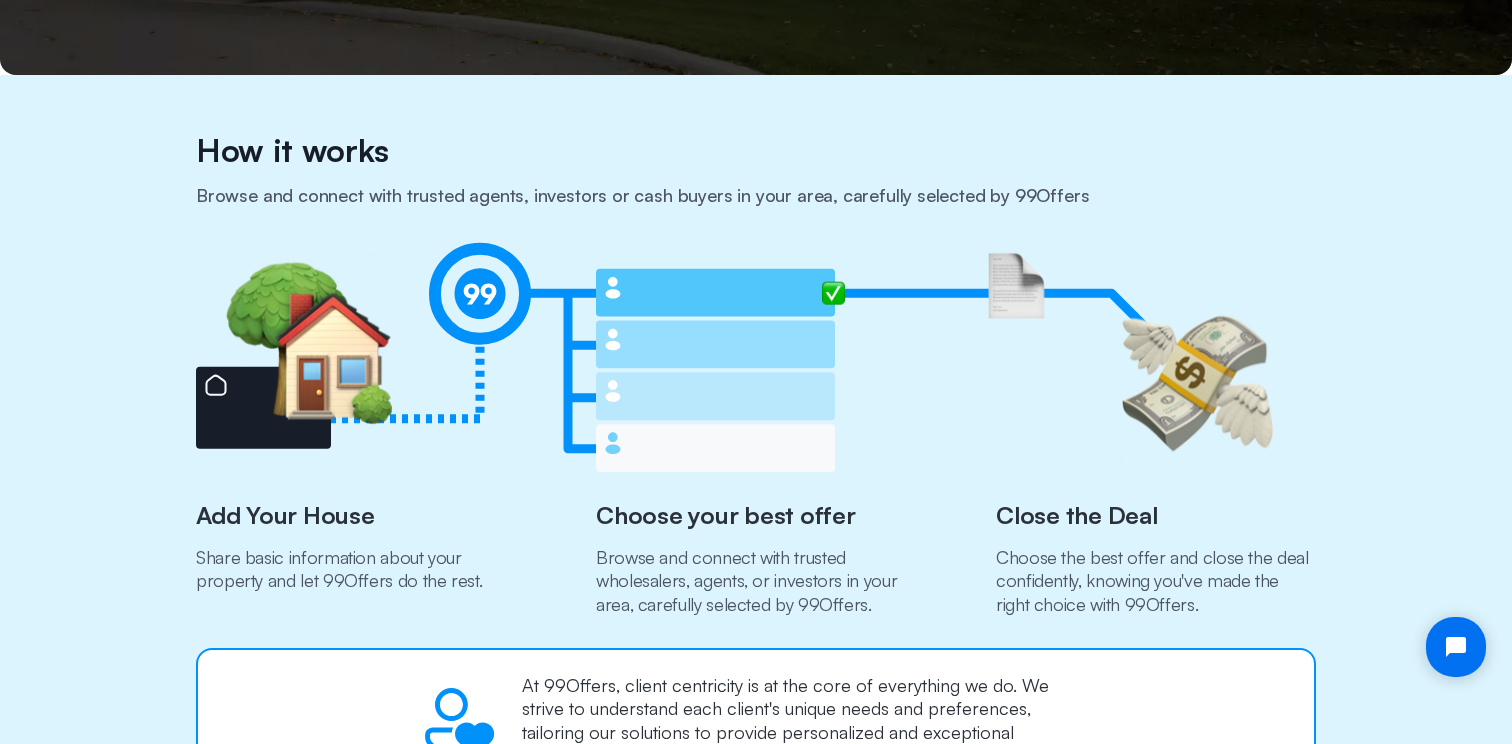 scroll, scrollTop: 0, scrollLeft: 0, axis: both 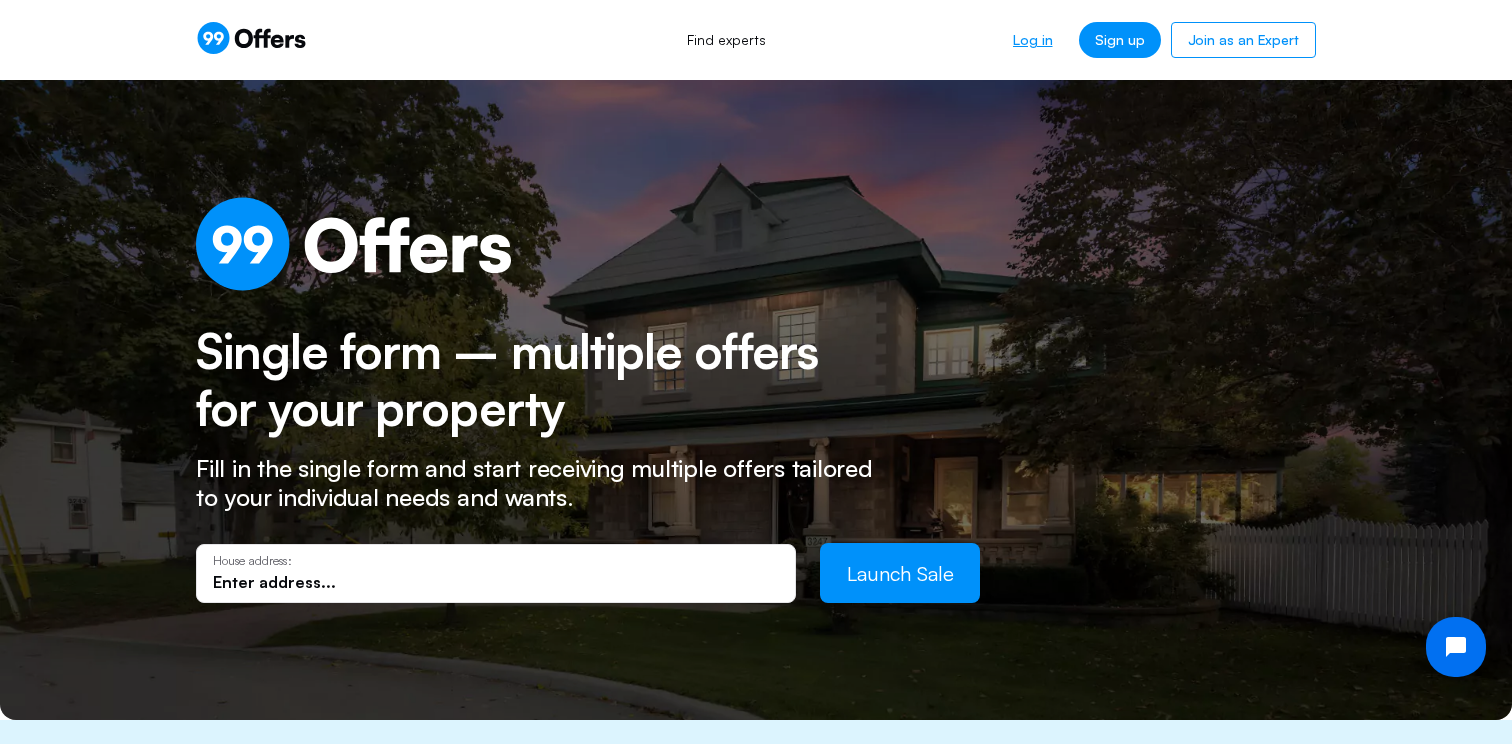 click on "Log in" at bounding box center [1032, 40] 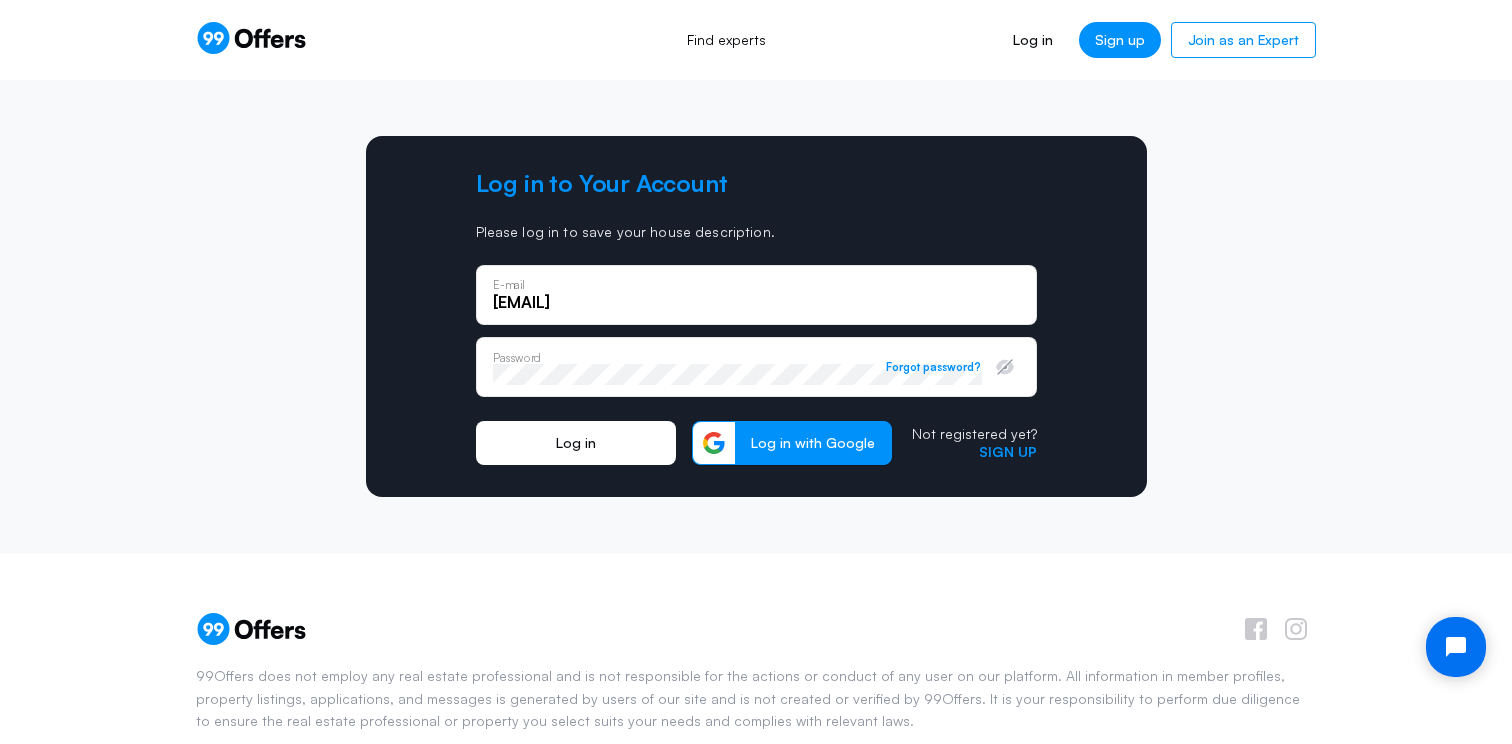click on "Log in" at bounding box center (576, 443) 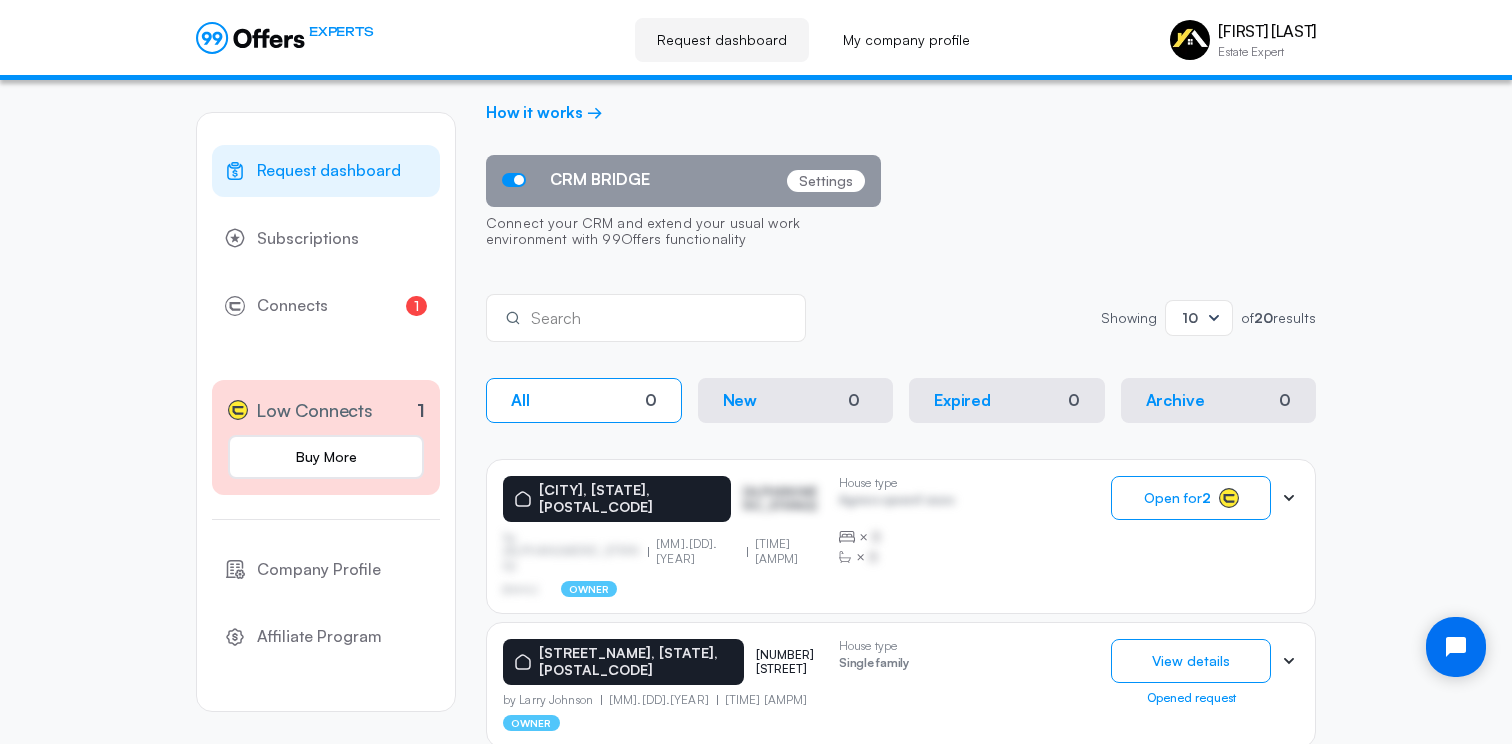 scroll, scrollTop: 0, scrollLeft: 0, axis: both 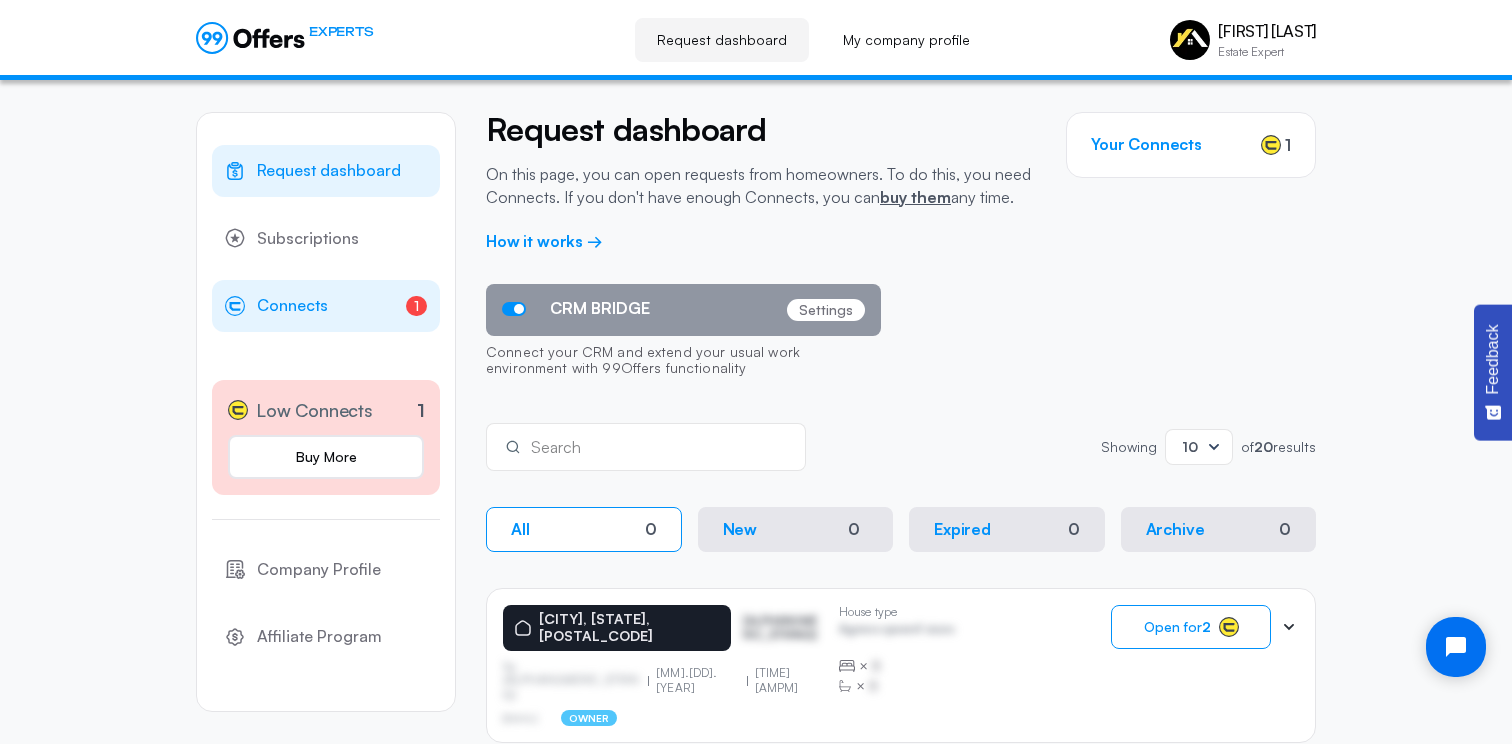 click on "1 Connects 1" at bounding box center [326, 306] 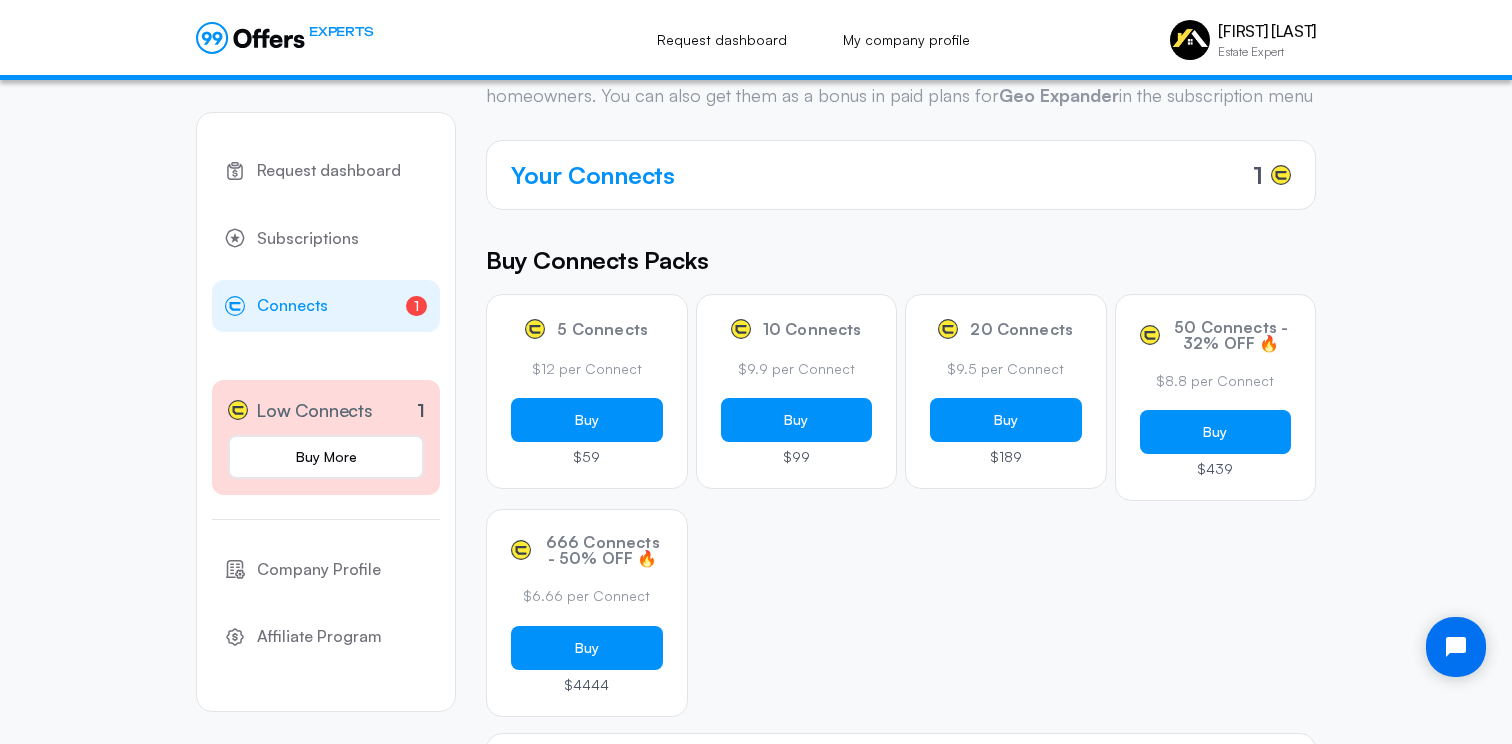 scroll, scrollTop: 0, scrollLeft: 0, axis: both 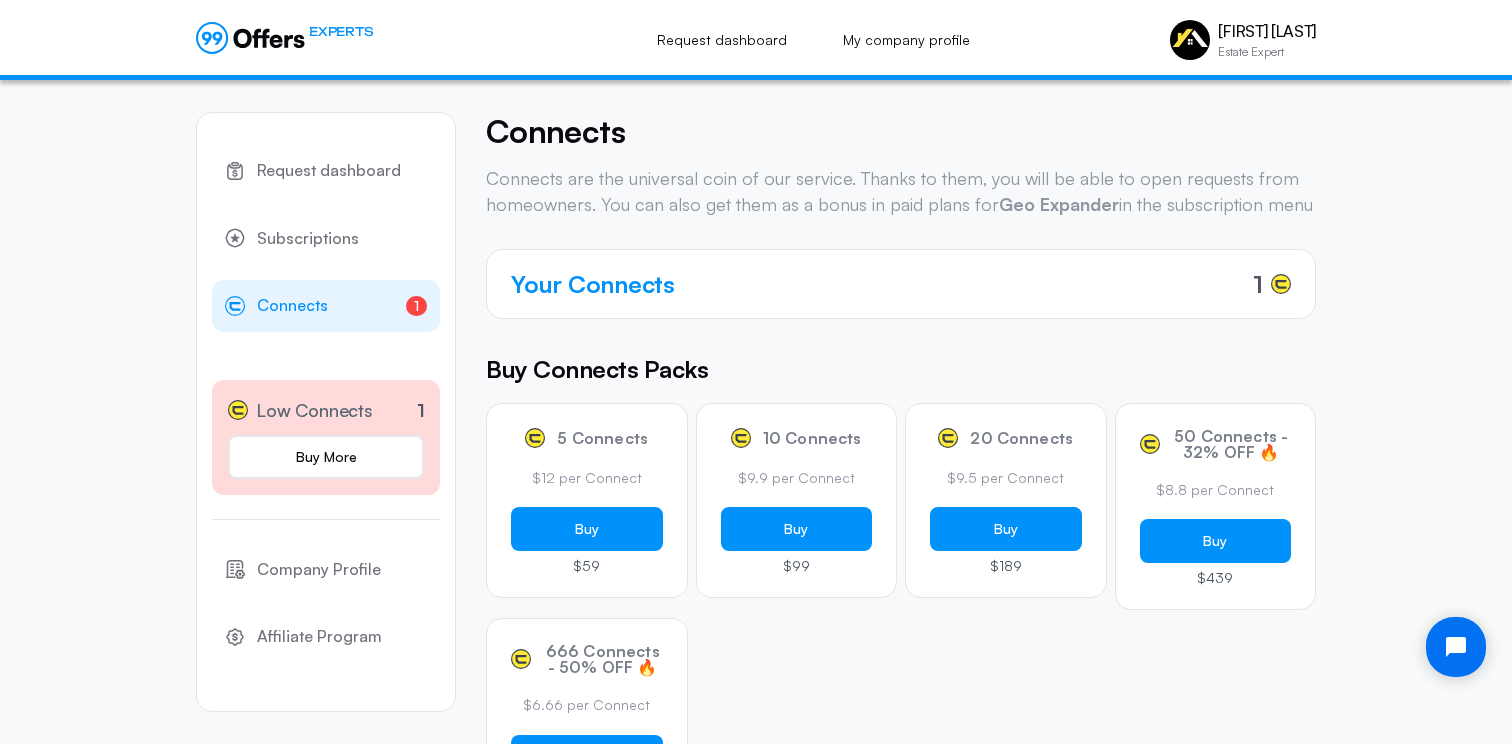 click on "Your Connects 1" at bounding box center [901, 284] 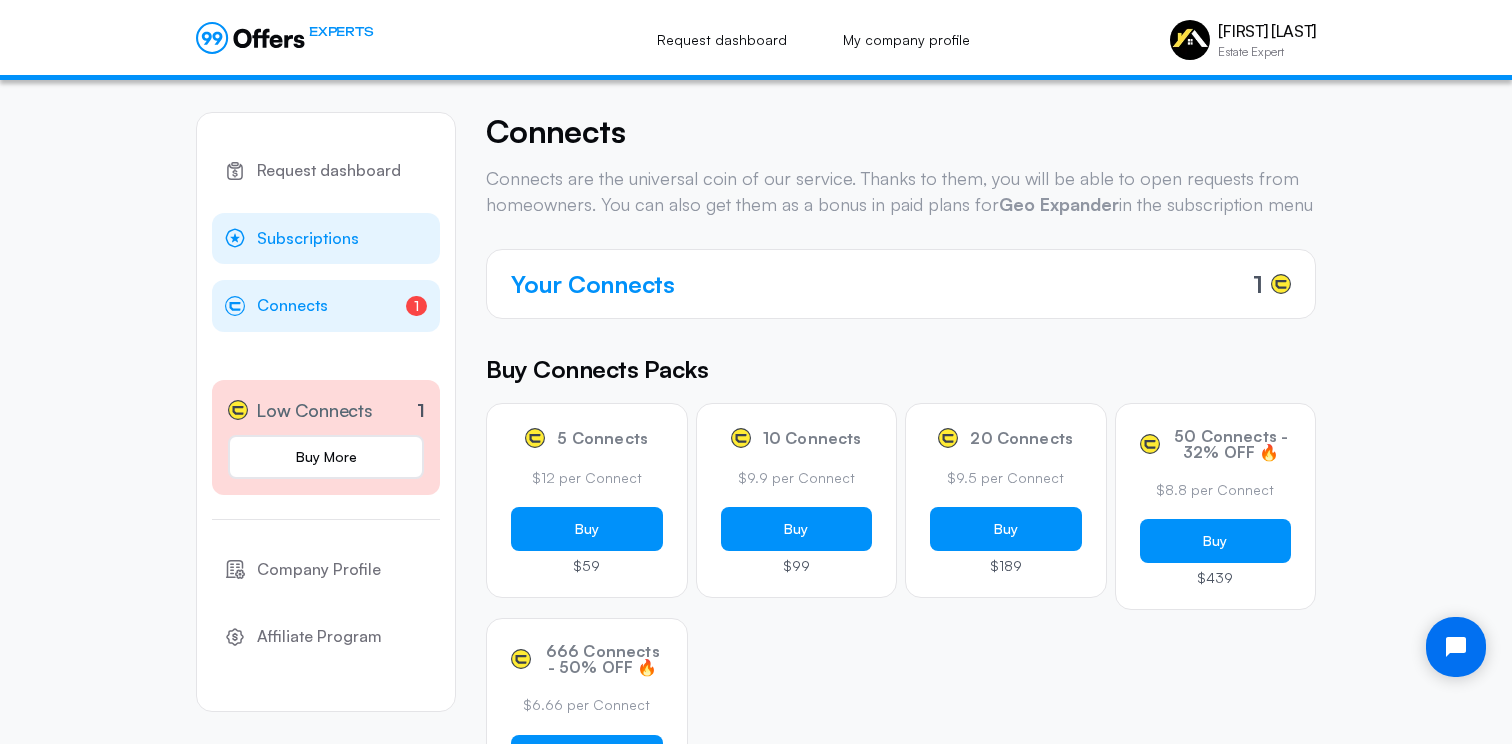 click on "Subscriptions" at bounding box center (308, 239) 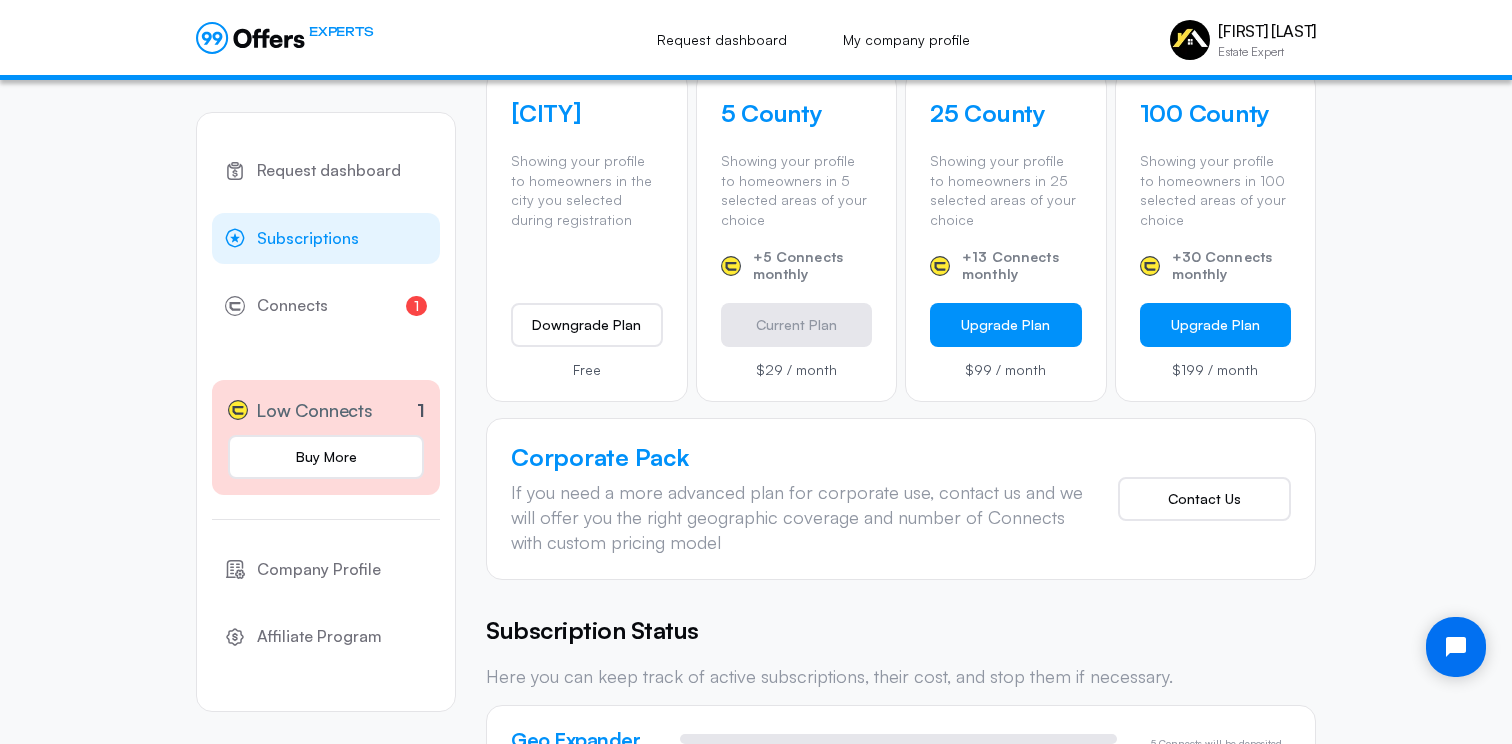 scroll, scrollTop: 796, scrollLeft: 0, axis: vertical 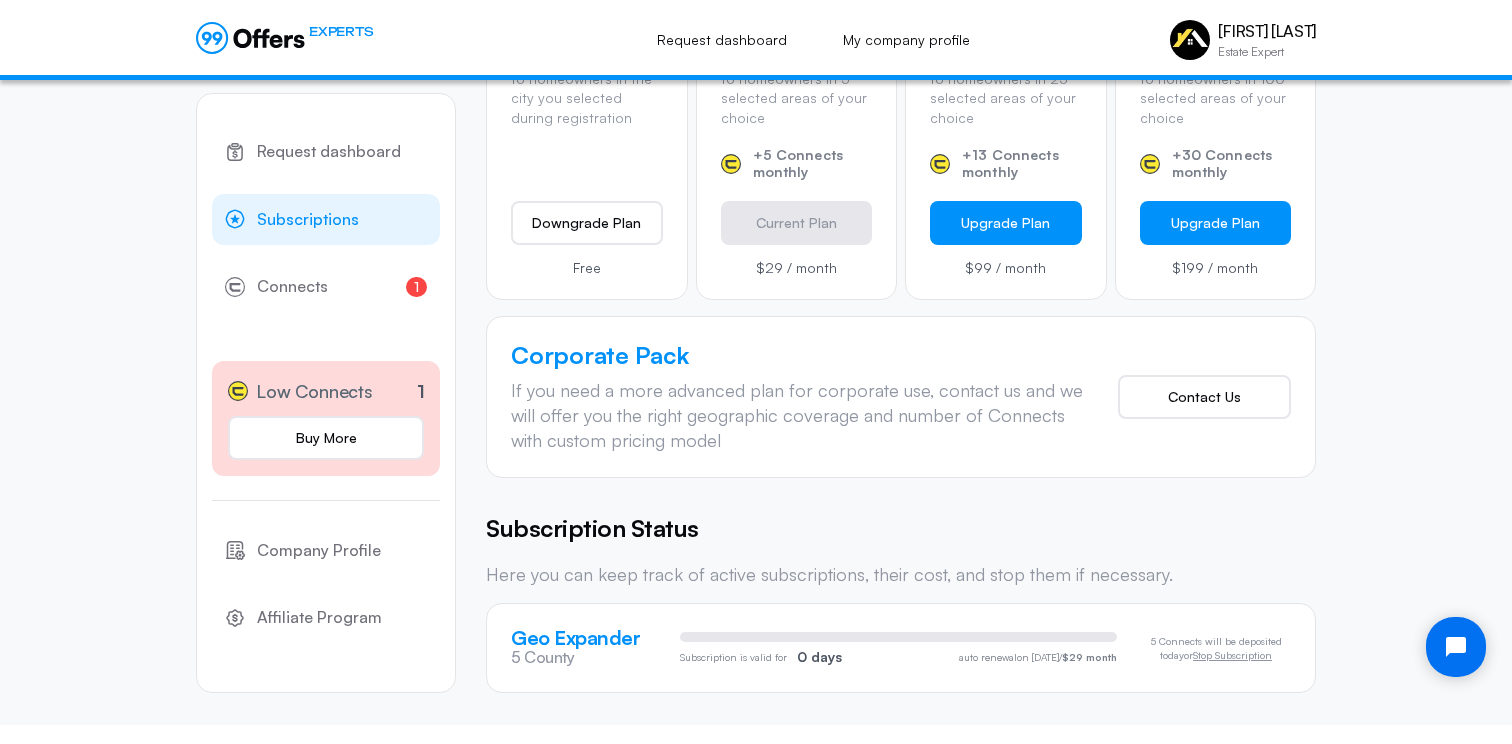 click on "Geo Expander 5 County Subscription is valid for 0 days  auto renewal  on [DATE]  /  $29 month  5 Connects will be deposited  today  or  Stop Subscription" at bounding box center (901, 647) 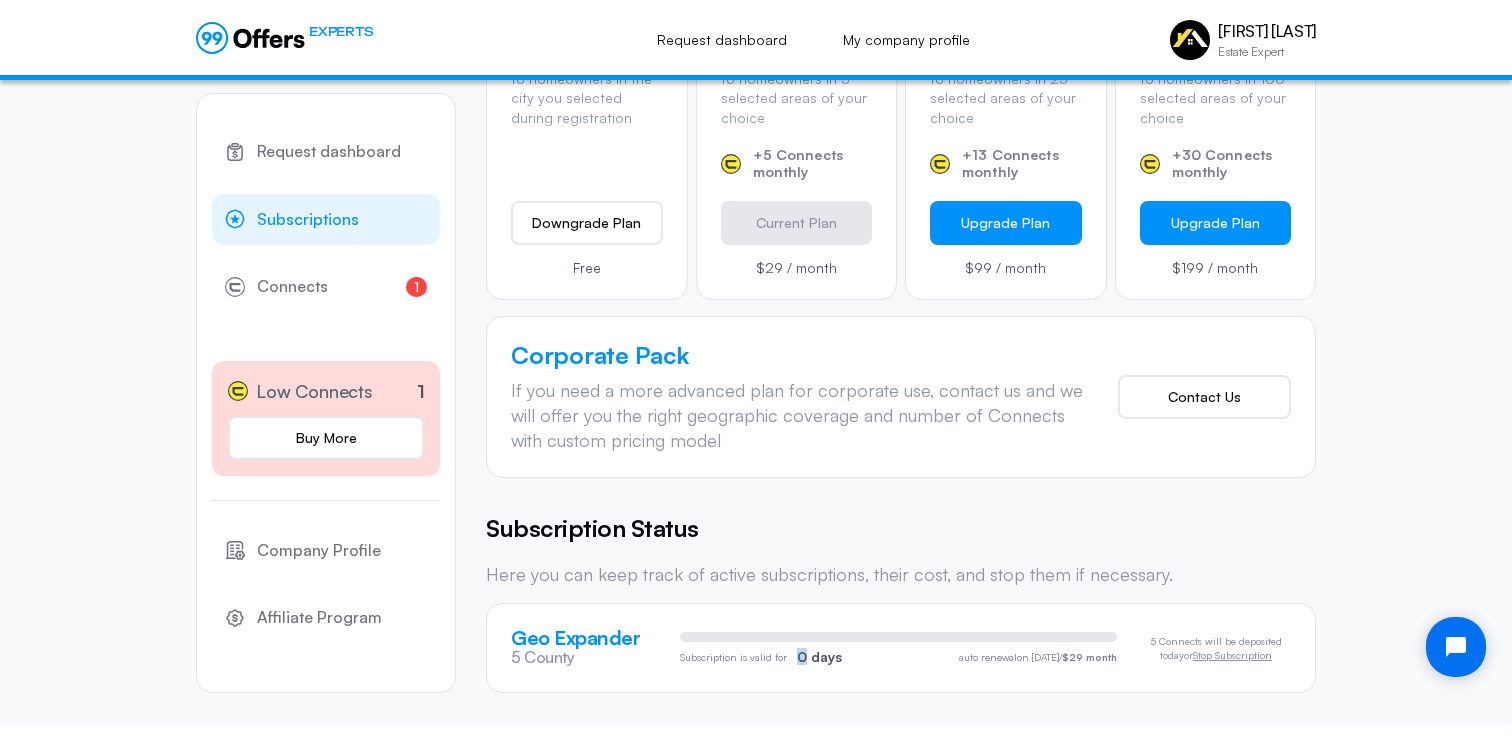 click on "Subscription is valid for 0 days  auto renewal  on [DATE]  /  $29 month" at bounding box center [898, 648] 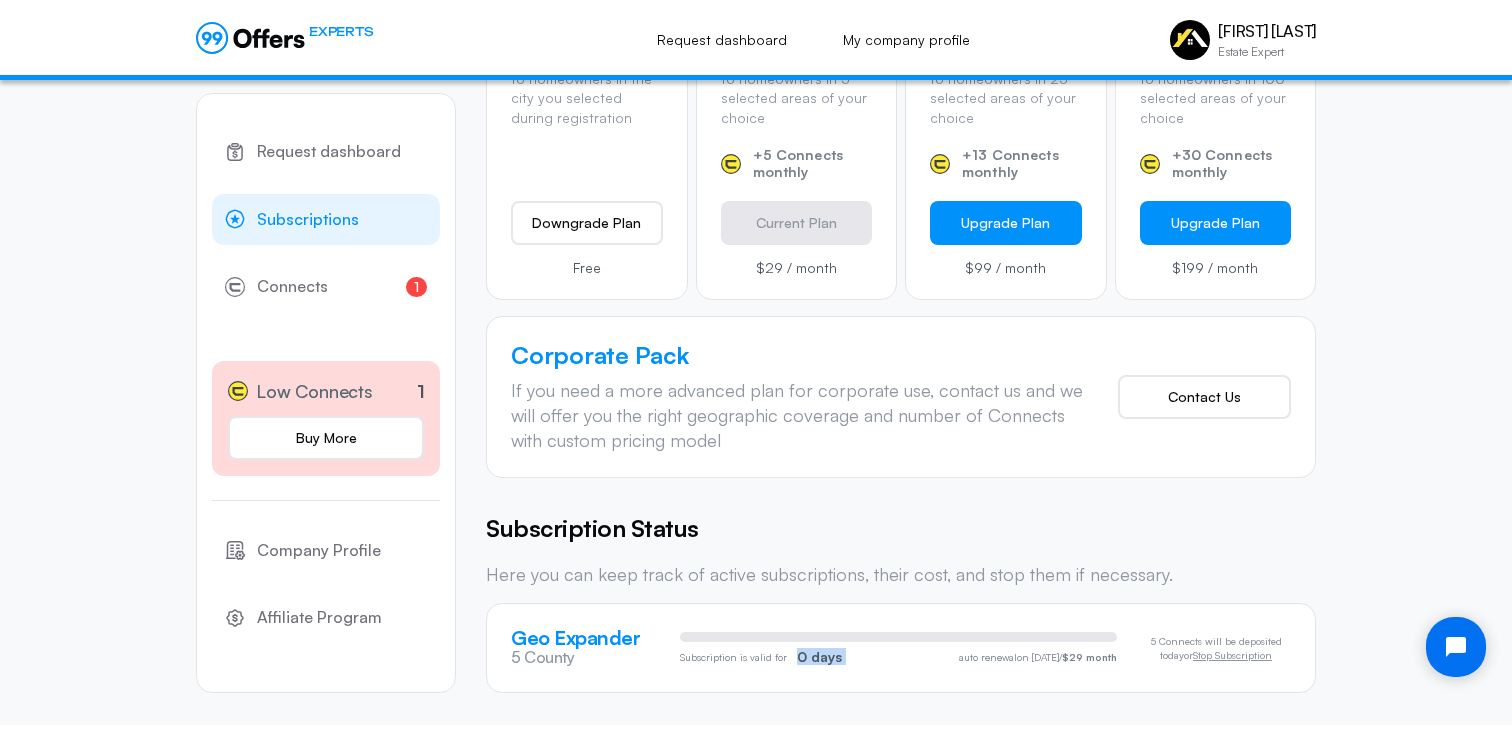 click on "Subscription is valid for 0 days  auto renewal  on [DATE]  /  $29 month" at bounding box center (898, 648) 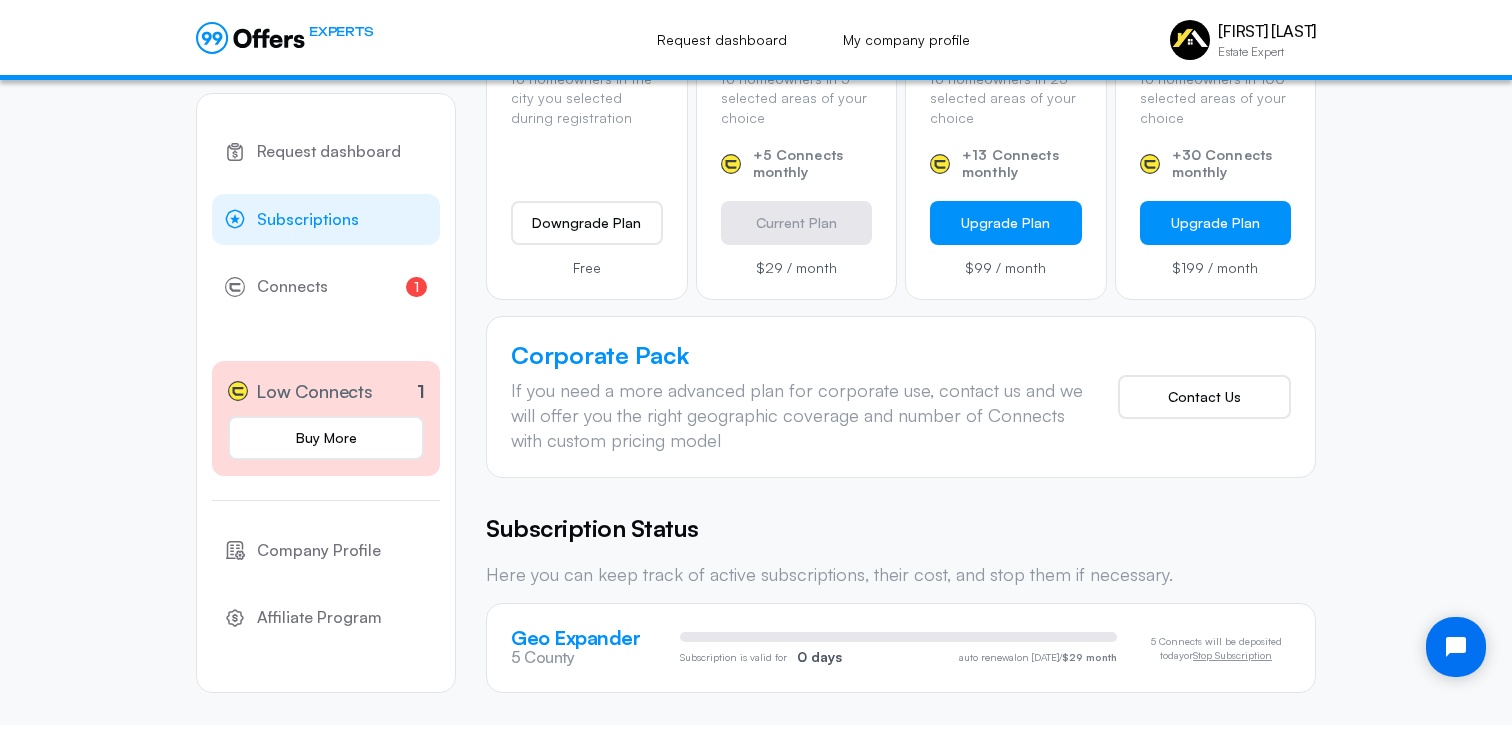 click at bounding box center [898, 637] 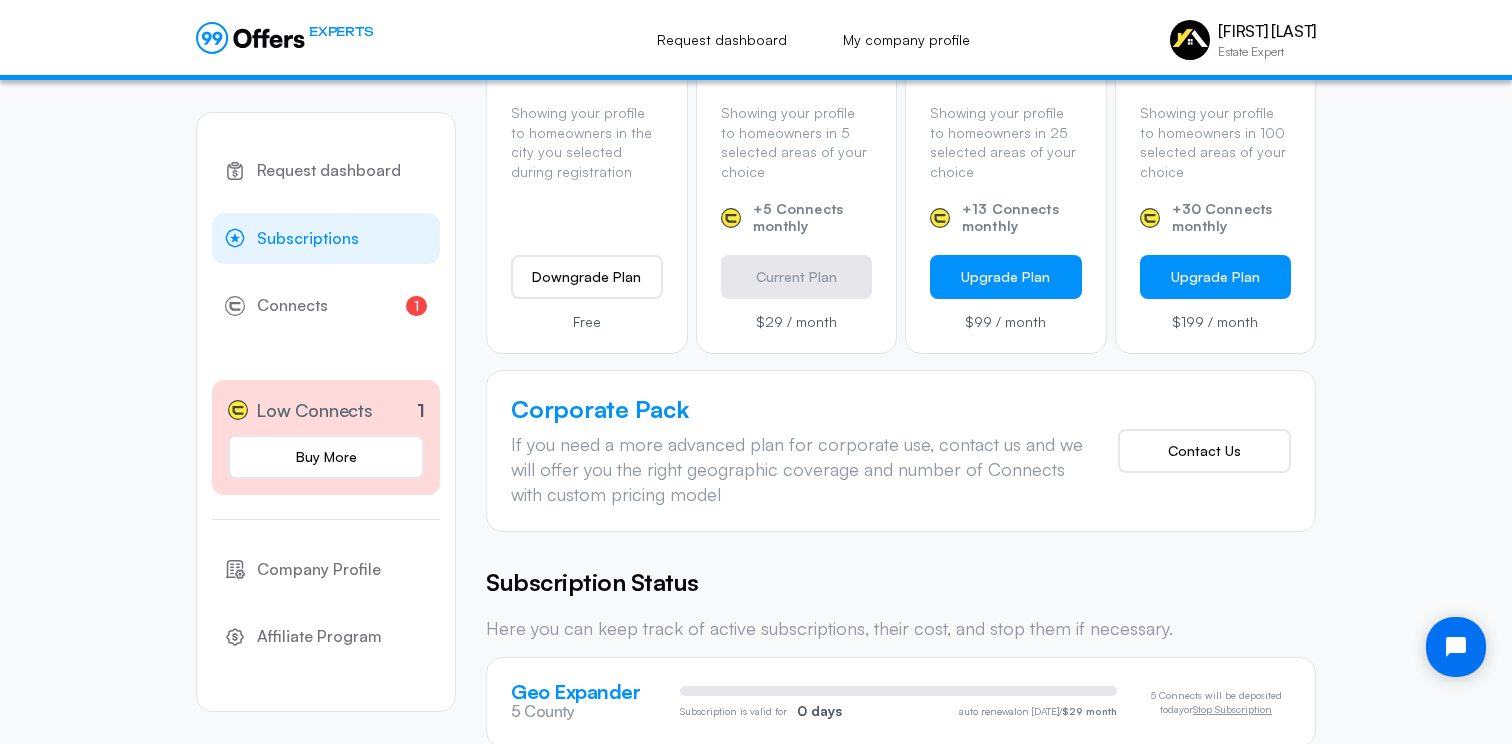 scroll, scrollTop: 745, scrollLeft: 0, axis: vertical 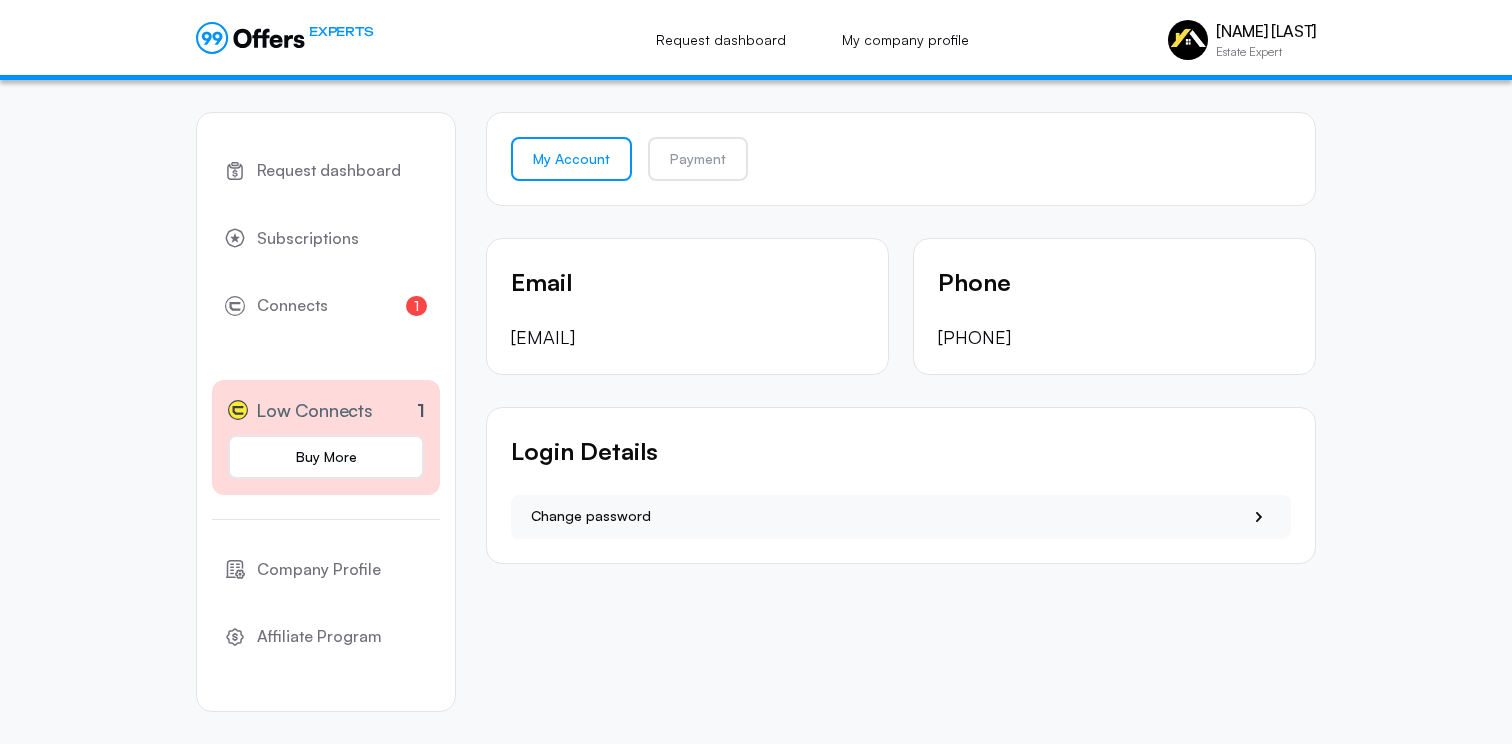 click on "Request dashboard" at bounding box center [329, 171] 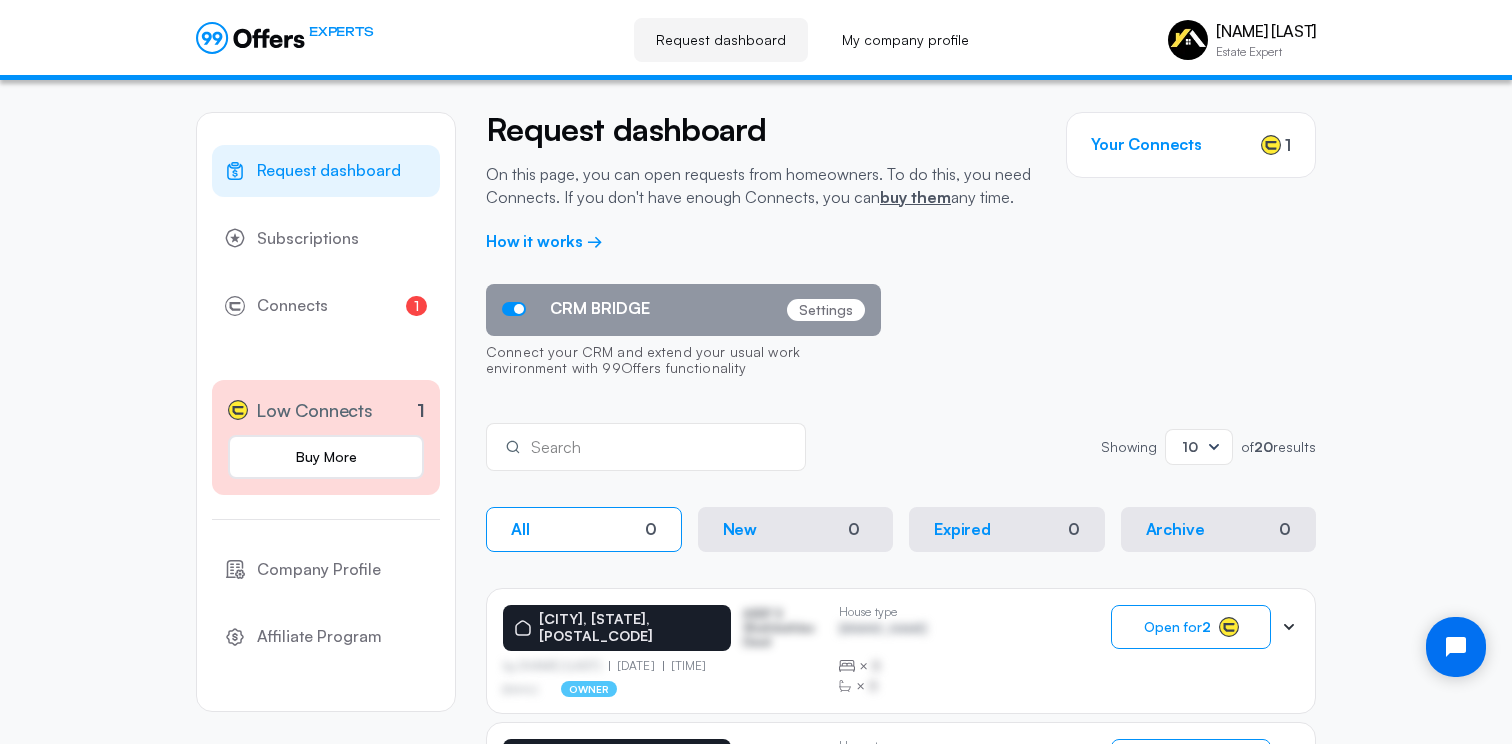 scroll, scrollTop: 0, scrollLeft: 0, axis: both 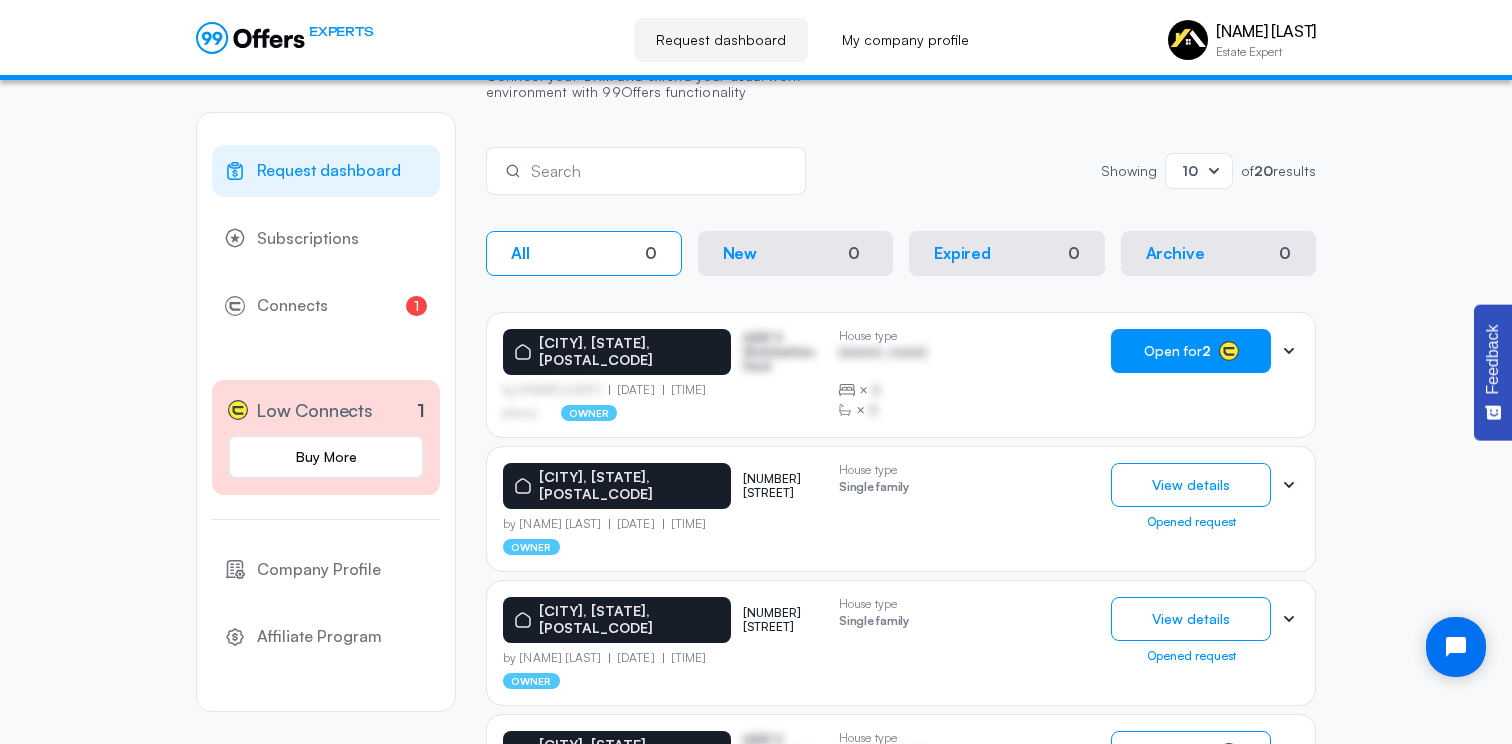 click on "Open for  2" at bounding box center (1177, 351) 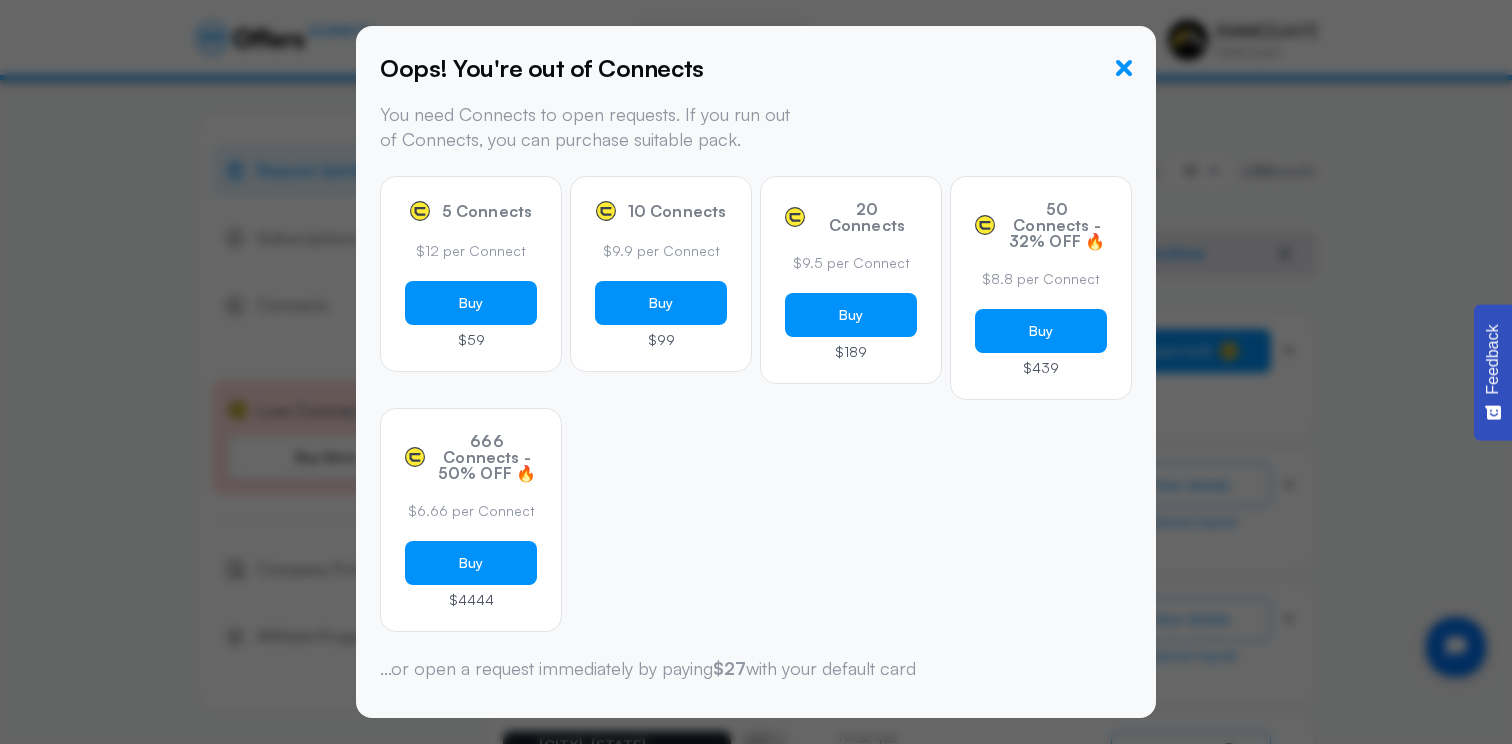 click at bounding box center [1124, 68] 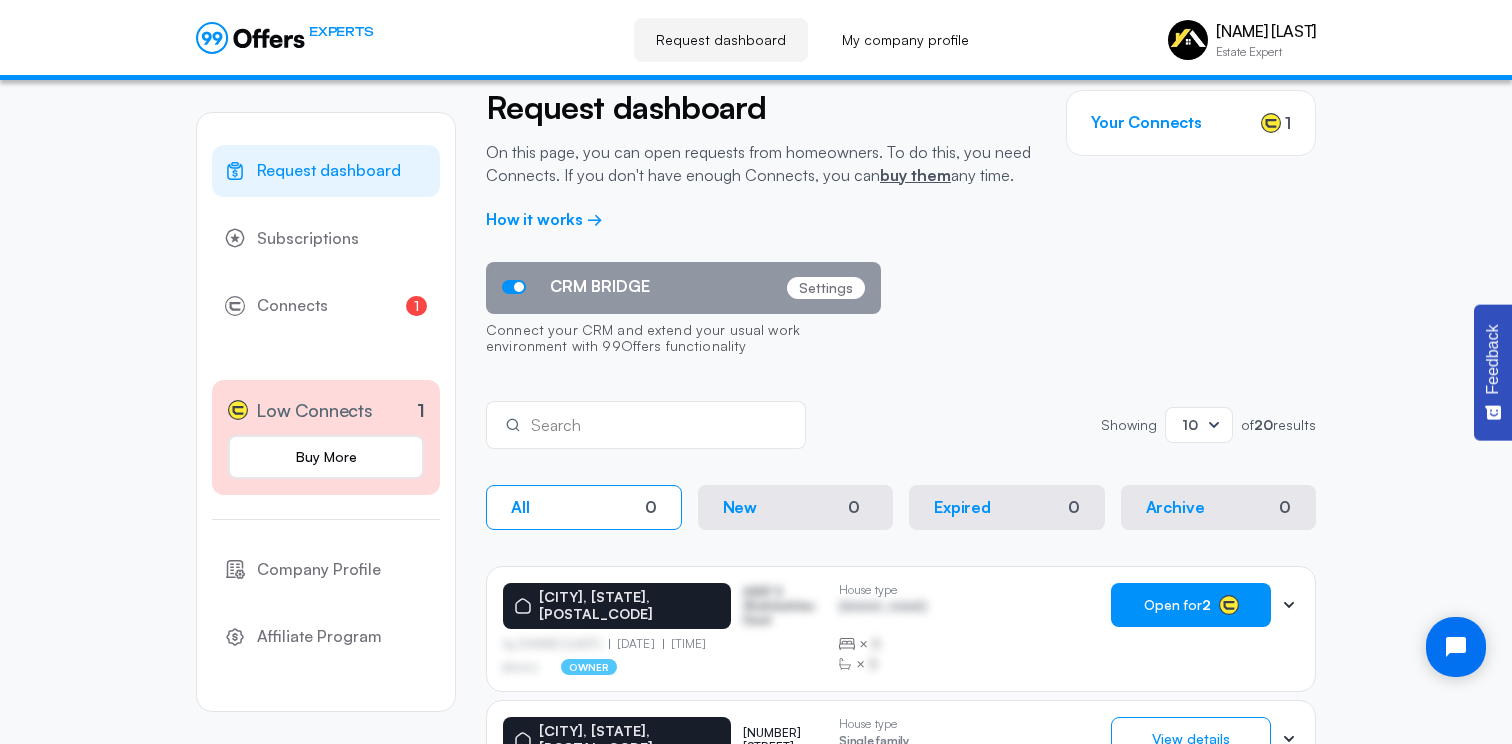 scroll, scrollTop: 0, scrollLeft: 0, axis: both 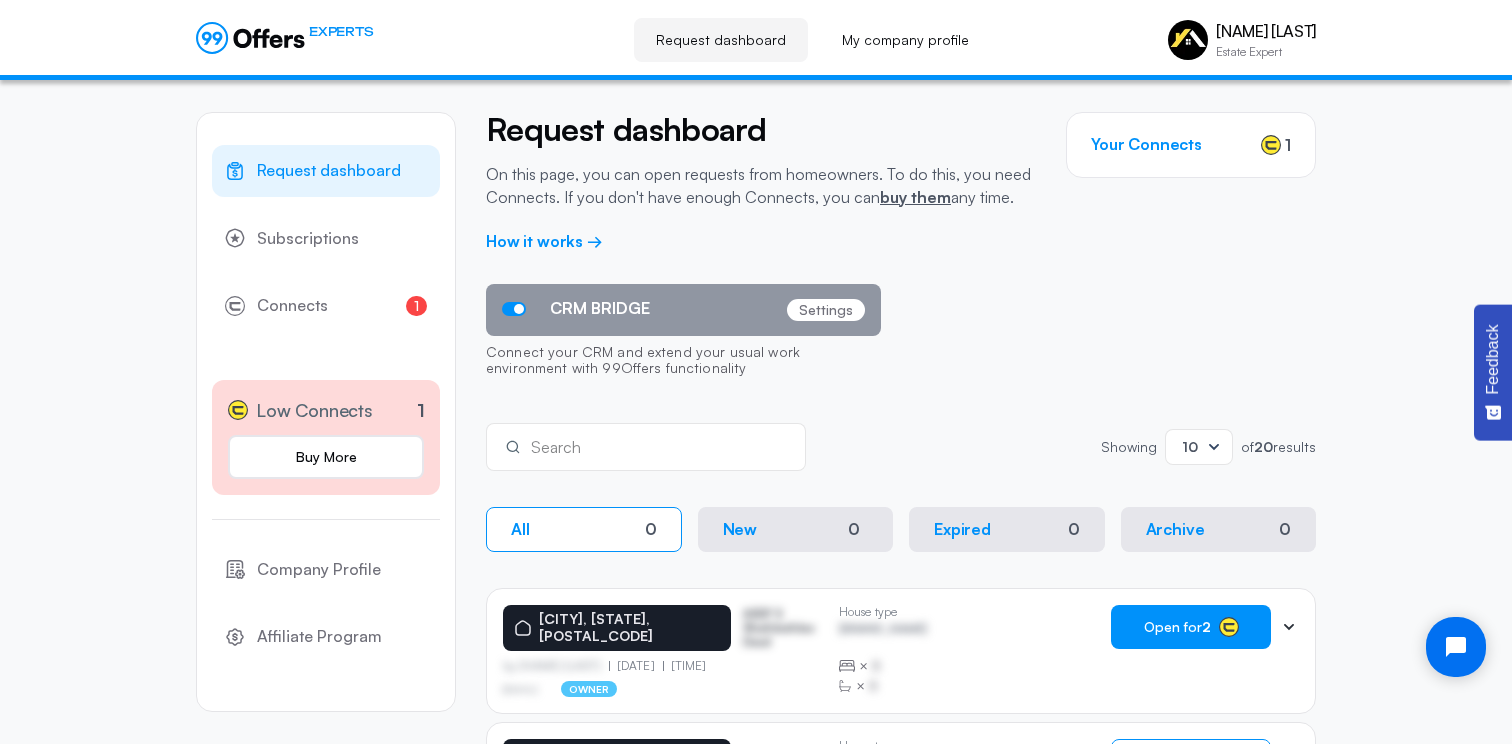 click on "Request dashboard On this page, you can open requests from homeowners. To do this, you need Connects. If you don't have enough Connects, you can  buy them  any time. Your Connects 1  How it works →  CRM BRIDGE Settings Connect your CRM and extend your usual work environment with 99Offers functionality Search Showing Showing 10 of  20  results All 0 New 0 Expired 0 Archive 0 Quick filter Quick filter All 0 [CITY], [STATE], [POSTAL_CODE] [BRAND_NAME]  by [NAME] [LAST]  [DATE] [TIME] owner House type [BRAND_NAME]  ×  B  ×  B Open for  2 [CITY], [STATE], [POSTAL_CODE] [NUMBER] [STREET]  by [NAME] [LAST]  [DATE] [TIME] owner House type Single family  View details  Opened request [CITY], [STATE], [POSTAL_CODE] [NUMBER] [STREET]  by [NAME] [LAST]  [DATE] [TIME] owner House type  ×  B  ×" at bounding box center [901, 1062] 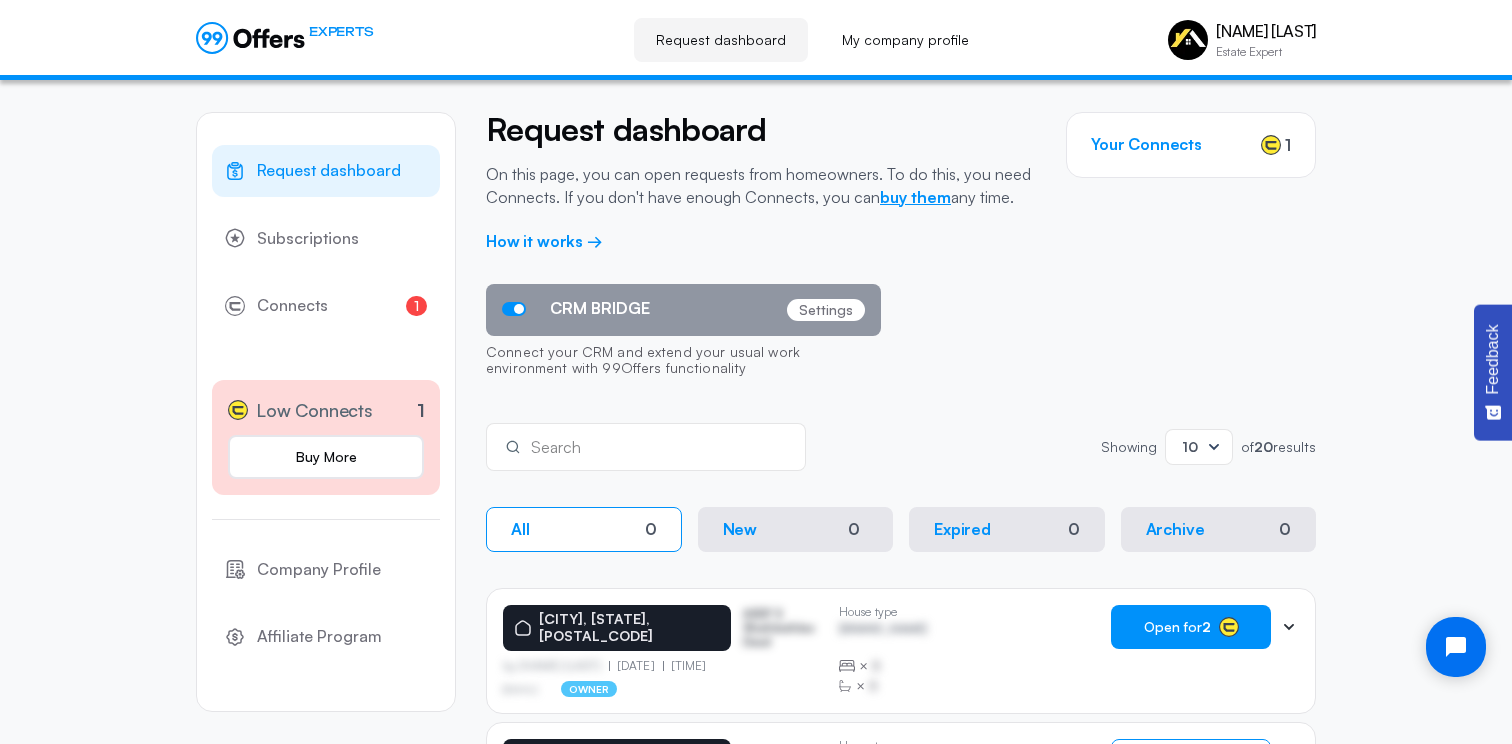 click on "buy them" at bounding box center (915, 197) 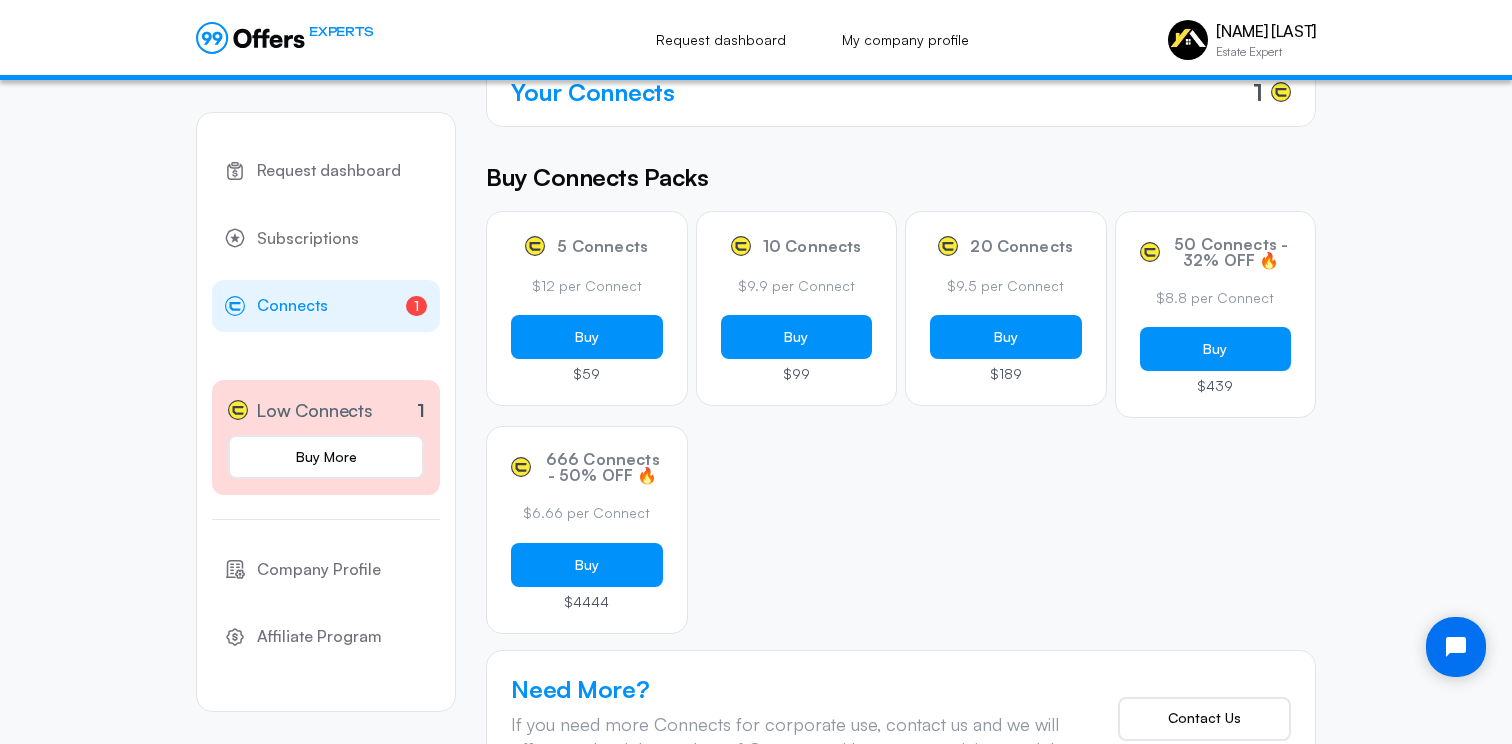 scroll, scrollTop: 292, scrollLeft: 0, axis: vertical 